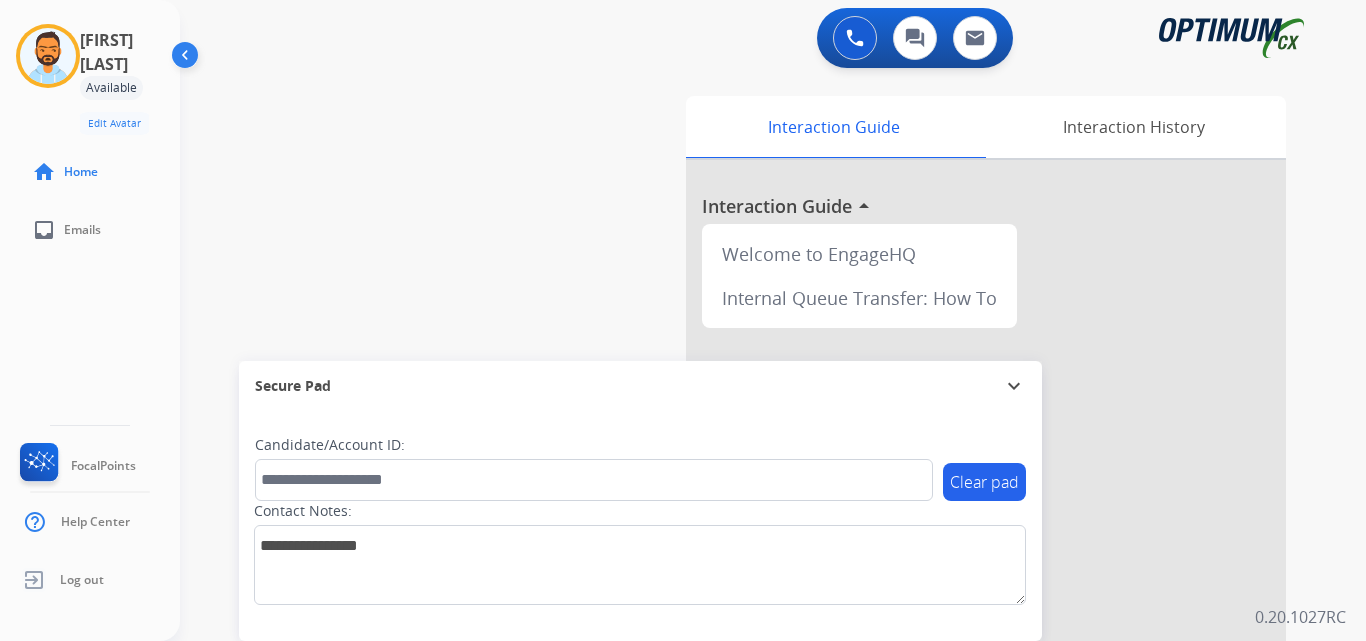 scroll, scrollTop: 0, scrollLeft: 0, axis: both 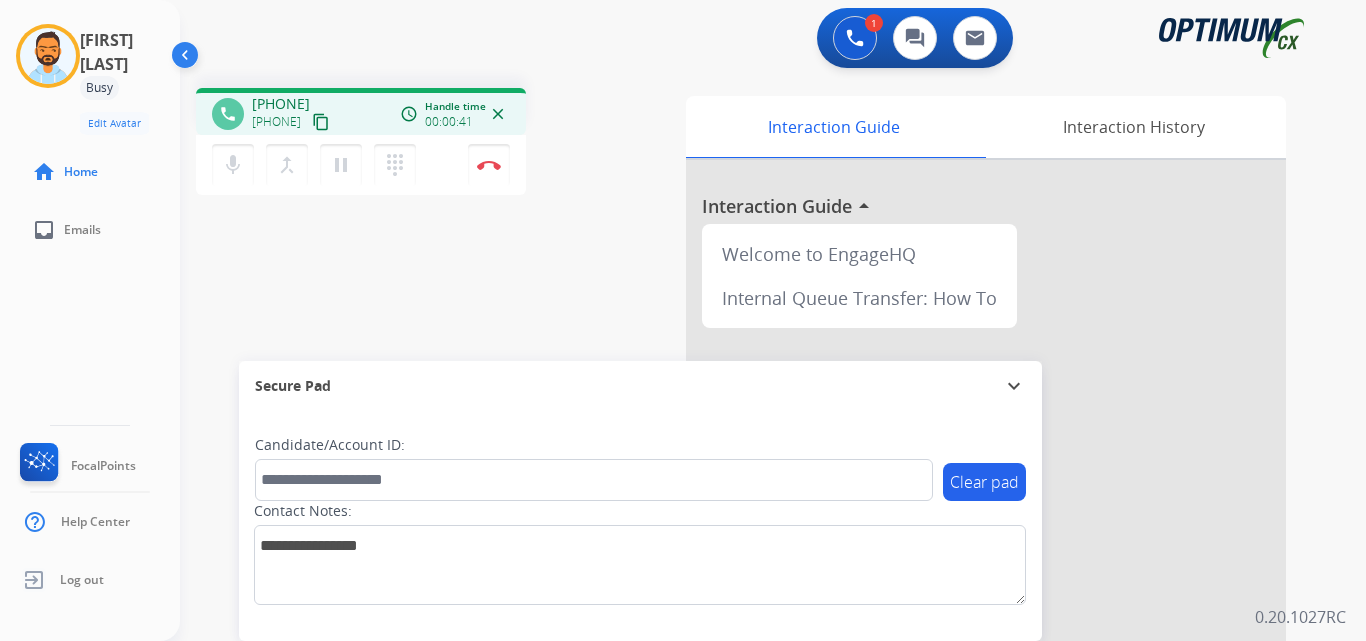 click on "content_copy" at bounding box center (321, 122) 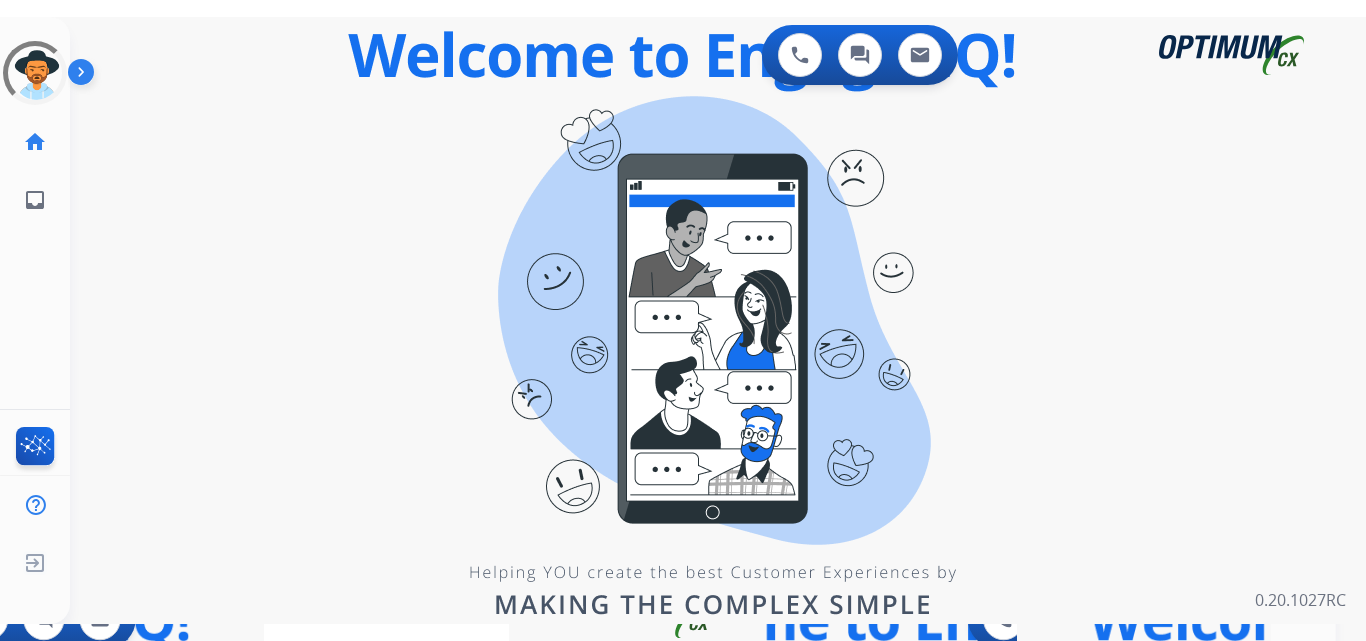 scroll, scrollTop: 0, scrollLeft: 0, axis: both 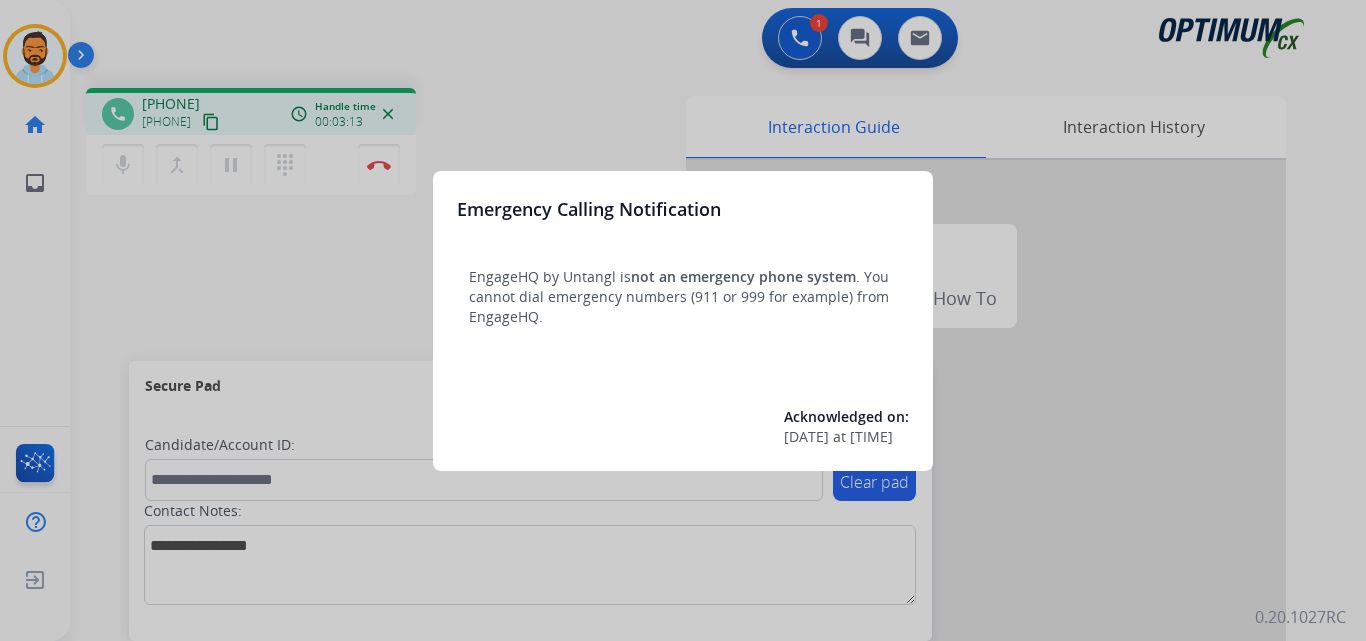 click at bounding box center (683, 320) 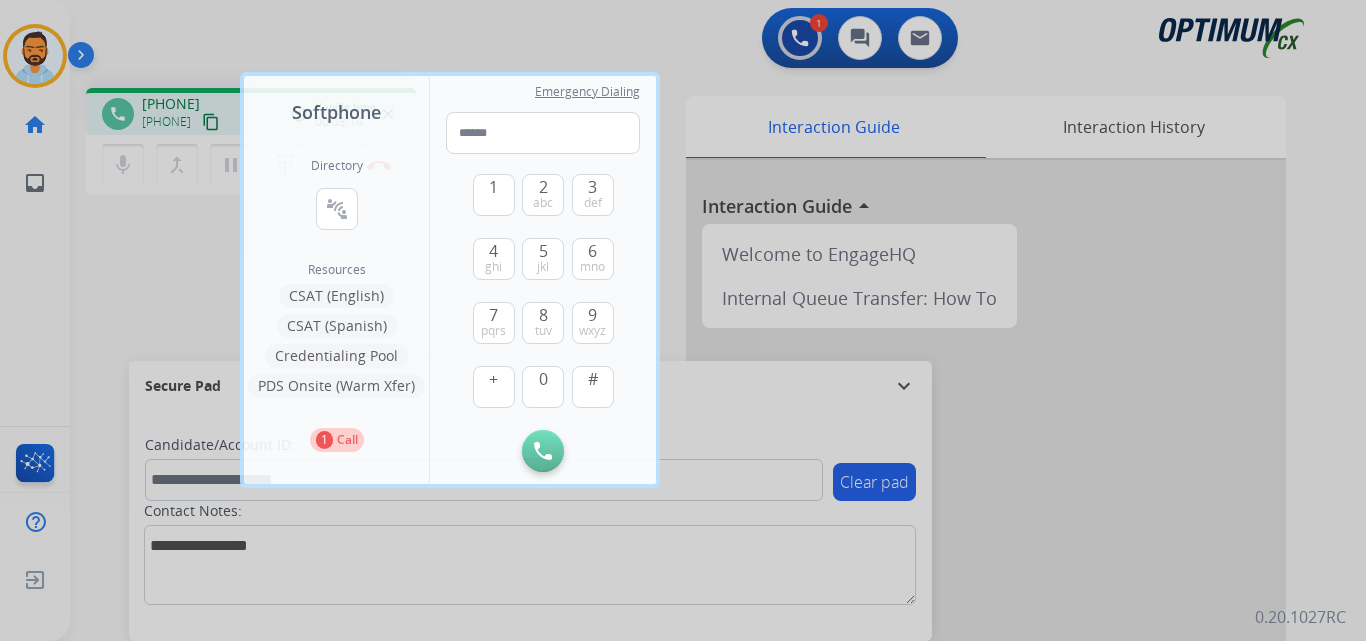 click at bounding box center (683, 320) 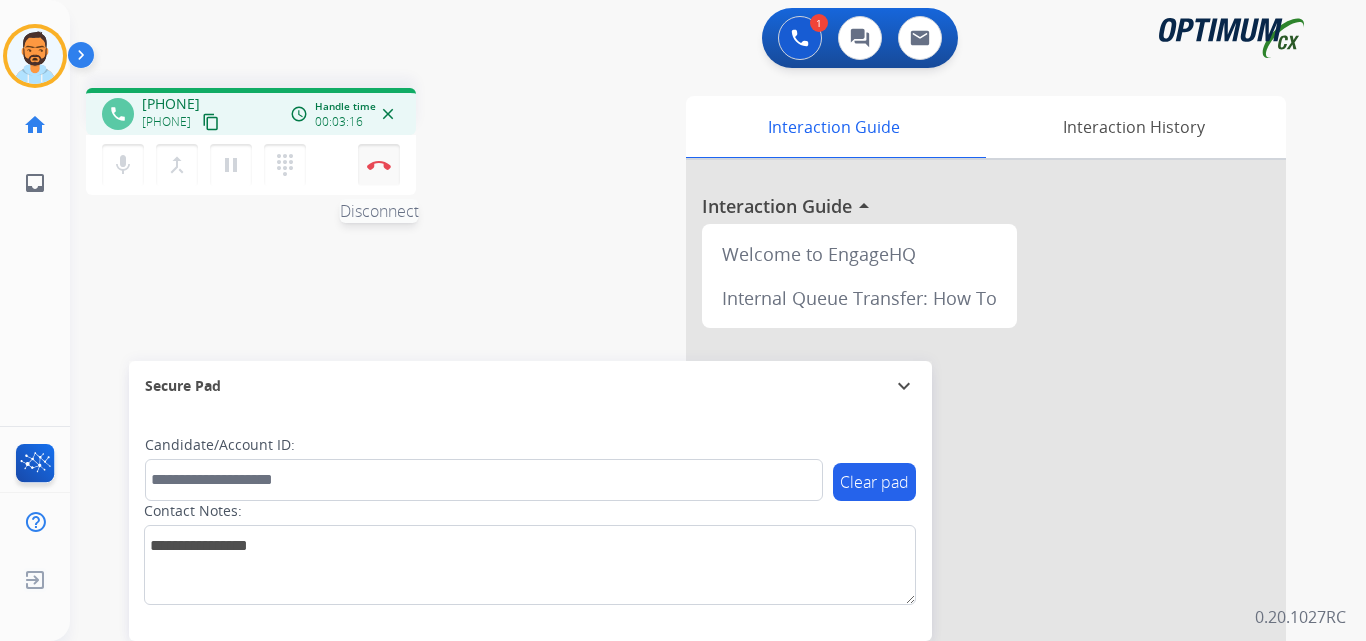 click on "Disconnect" at bounding box center [379, 165] 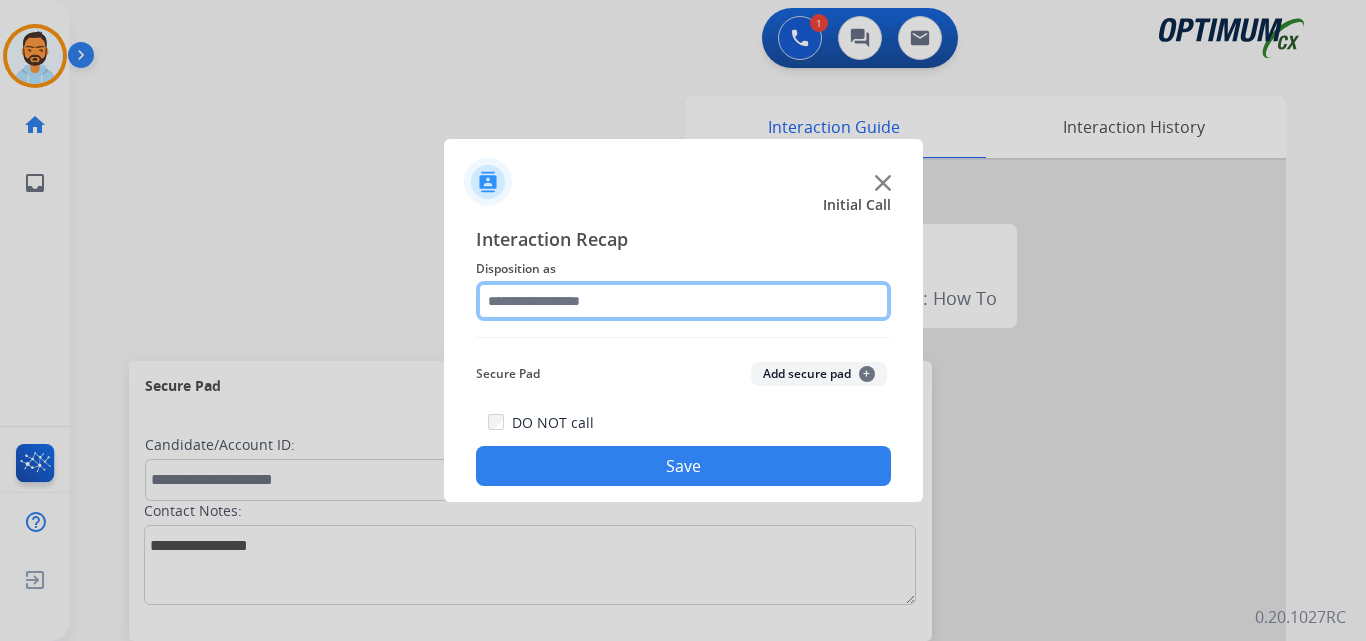 click 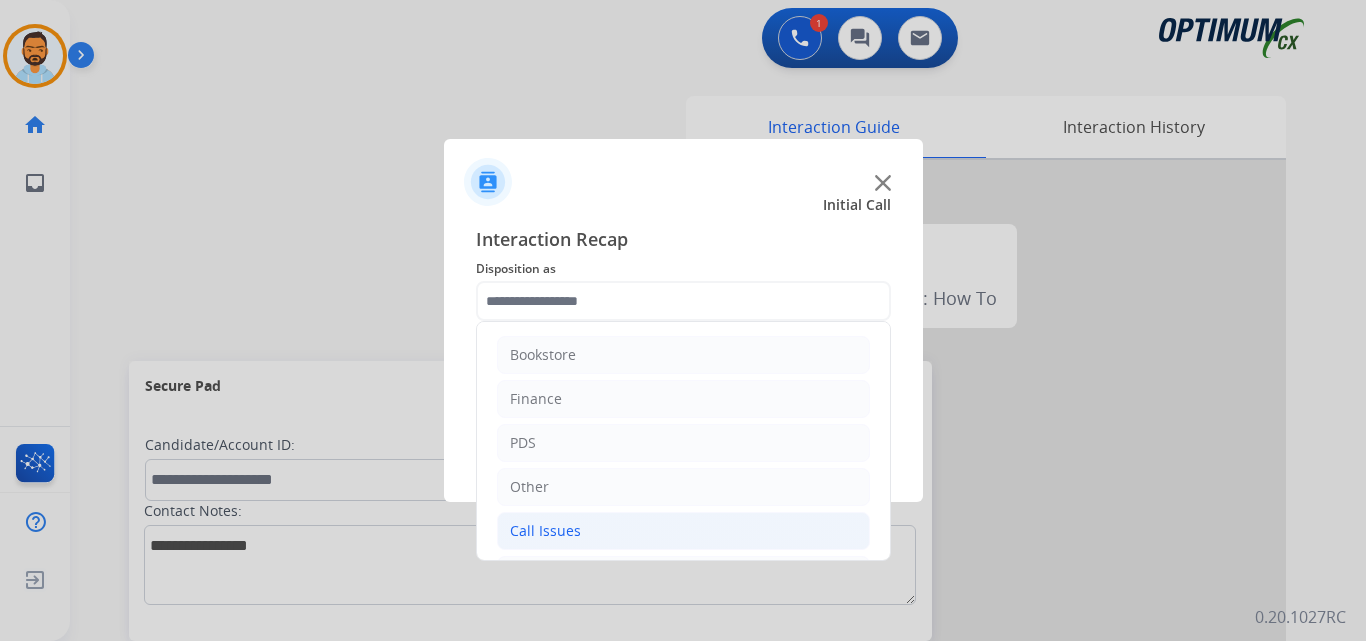 click on "Call Issues" 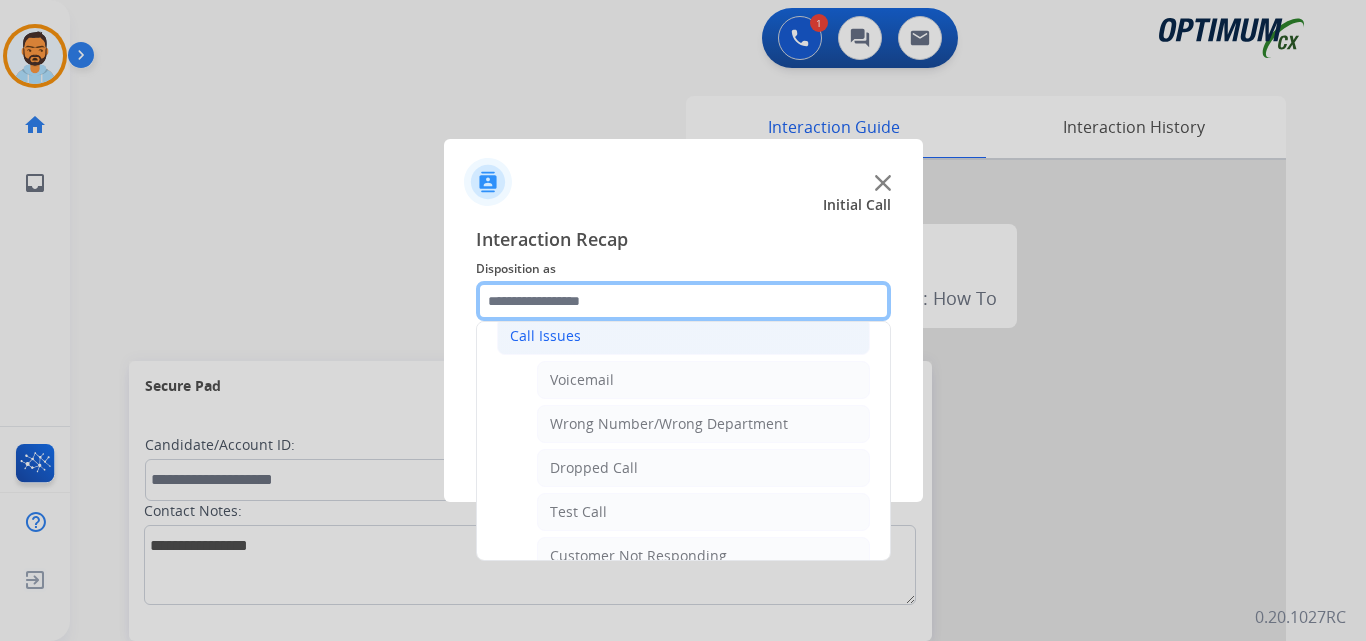 scroll, scrollTop: 248, scrollLeft: 0, axis: vertical 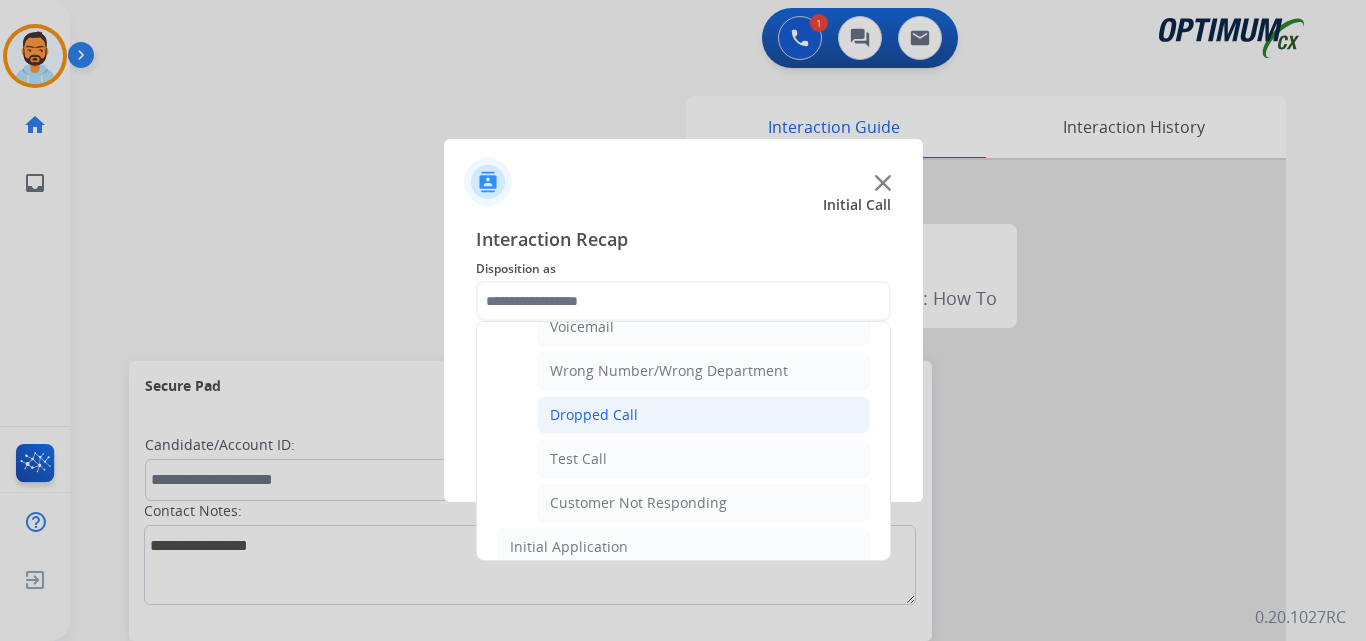 click on "Dropped Call" 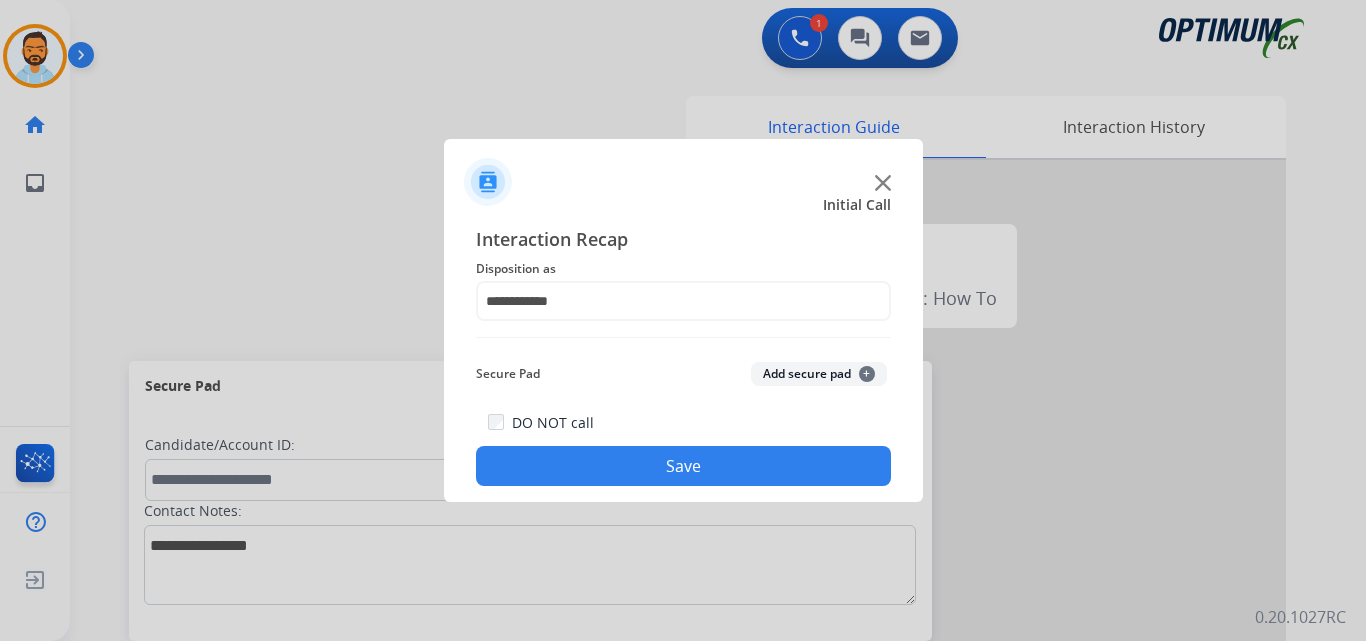 click on "Save" 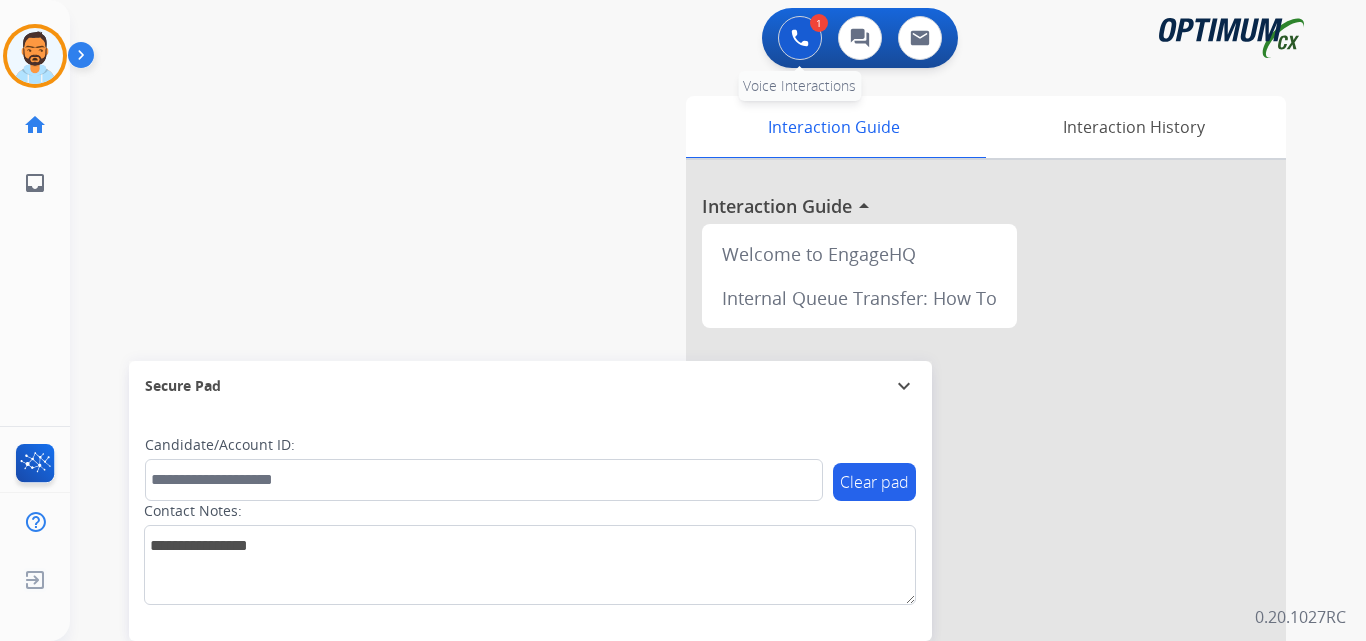 click at bounding box center (800, 38) 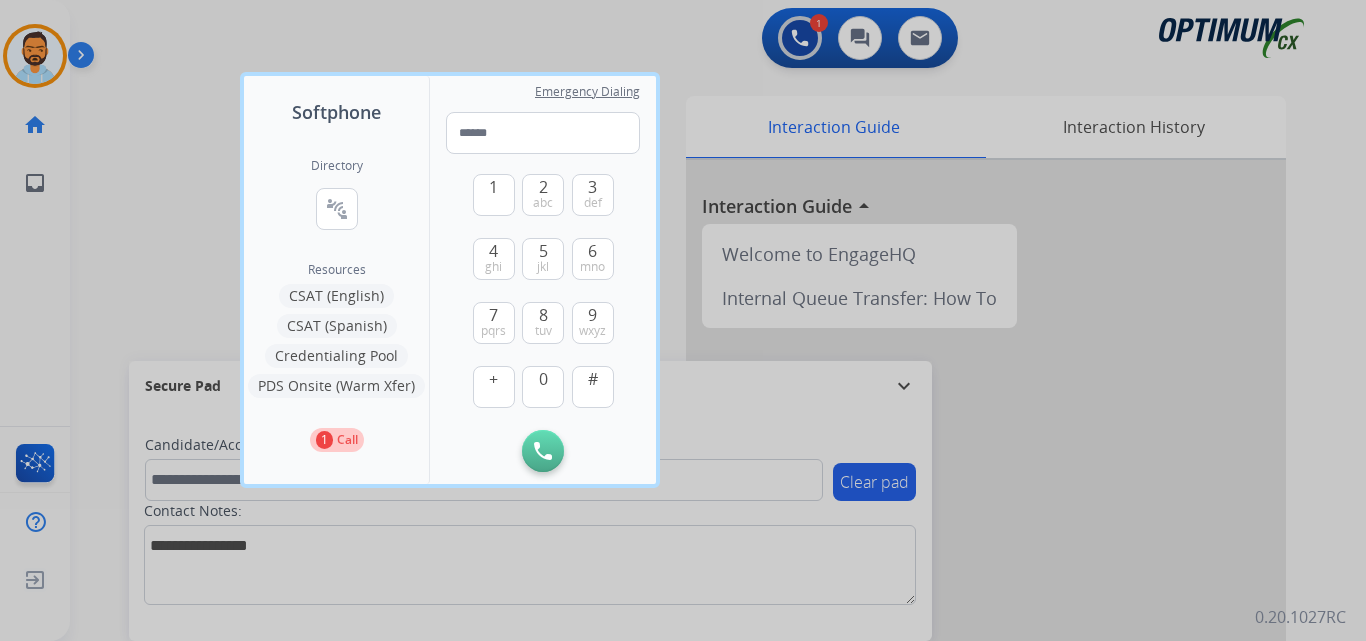 click at bounding box center (683, 320) 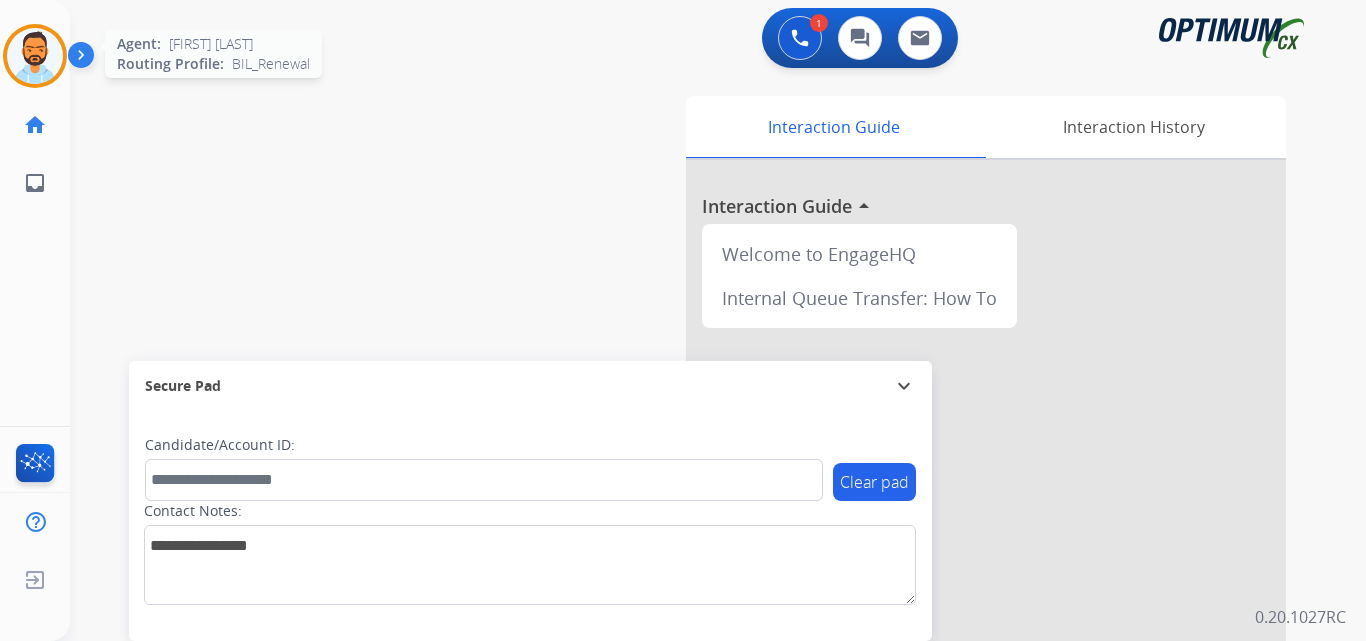 click at bounding box center [35, 56] 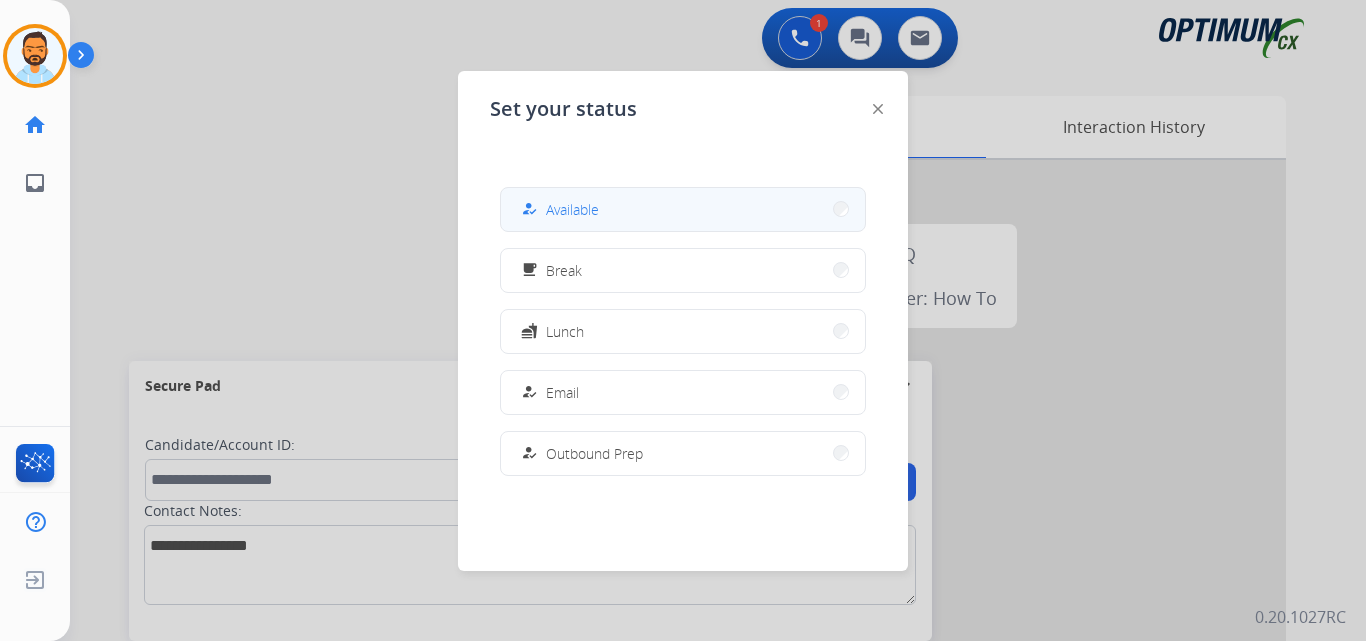 click on "Available" at bounding box center [572, 209] 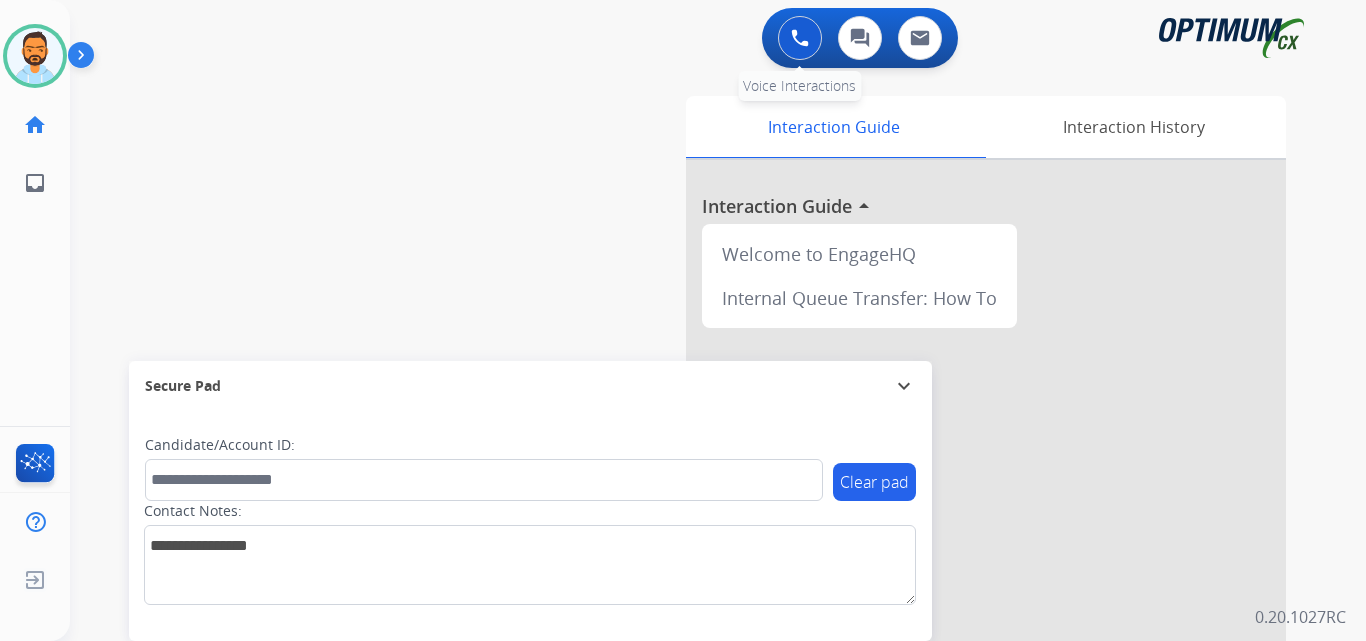 click at bounding box center [800, 38] 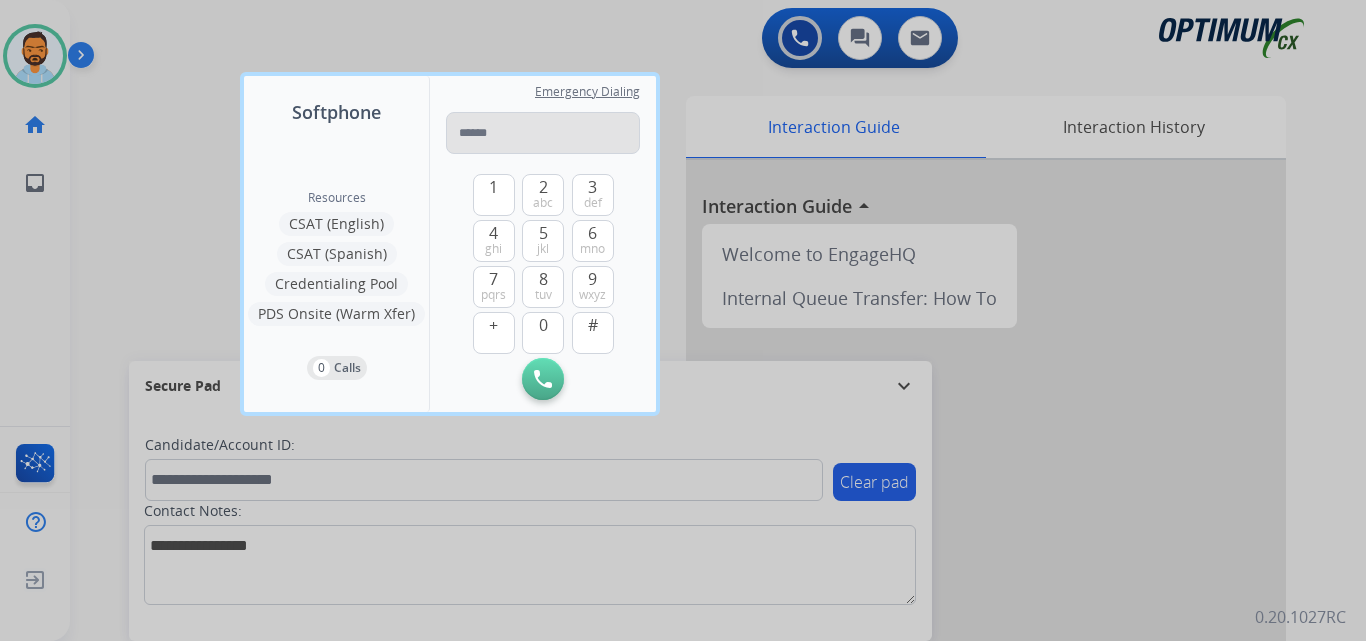 type on "**********" 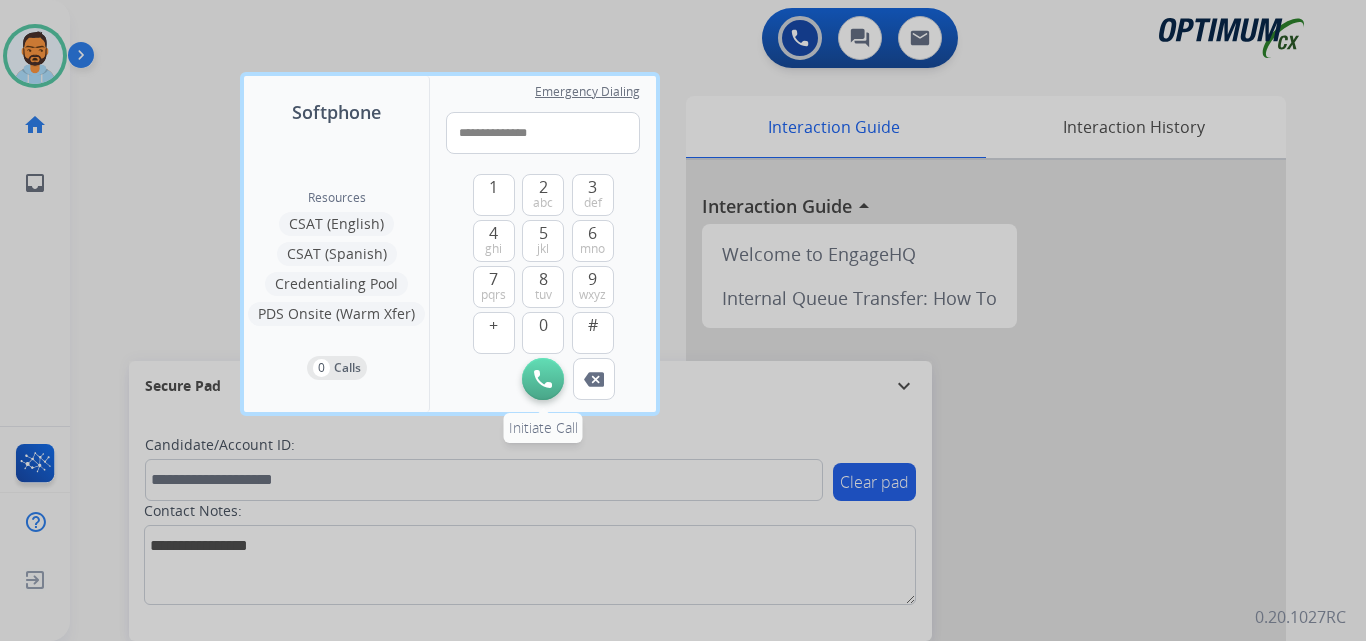 click on "Initiate Call" at bounding box center (543, 379) 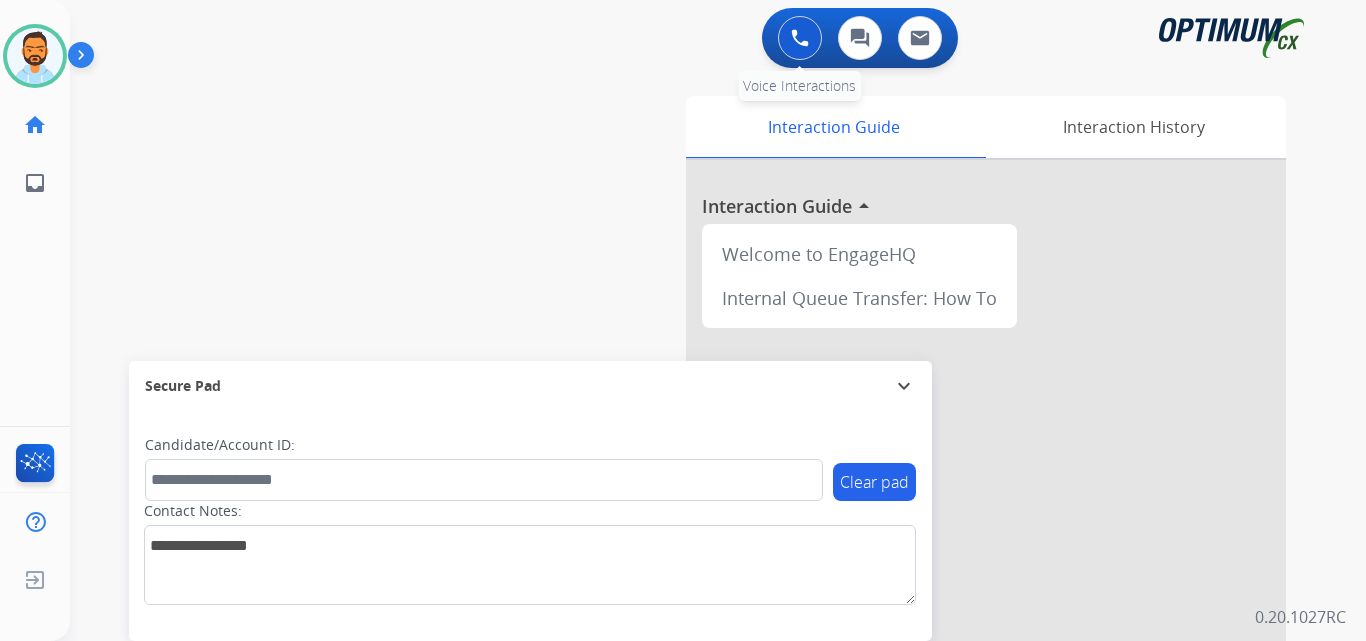 click at bounding box center [800, 38] 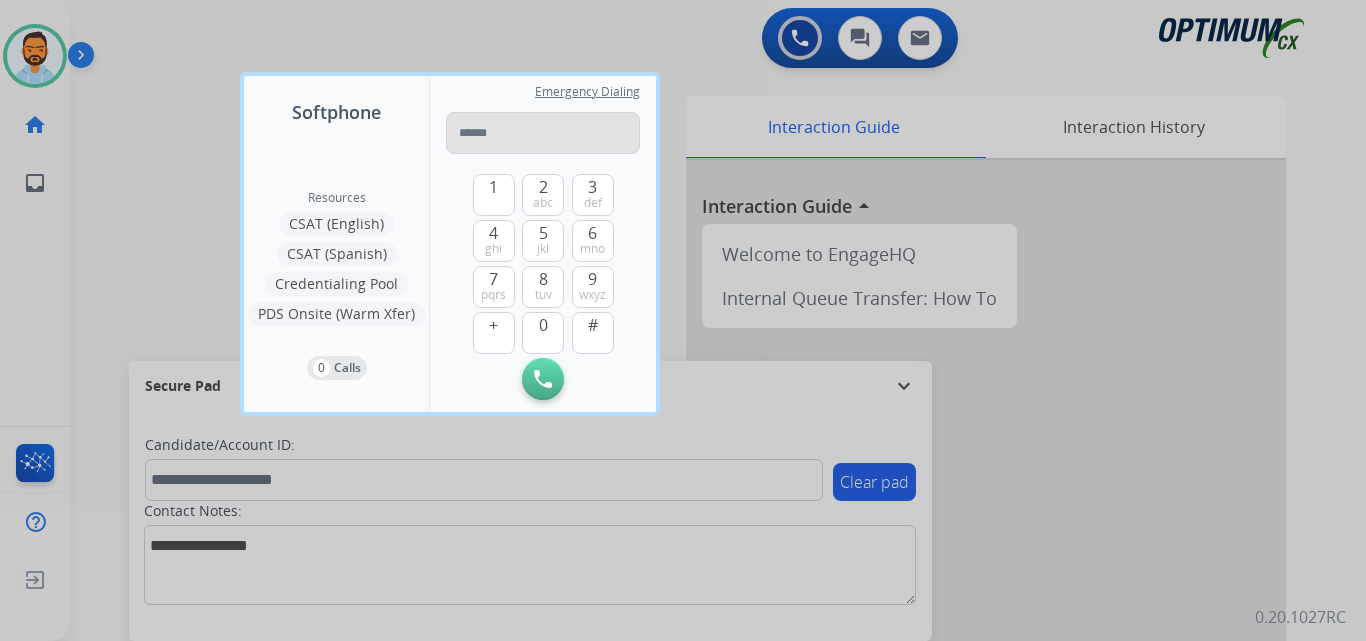 type on "**********" 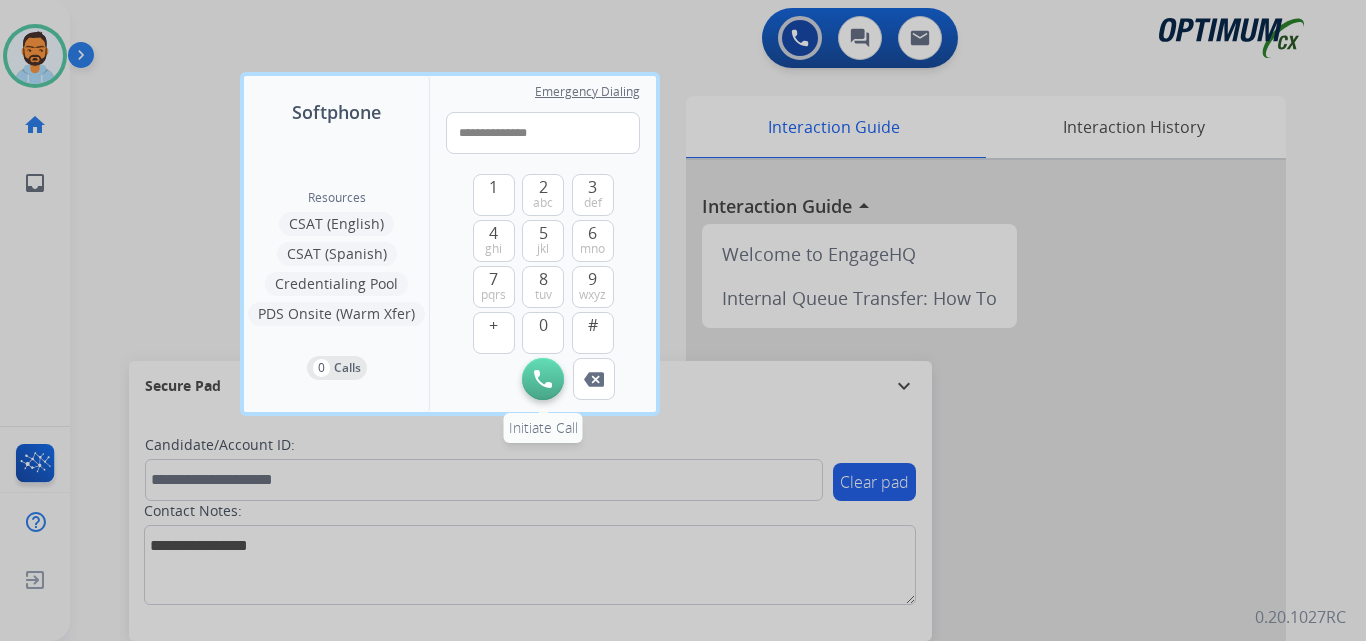 click on "Initiate Call" at bounding box center [543, 379] 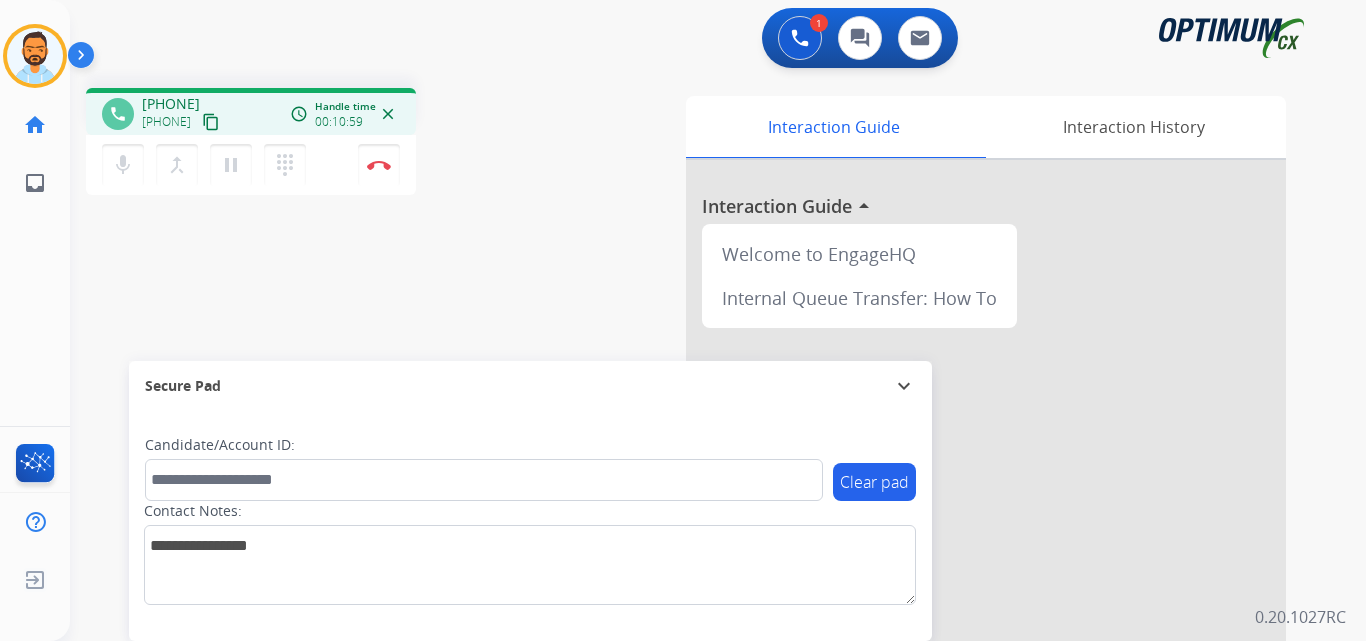 click on "phone +12012590625 +12012590625 content_copy access_time Call metrics Queue   00:13 Hold   00:00 Talk   11:00 Total   11:12 Handle time 00:10:59 close mic Mute merge_type Bridge pause Hold dialpad Dialpad Disconnect swap_horiz Break voice bridge close_fullscreen Connect 3-Way Call merge_type Separate 3-Way Call" at bounding box center [333, 144] 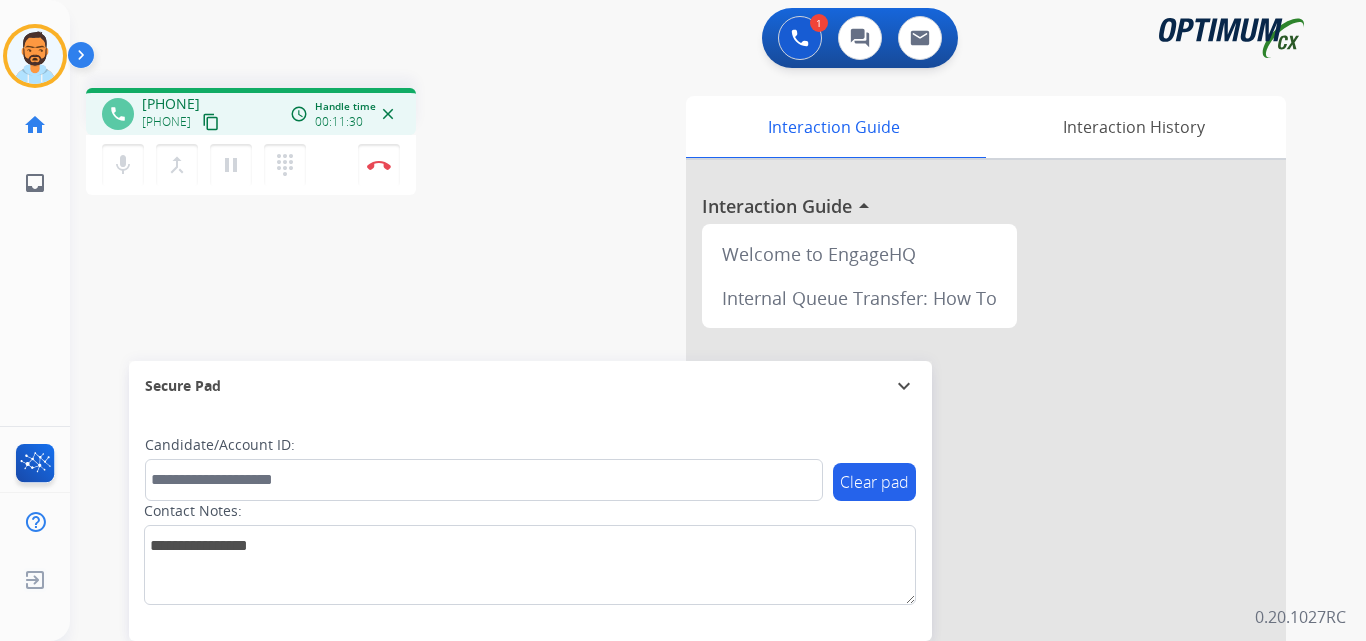 click on "phone +12012590625 +12012590625 content_copy access_time Call metrics Queue   00:13 Hold   00:00 Talk   11:31 Total   11:43 Handle time 00:11:30 close mic Mute merge_type Bridge pause Hold dialpad Dialpad Disconnect swap_horiz Break voice bridge close_fullscreen Connect 3-Way Call merge_type Separate 3-Way Call" at bounding box center [333, 144] 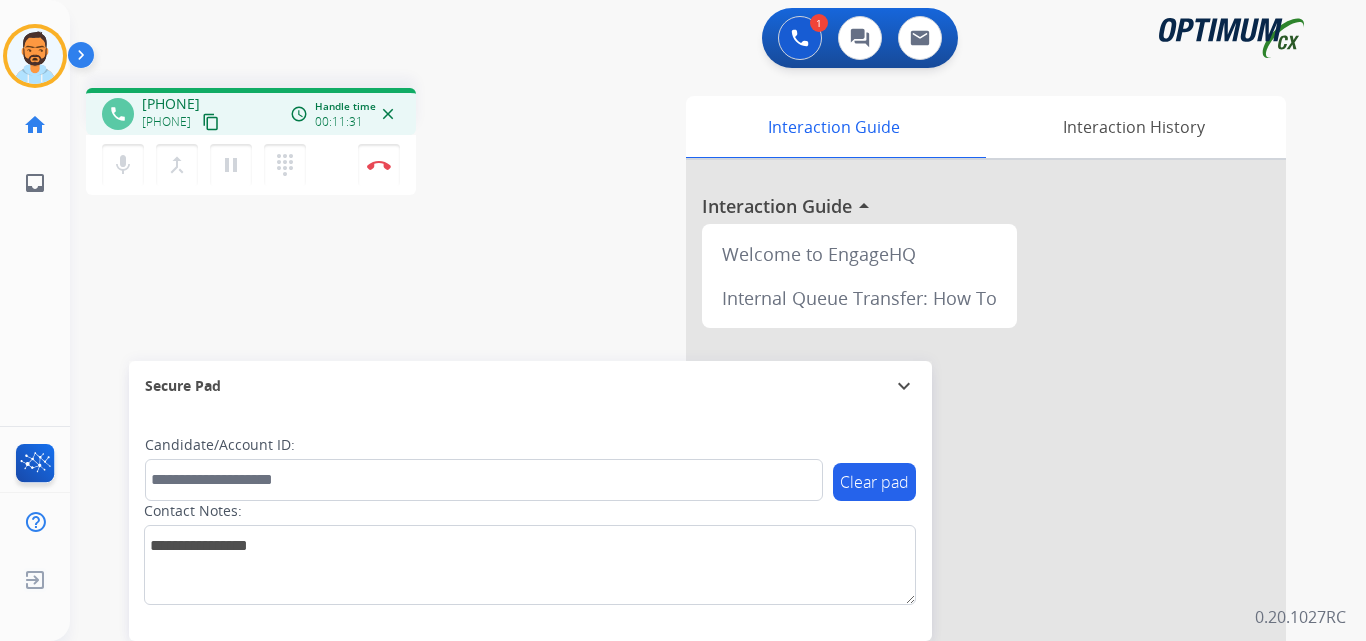 click on "phone +12012590625 +12012590625 content_copy access_time Call metrics Queue   00:13 Hold   00:00 Talk   11:32 Total   11:44 Handle time 00:11:31 close mic Mute merge_type Bridge pause Hold dialpad Dialpad Disconnect swap_horiz Break voice bridge close_fullscreen Connect 3-Way Call merge_type Separate 3-Way Call" at bounding box center [333, 144] 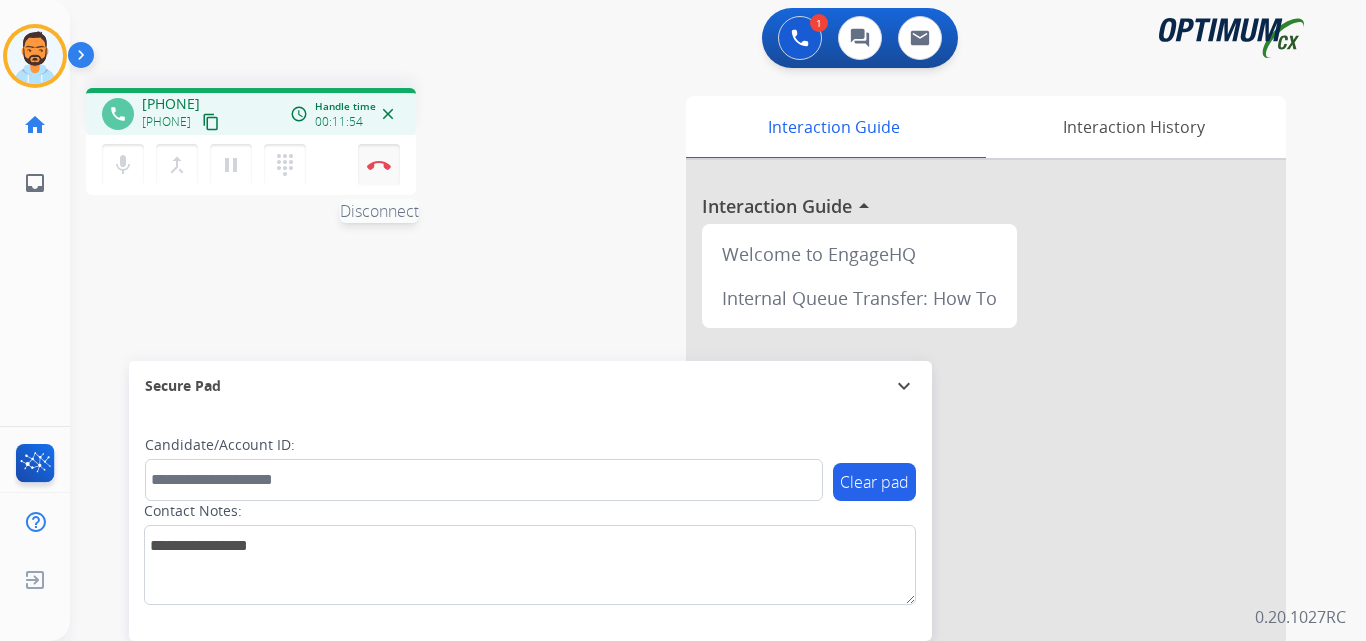 click at bounding box center [379, 165] 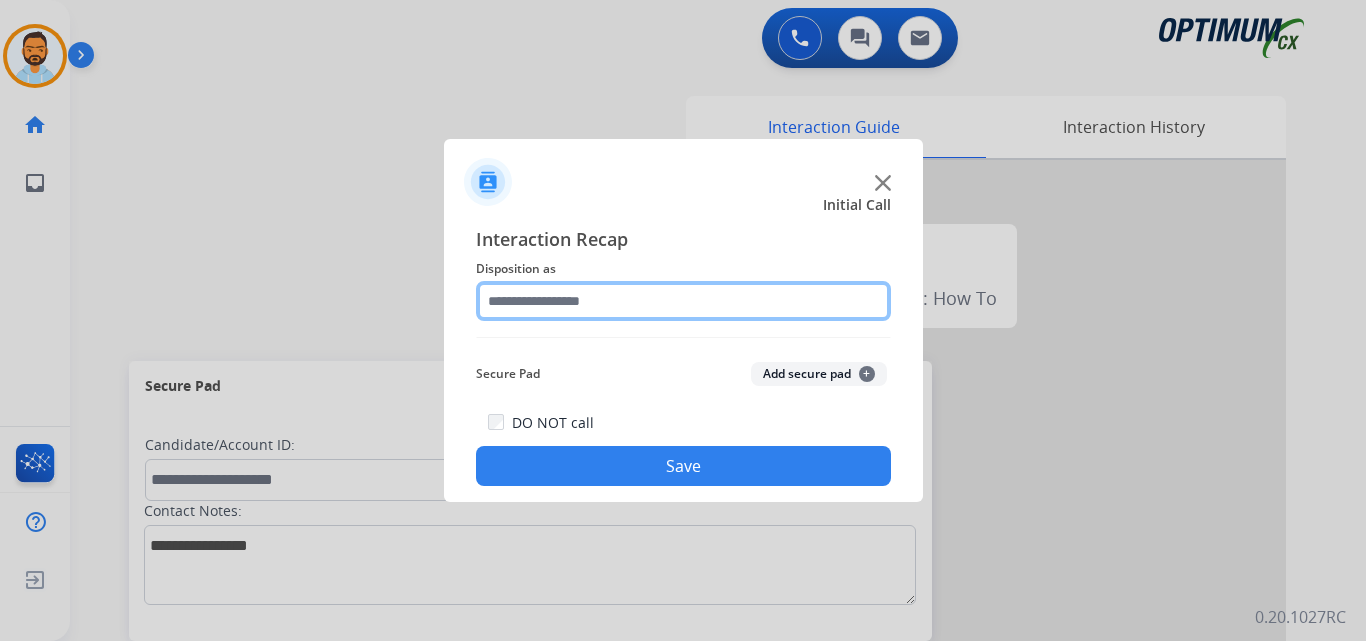 click 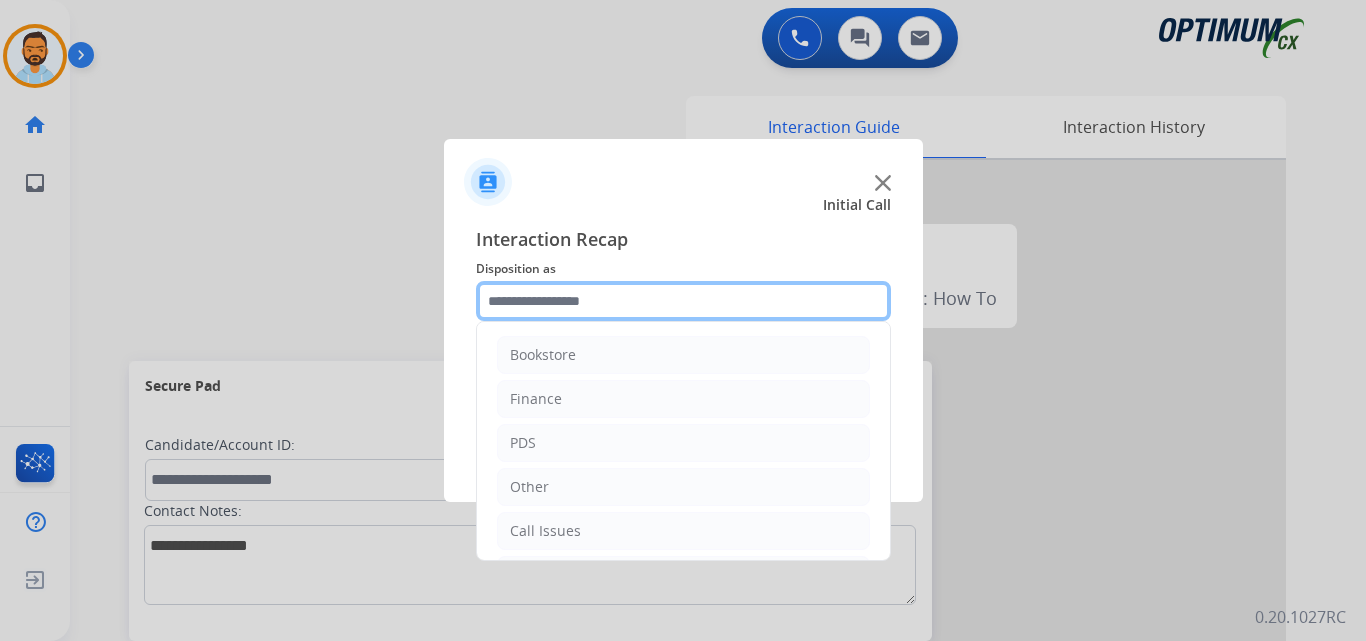 scroll, scrollTop: 136, scrollLeft: 0, axis: vertical 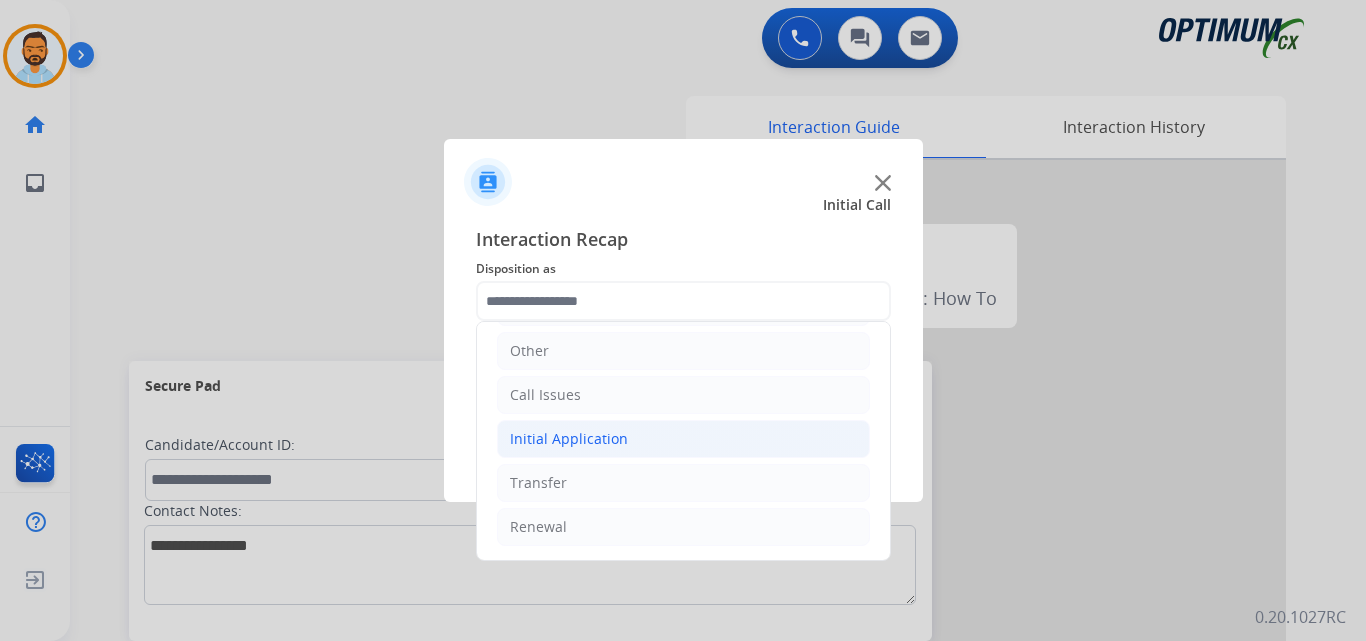 click on "Initial Application" 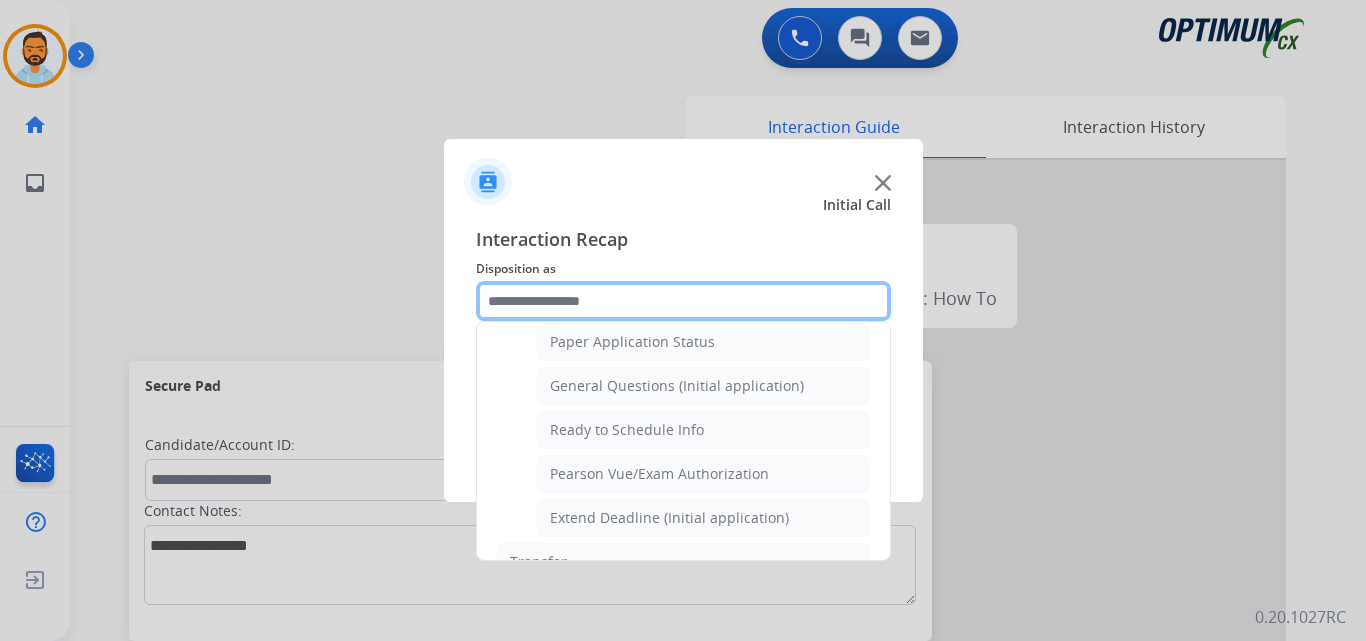 scroll, scrollTop: 1132, scrollLeft: 0, axis: vertical 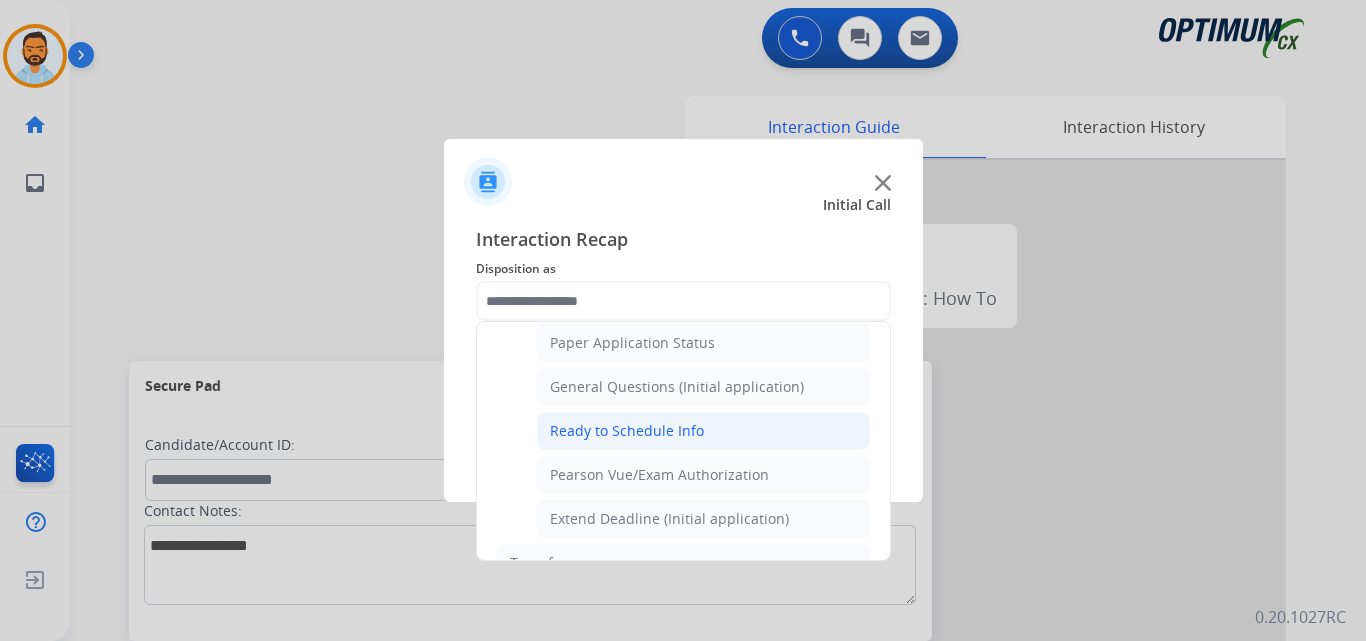 click on "Ready to Schedule Info" 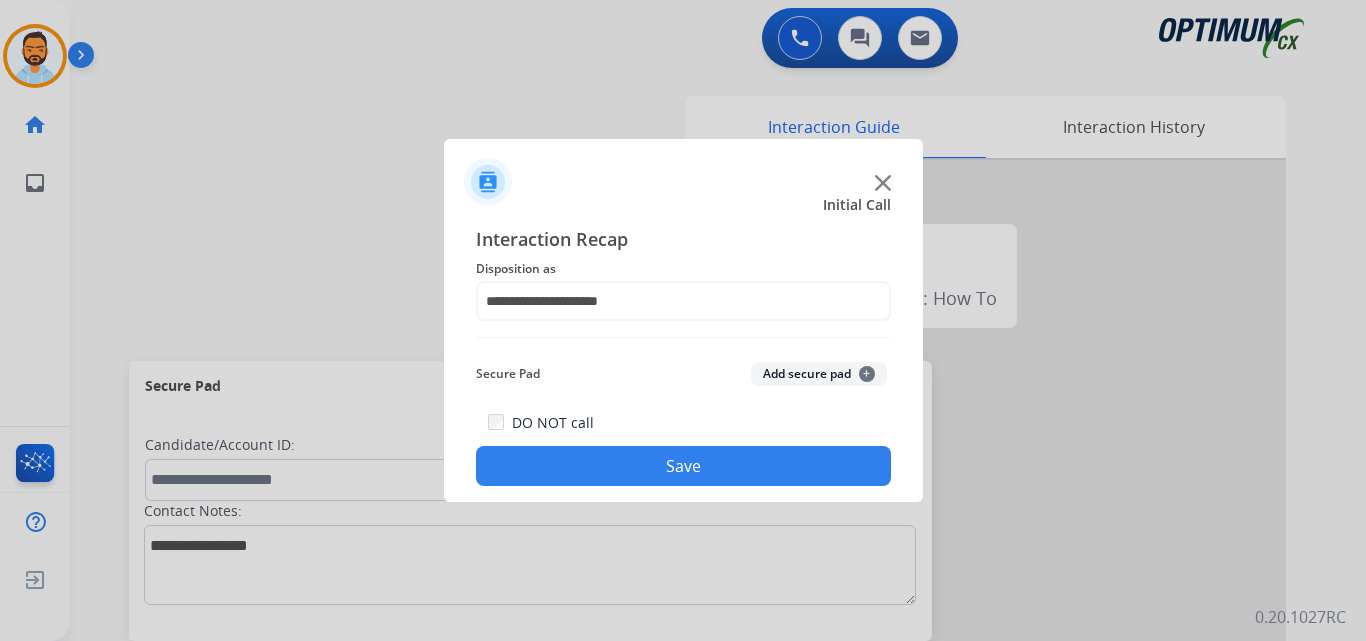 click on "Save" 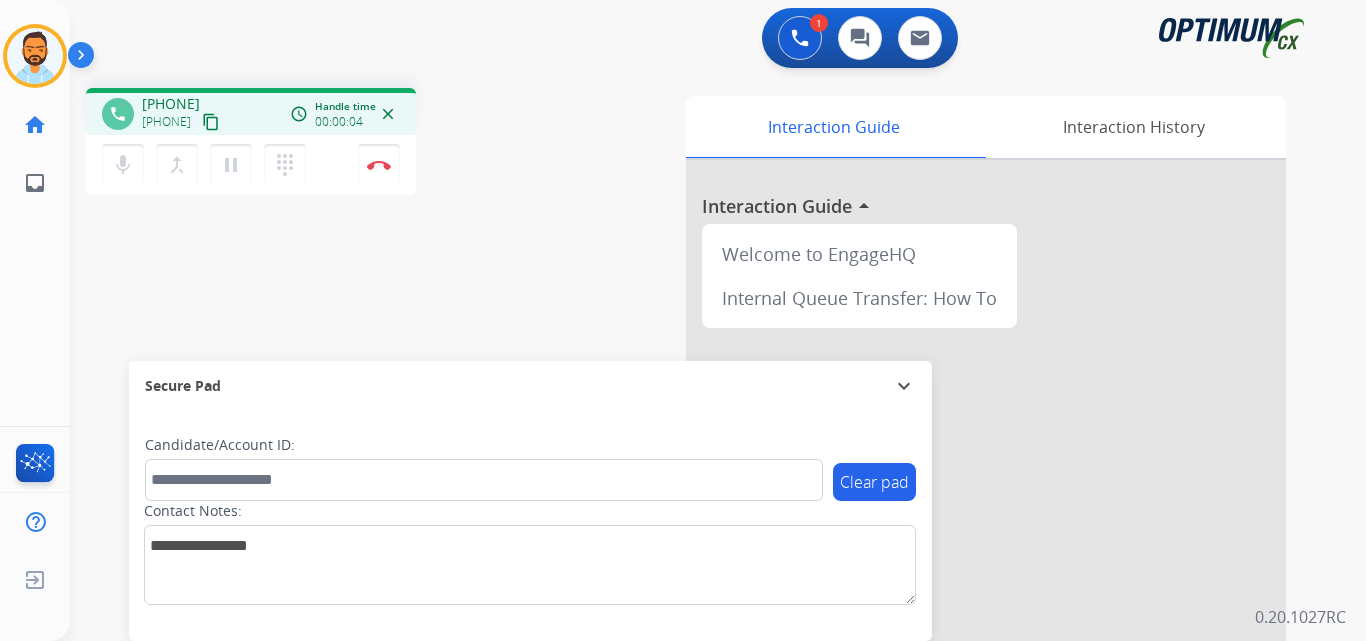 click on "content_copy" at bounding box center [211, 122] 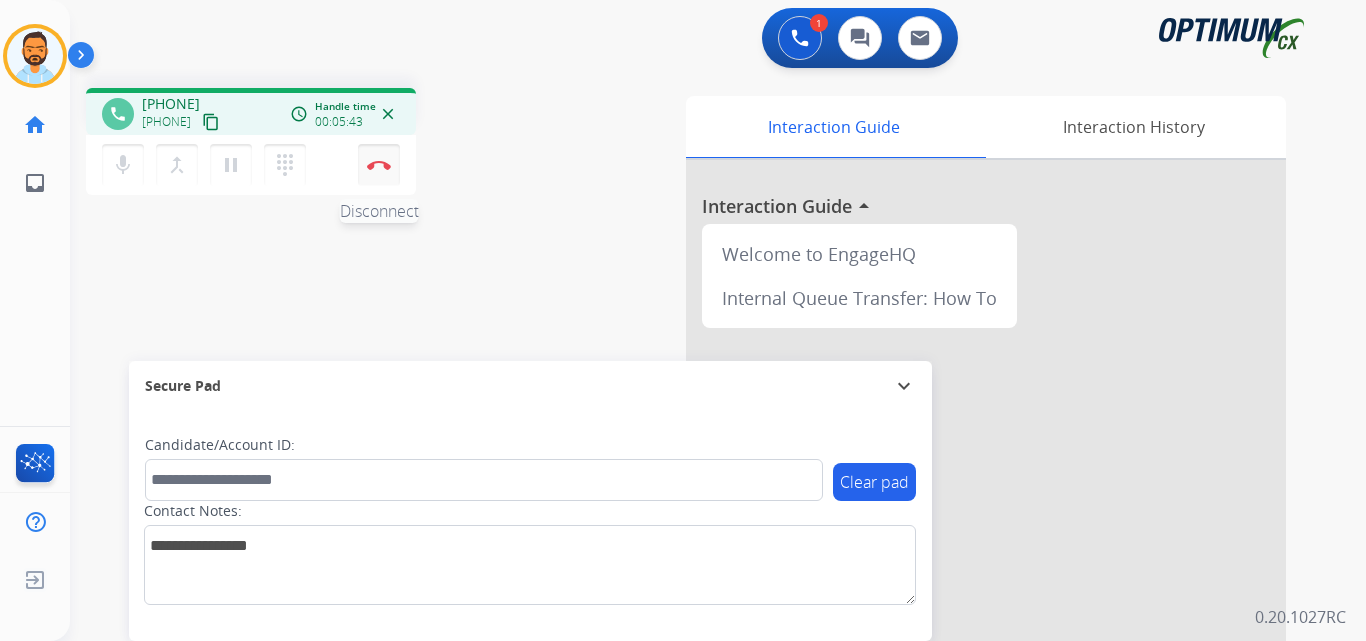click at bounding box center (379, 165) 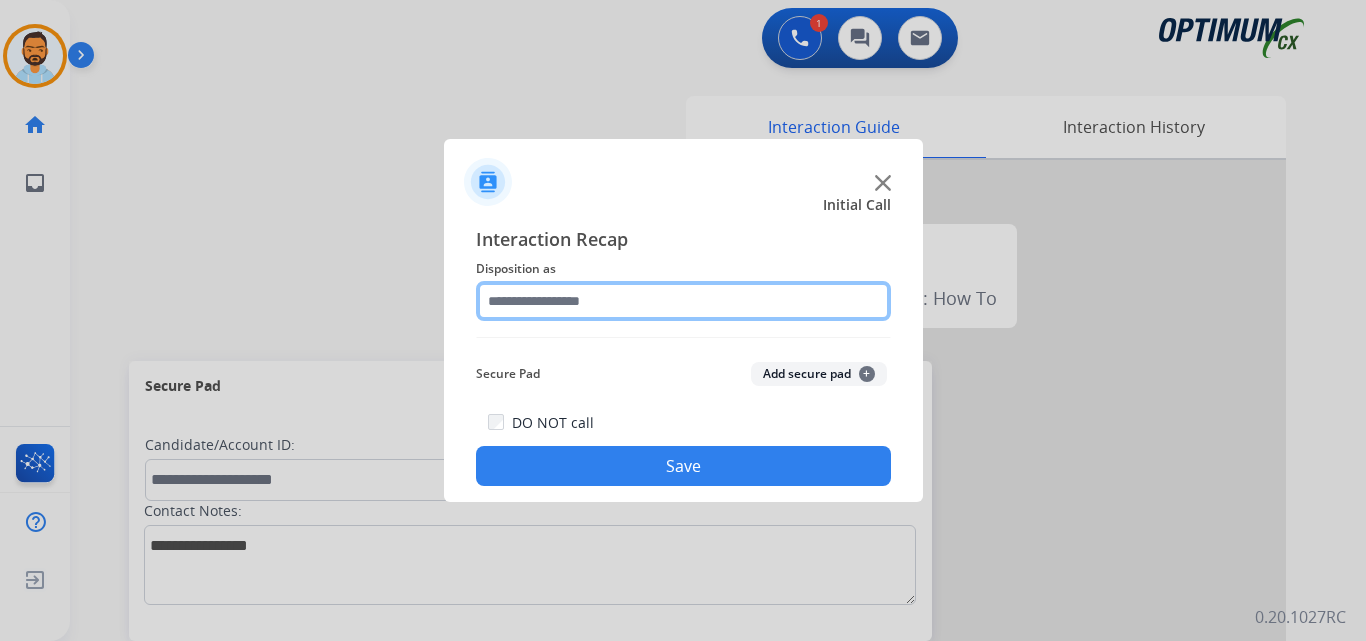 click 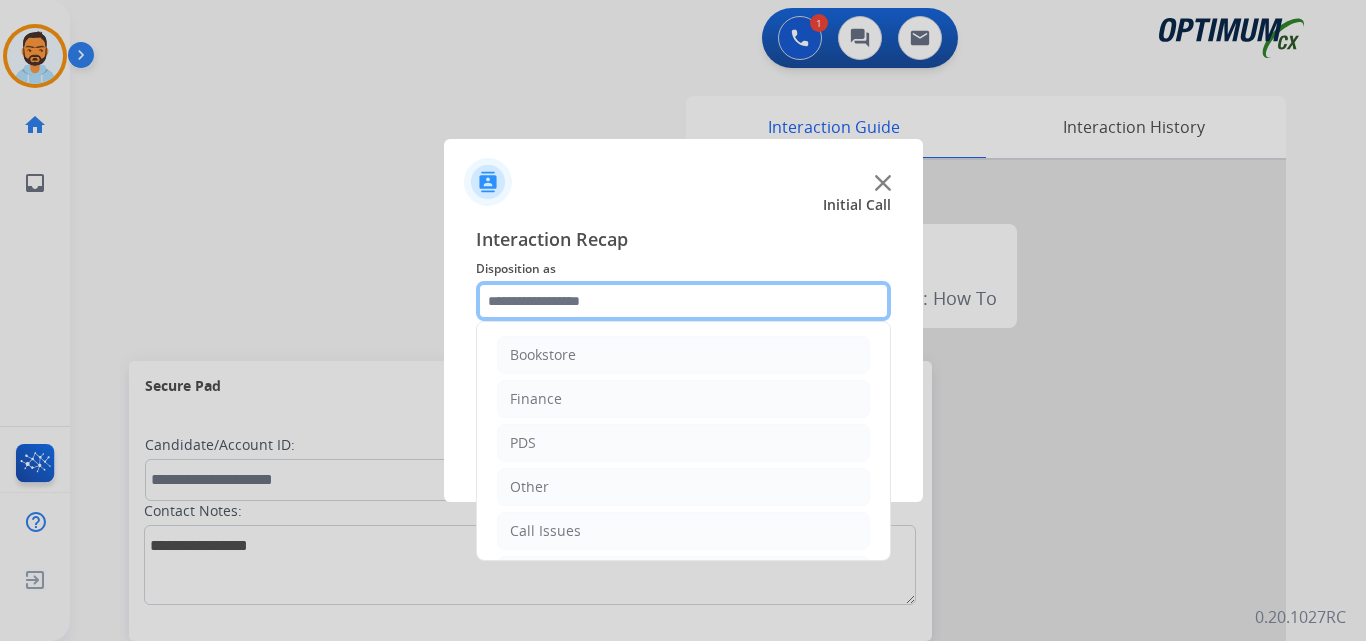scroll, scrollTop: 136, scrollLeft: 0, axis: vertical 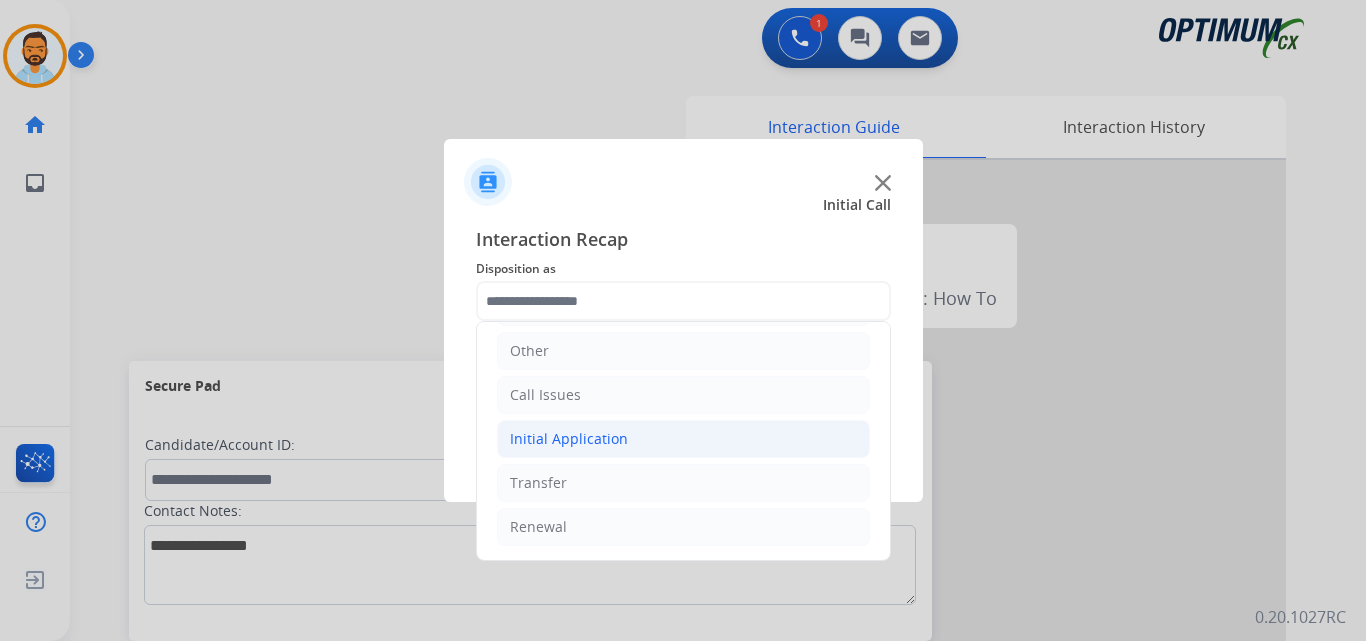 click on "Initial Application" 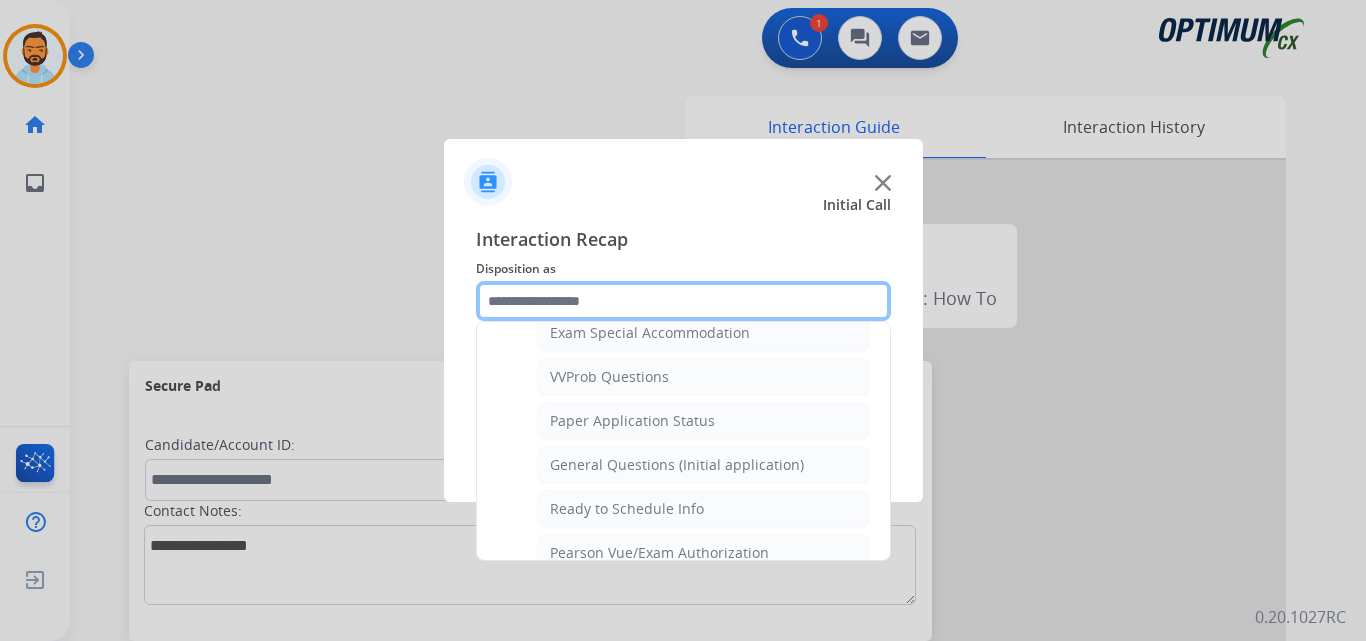 scroll, scrollTop: 1060, scrollLeft: 0, axis: vertical 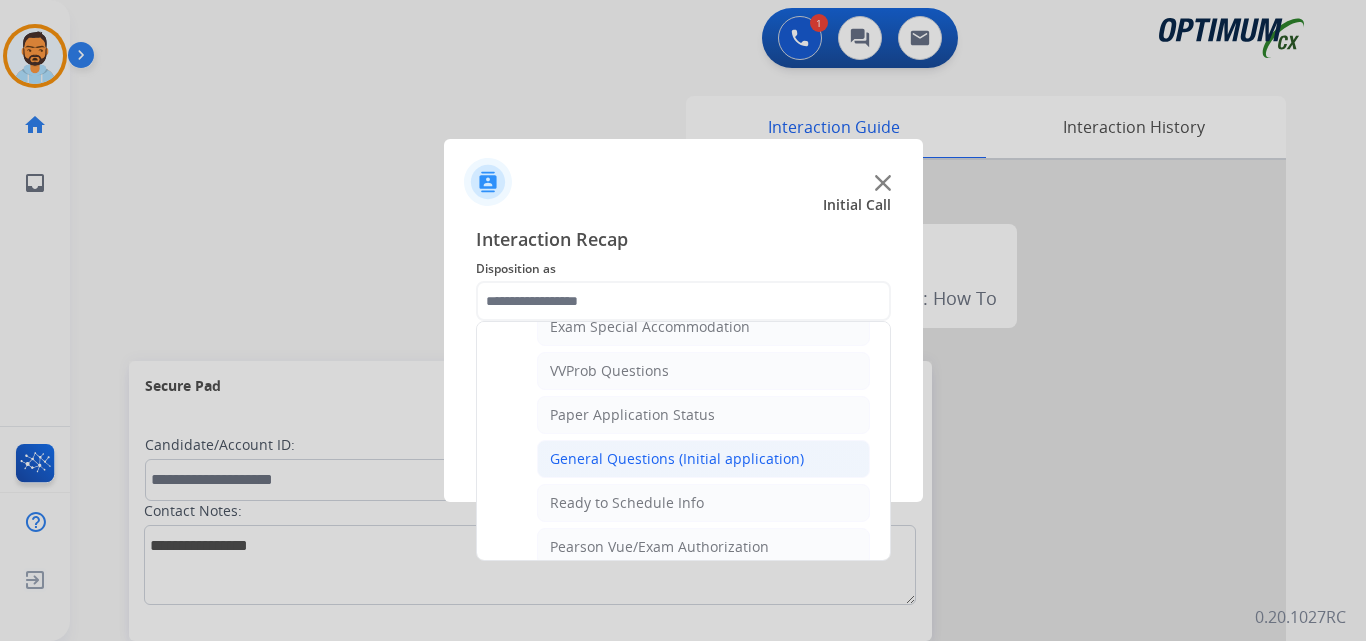 click on "General Questions (Initial application)" 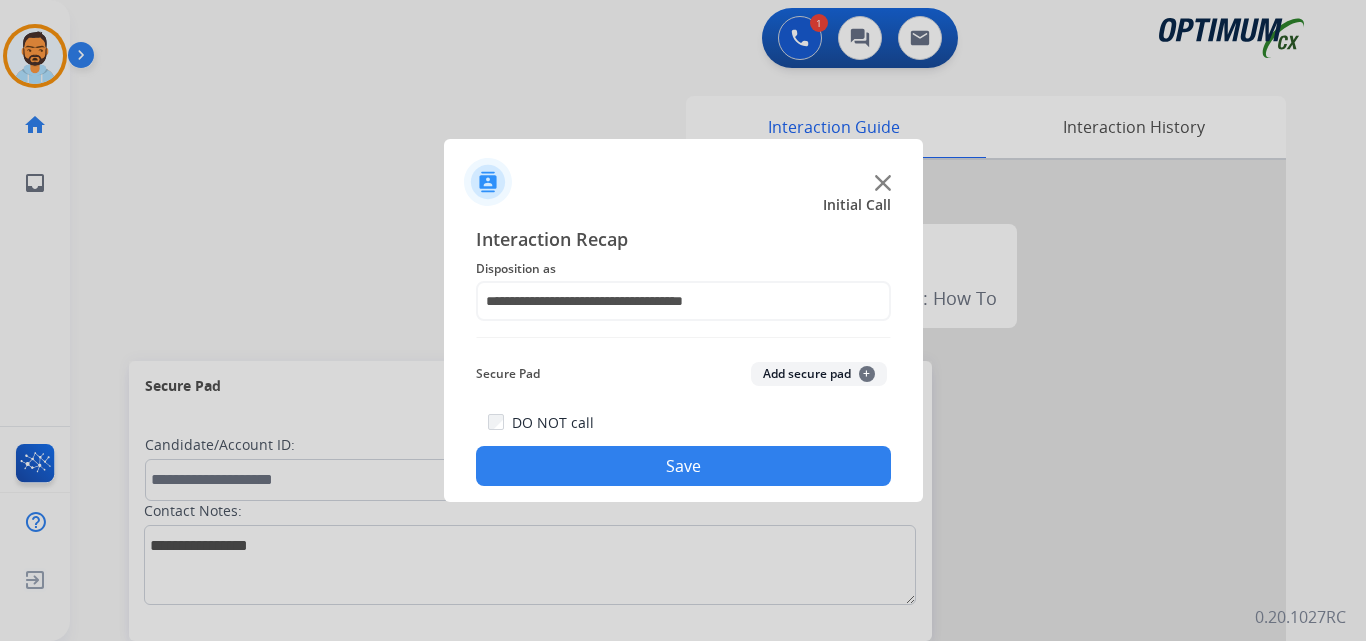 click on "Save" 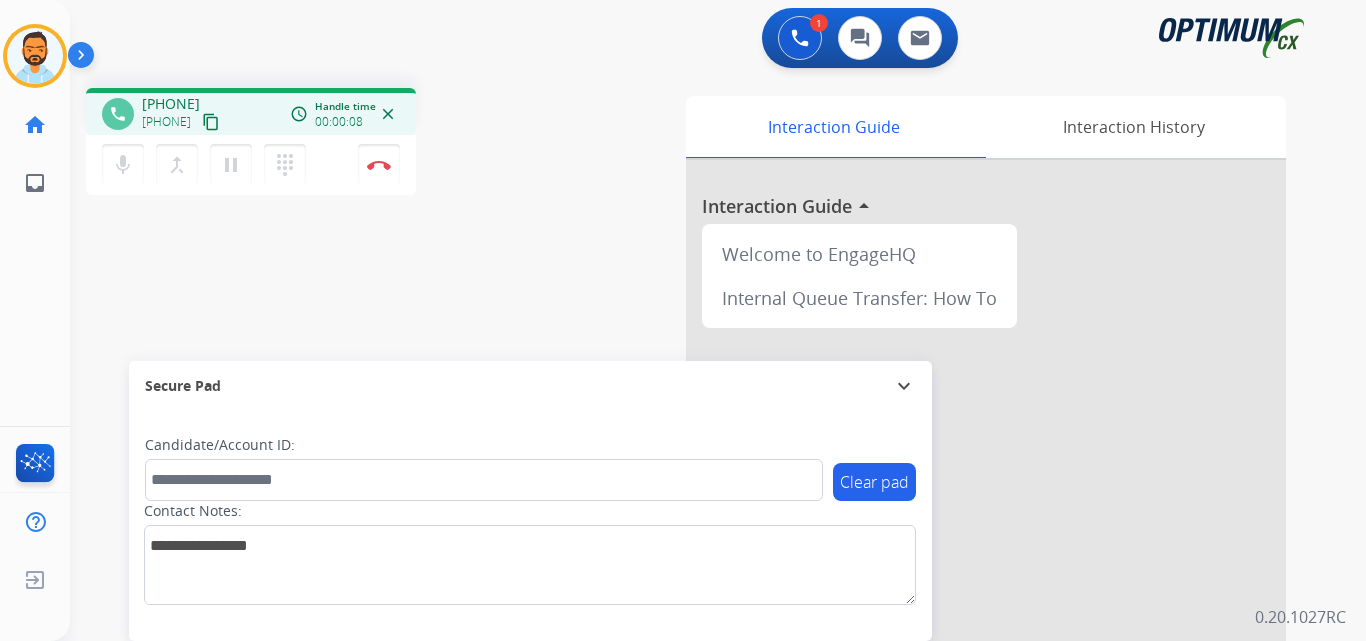 click on "content_copy" at bounding box center (211, 122) 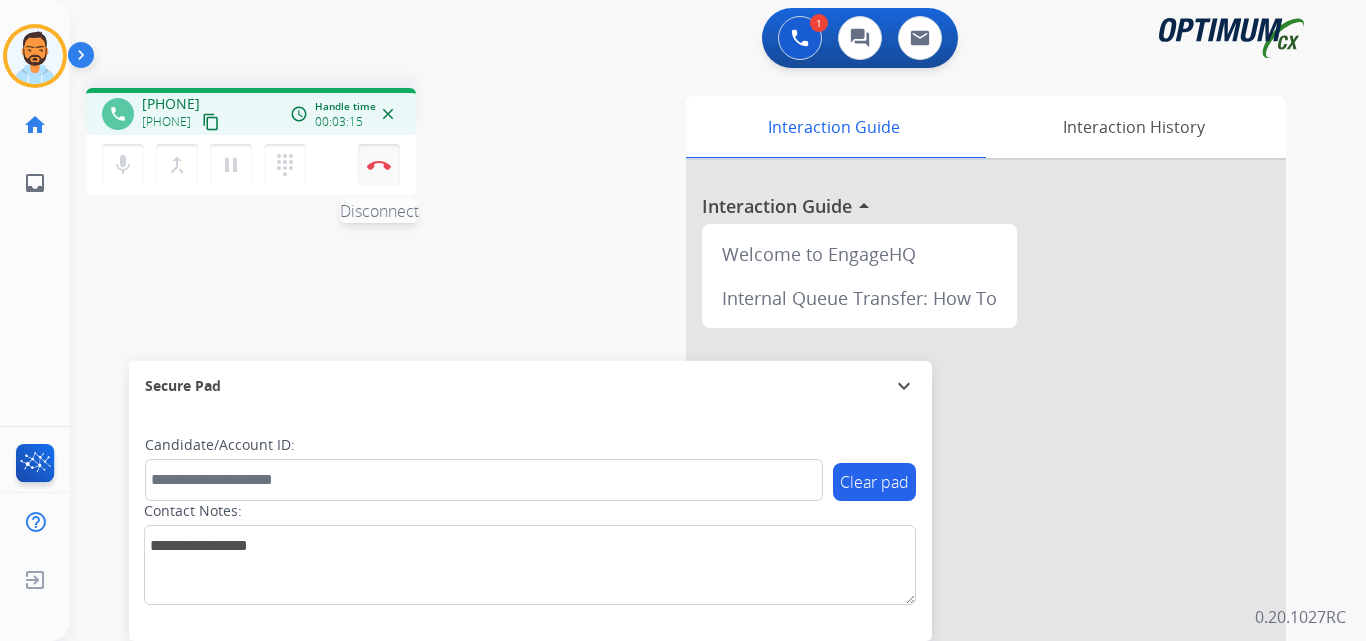 click at bounding box center (379, 165) 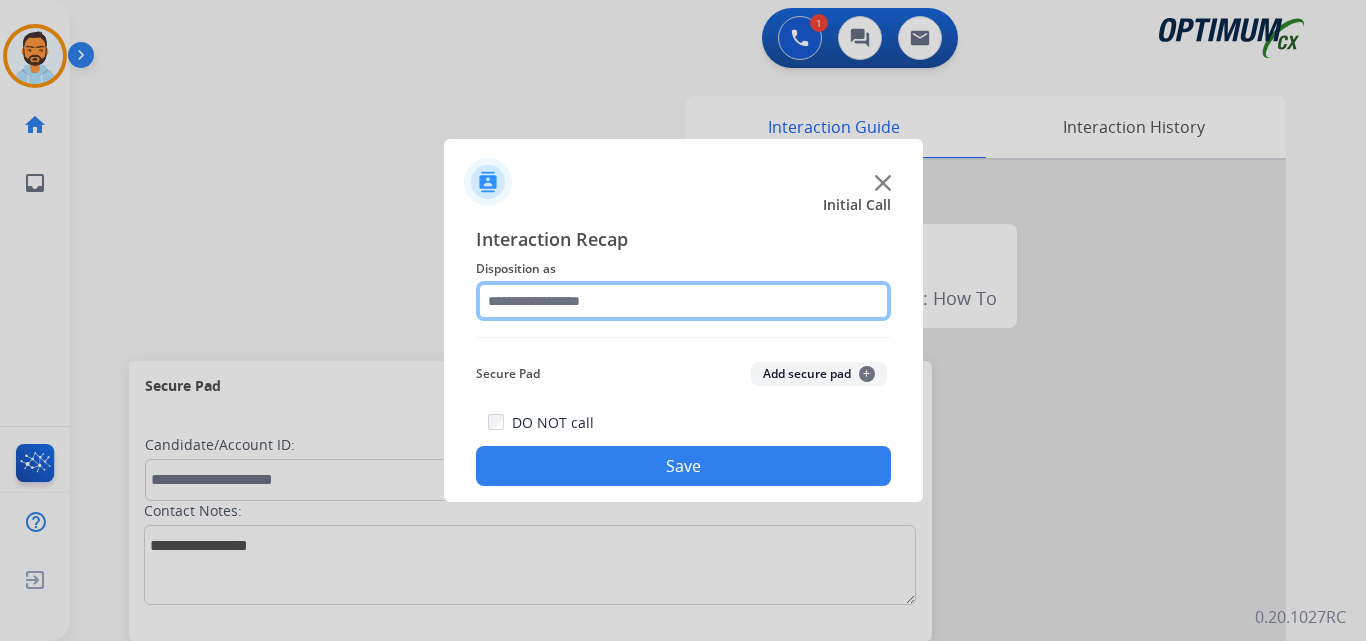 click 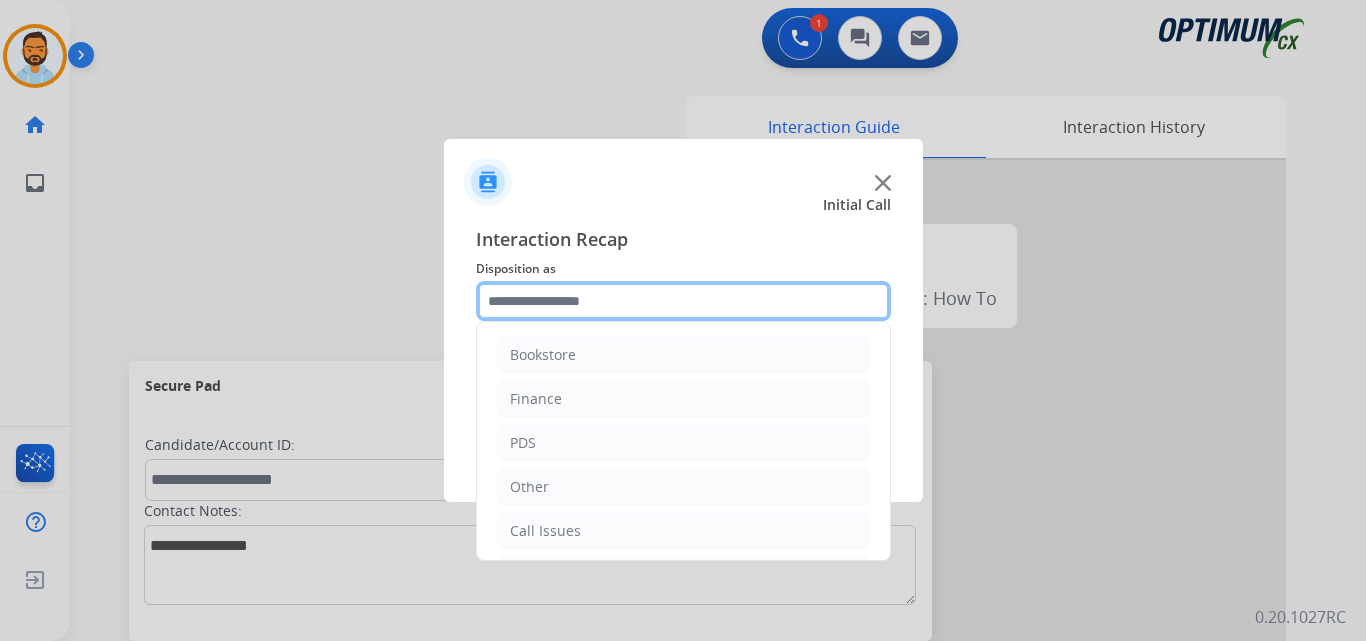 scroll, scrollTop: 136, scrollLeft: 0, axis: vertical 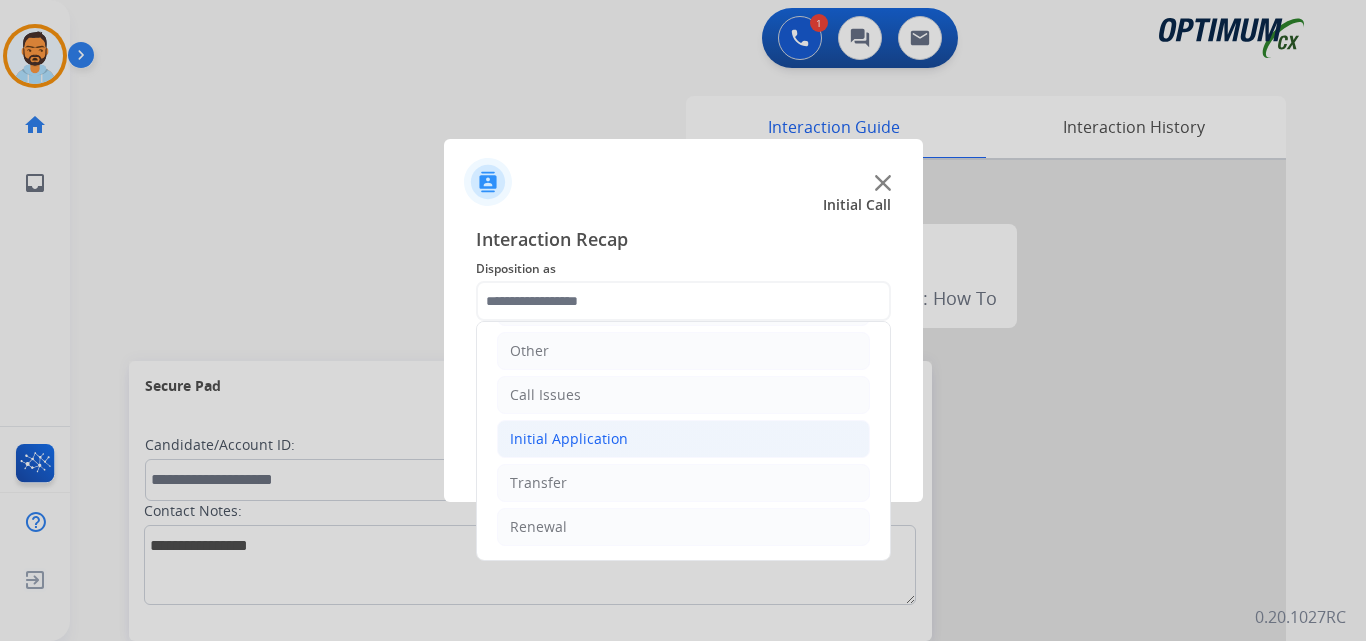 click on "Initial Application" 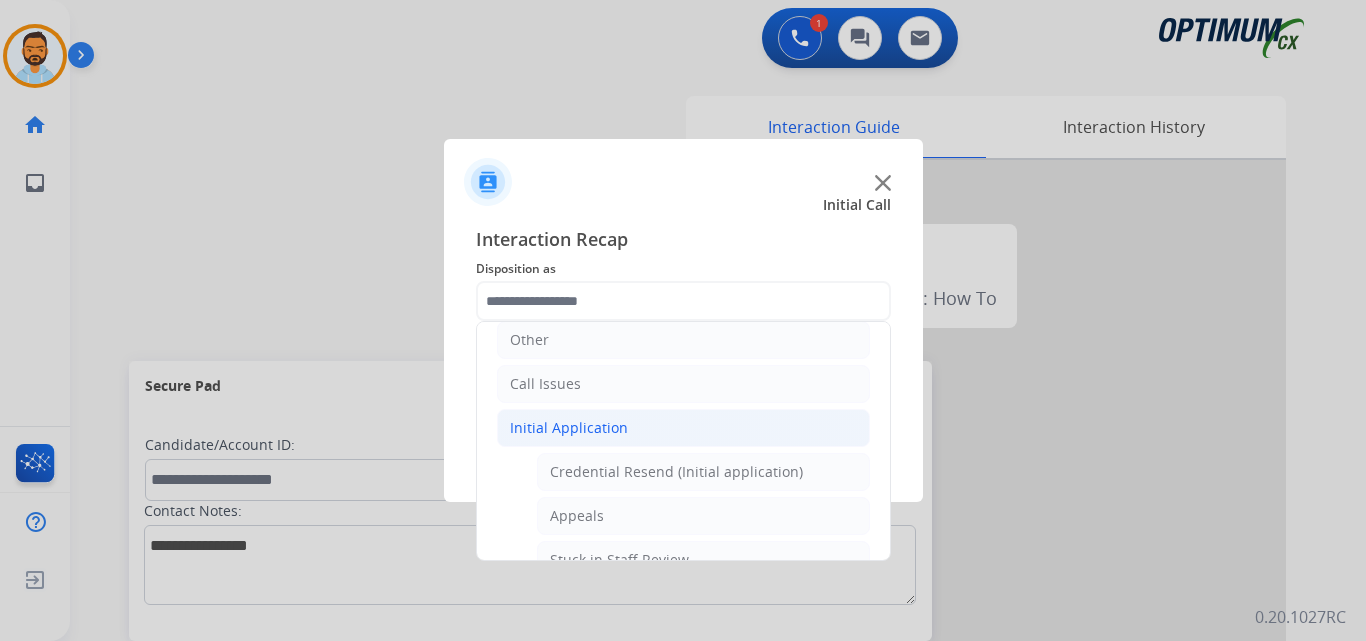 click on "Initial Application" 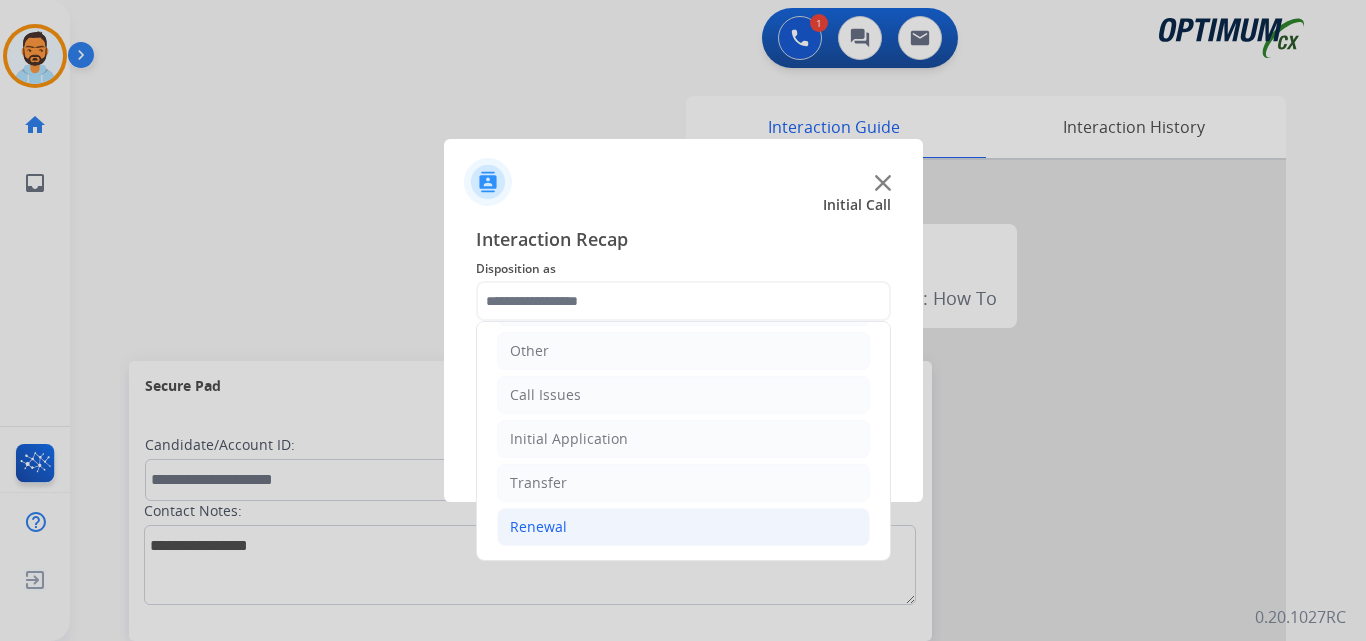 click on "Renewal" 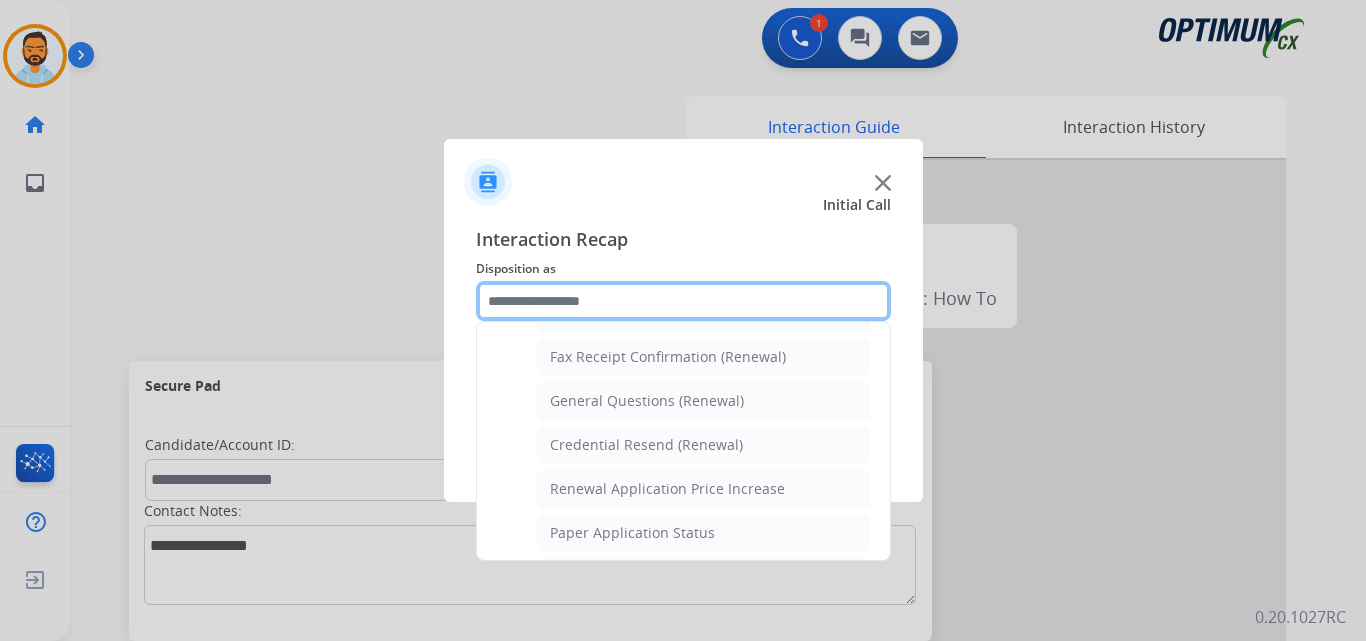 scroll, scrollTop: 545, scrollLeft: 0, axis: vertical 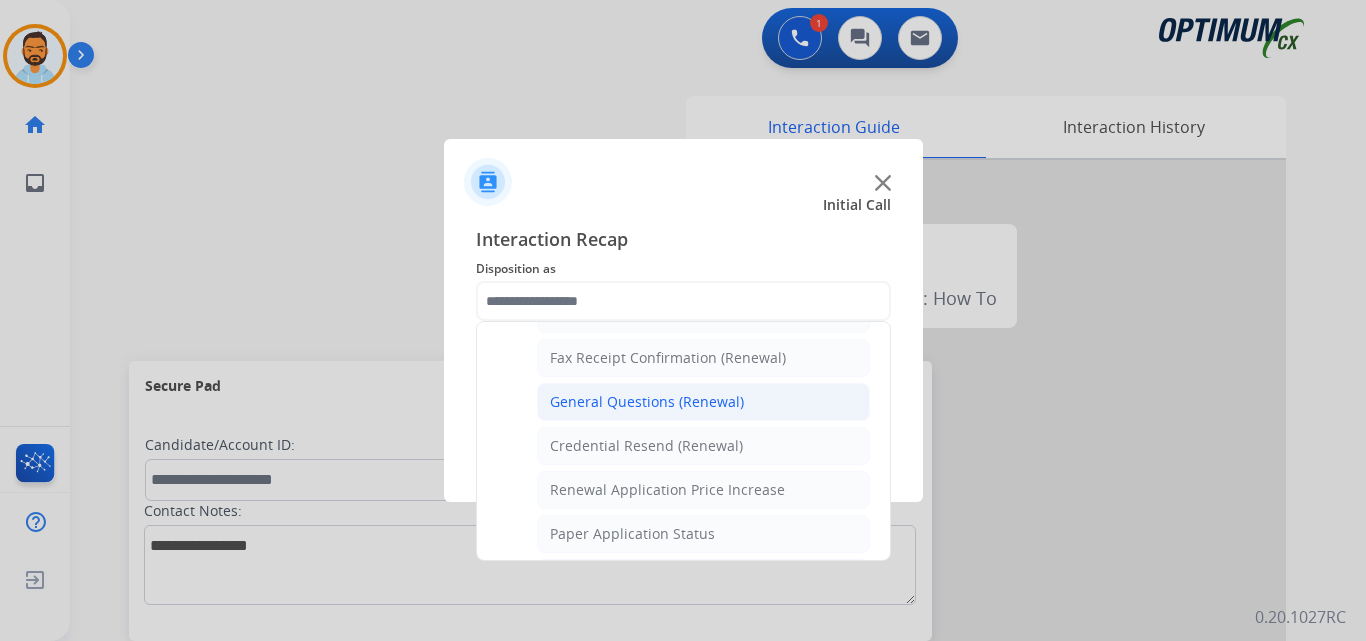 click on "General Questions (Renewal)" 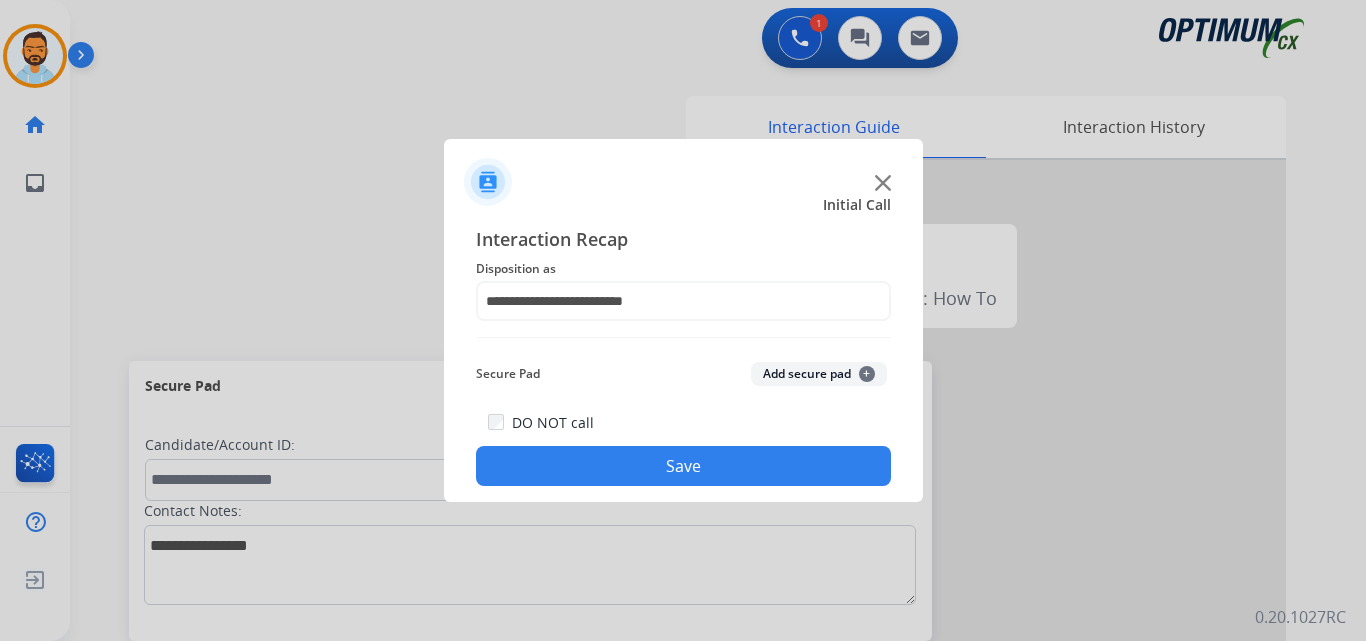 click on "Save" 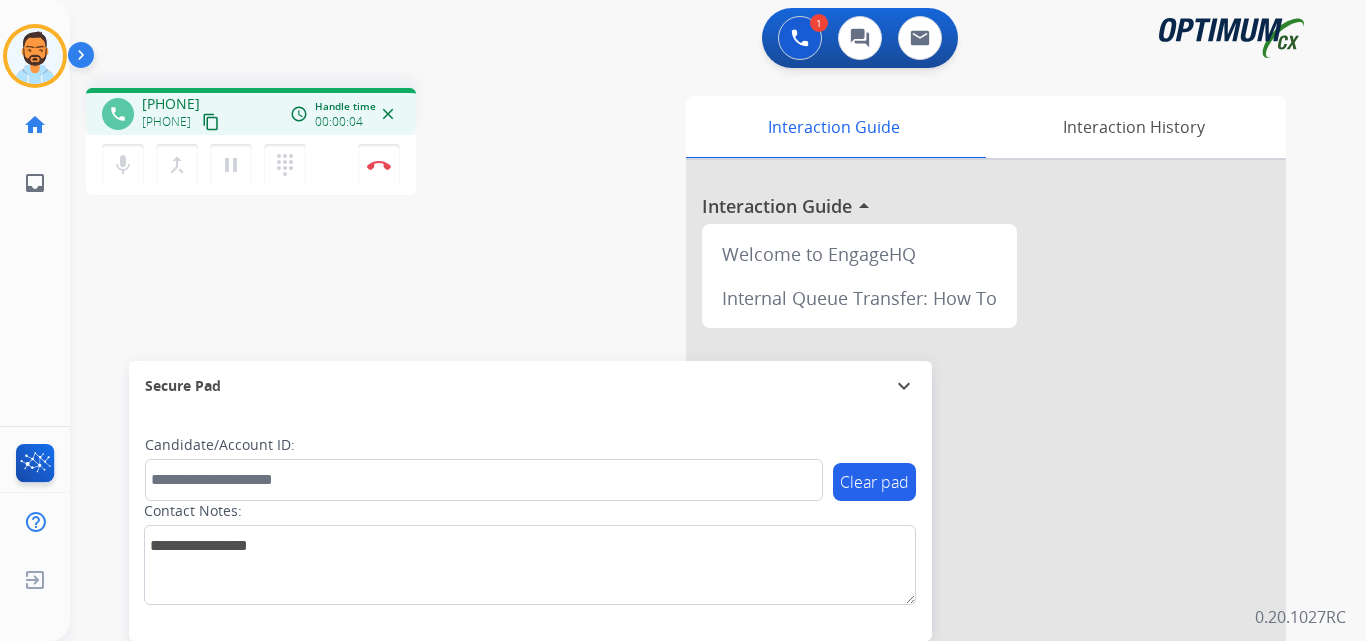 click on "content_copy" at bounding box center (211, 122) 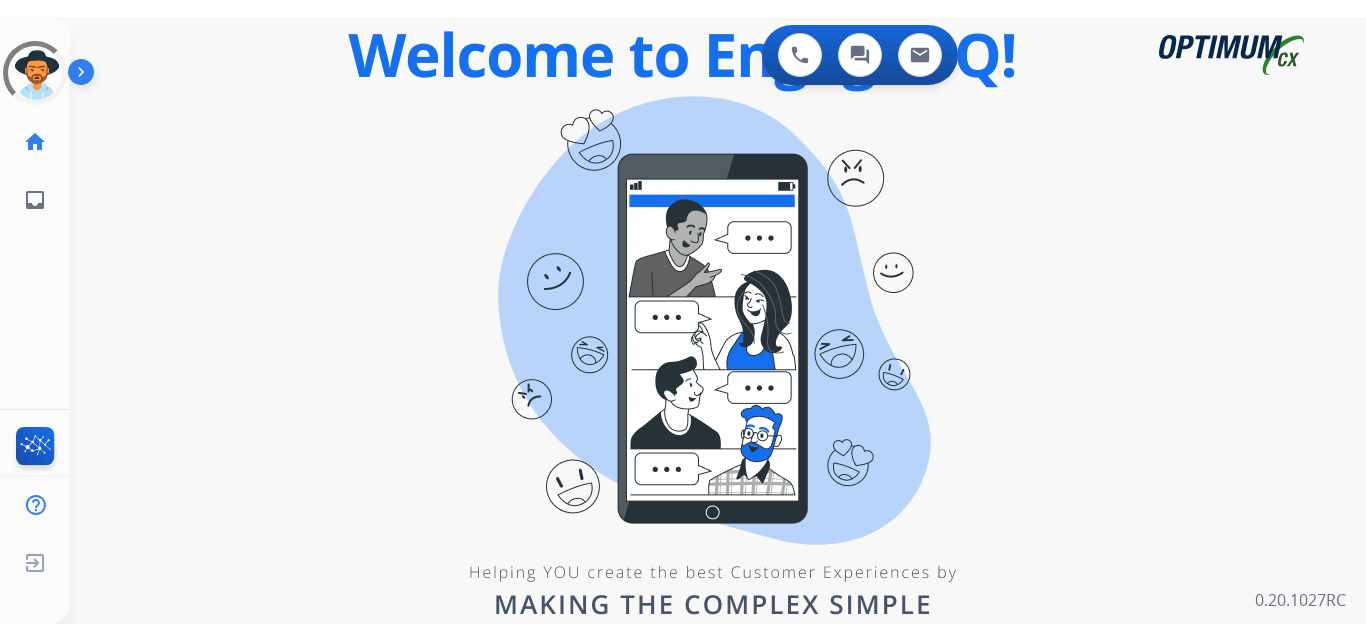 scroll, scrollTop: 0, scrollLeft: 0, axis: both 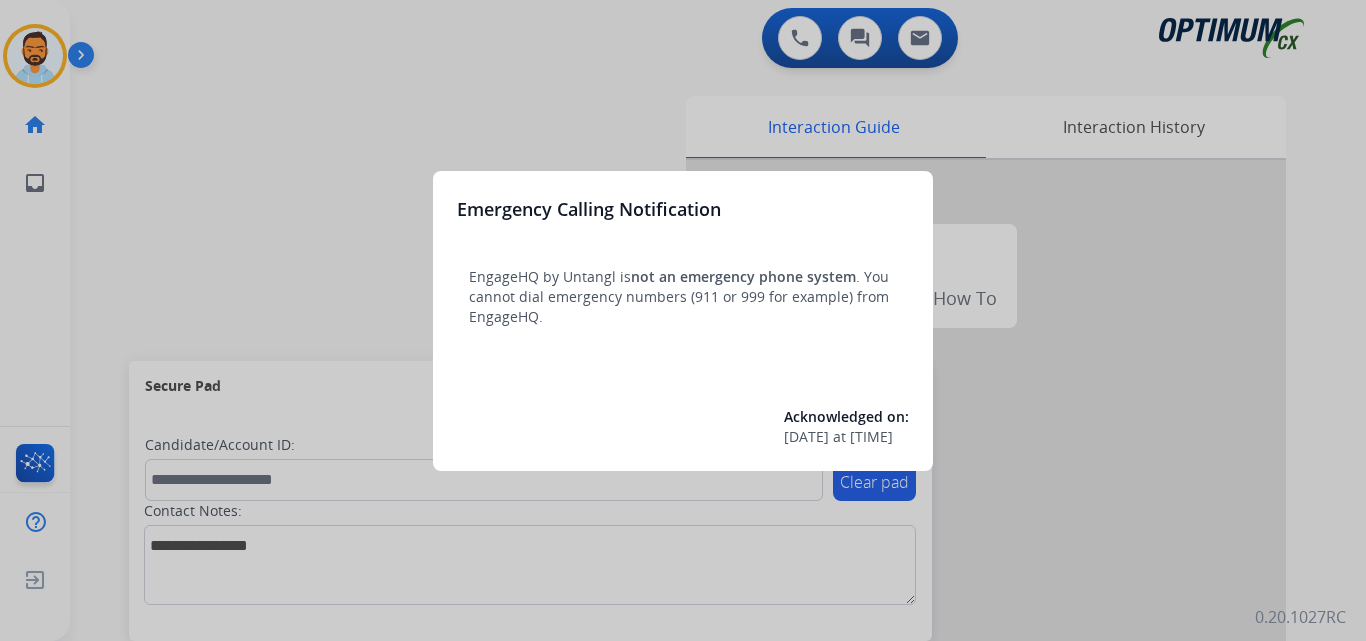 click at bounding box center (683, 320) 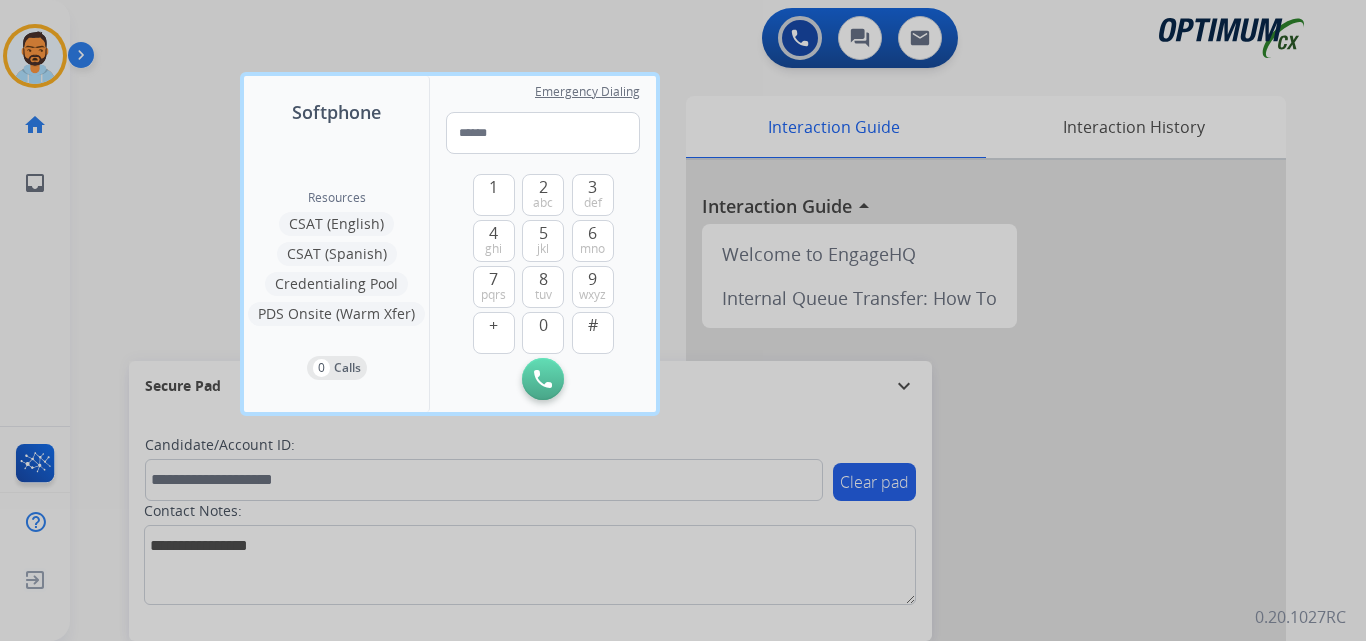 click at bounding box center (683, 320) 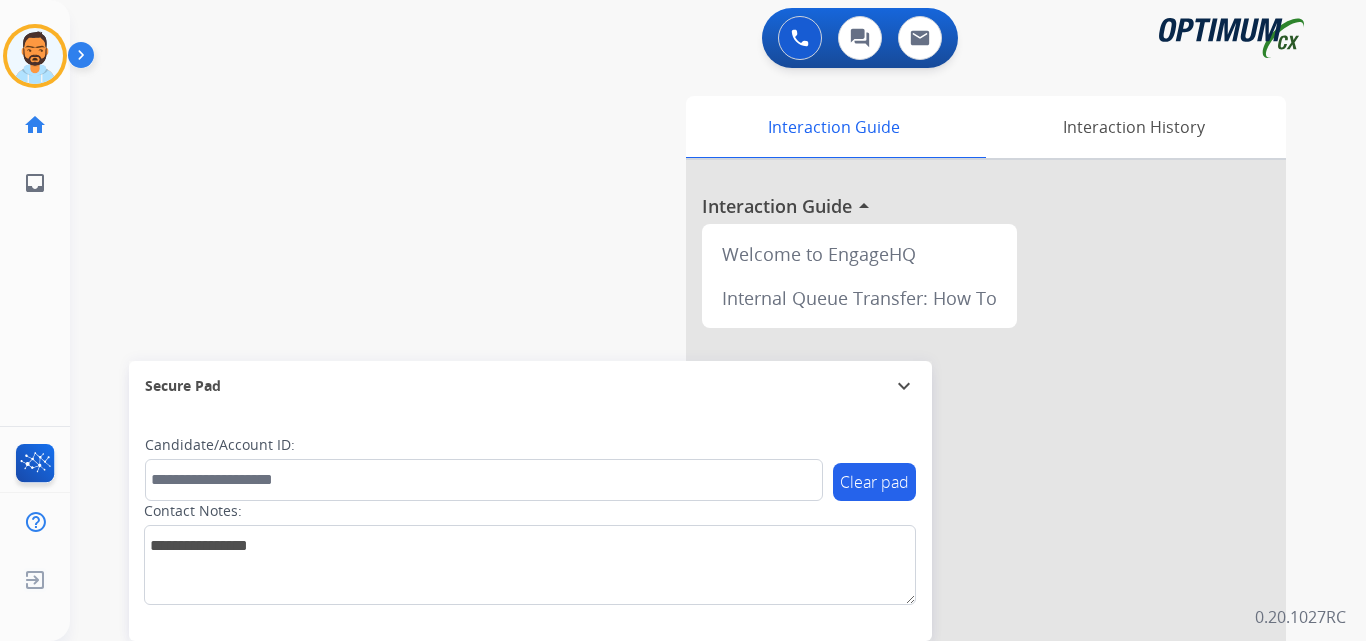 click on "swap_horiz Break voice bridge close_fullscreen Connect 3-Way Call merge_type Separate 3-Way Call  Interaction Guide   Interaction History  Interaction Guide arrow_drop_up  Welcome to EngageHQ   Internal Queue Transfer: How To  Secure Pad expand_more Clear pad Candidate/Account ID: Contact Notes:" at bounding box center (694, 489) 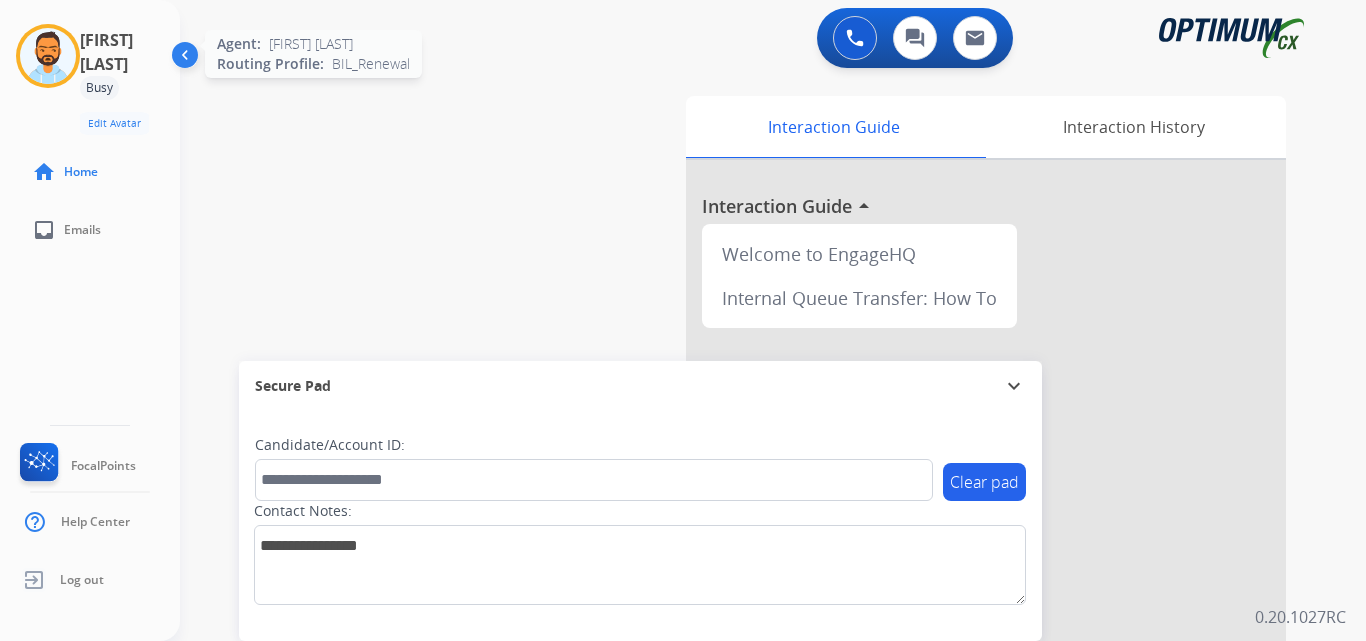 click at bounding box center [48, 56] 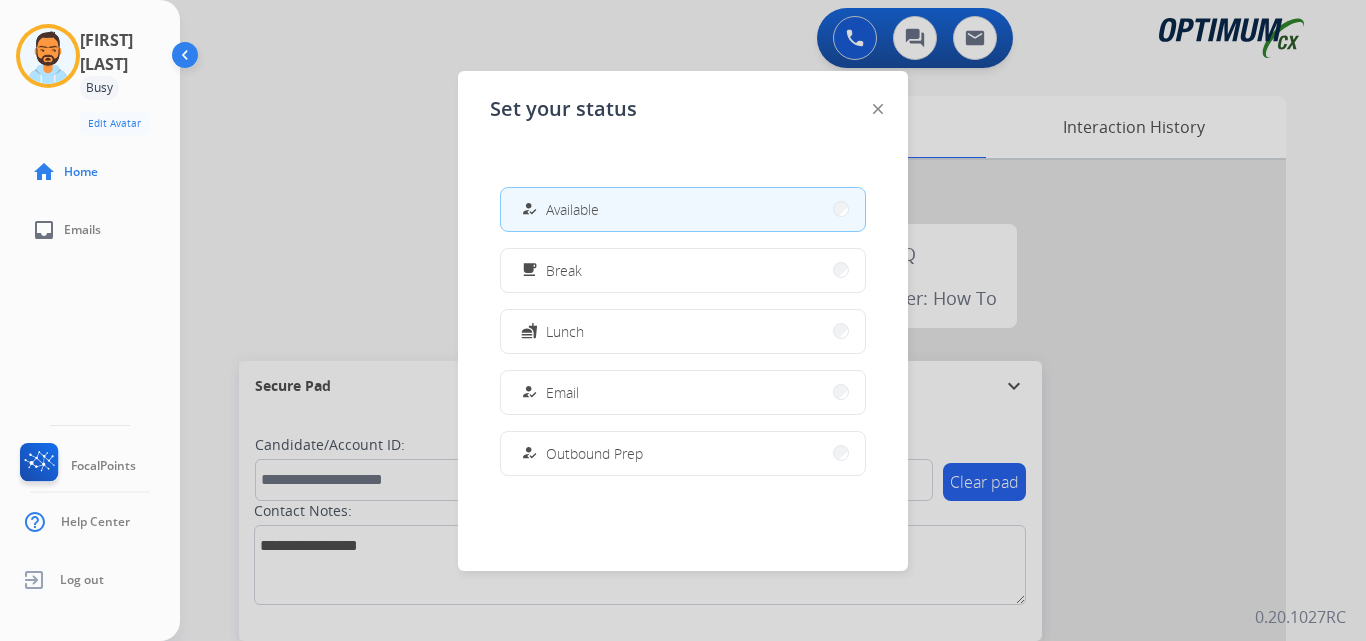 click on "Available" at bounding box center [572, 209] 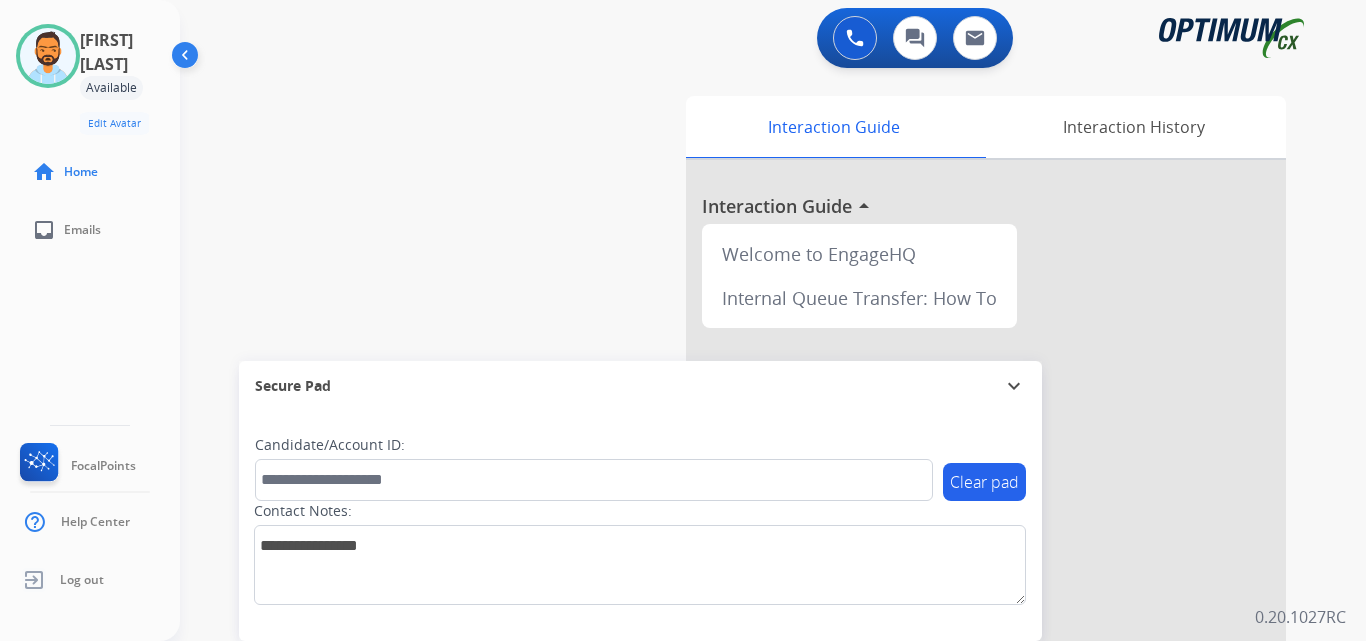 click at bounding box center [187, 59] 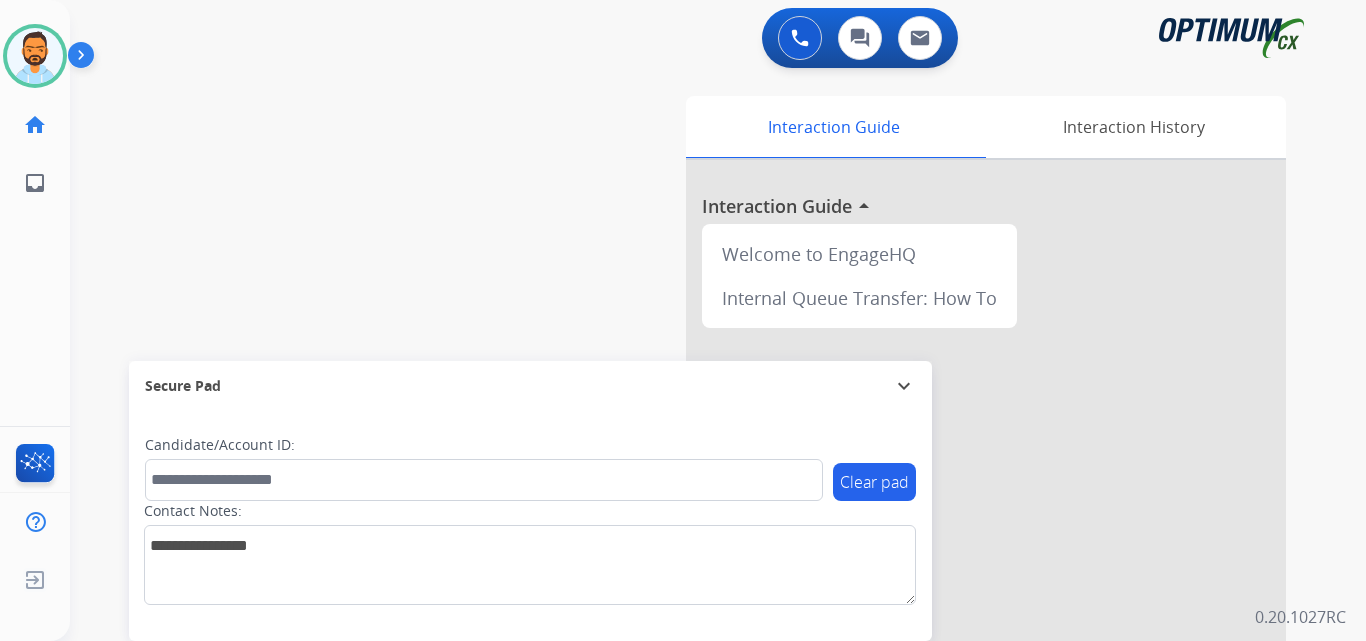 click at bounding box center [85, 59] 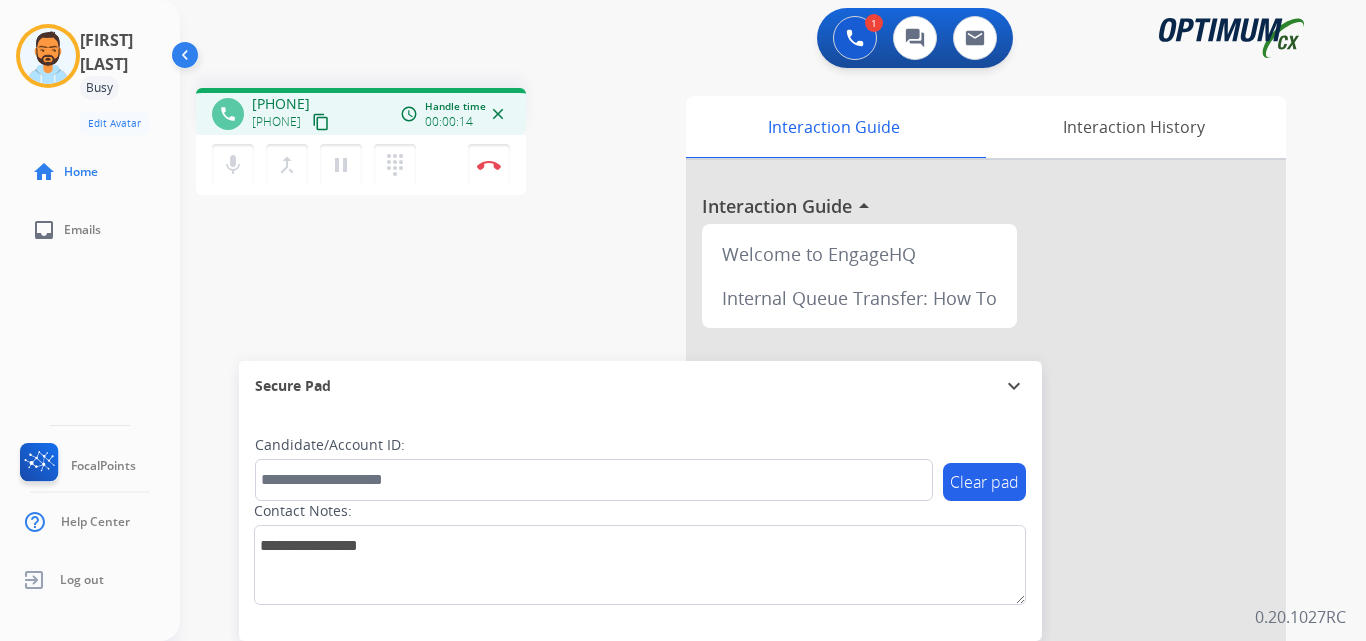 click on "content_copy" at bounding box center (321, 122) 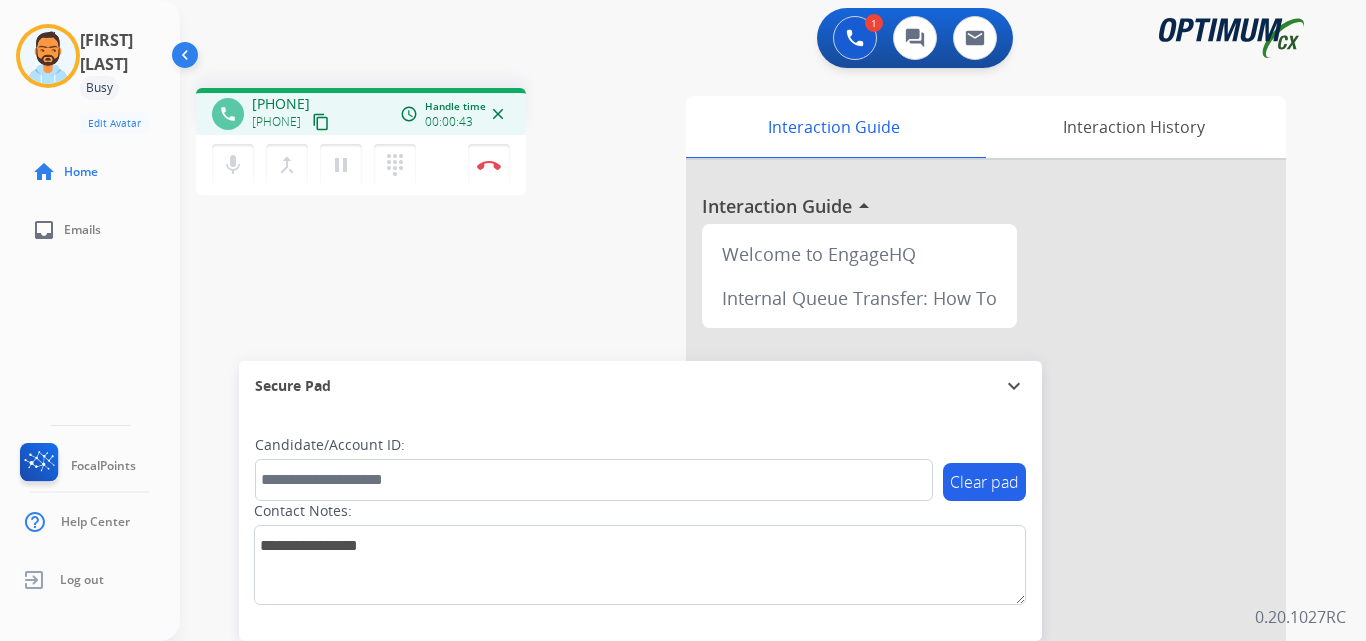 click on "content_copy" at bounding box center [321, 122] 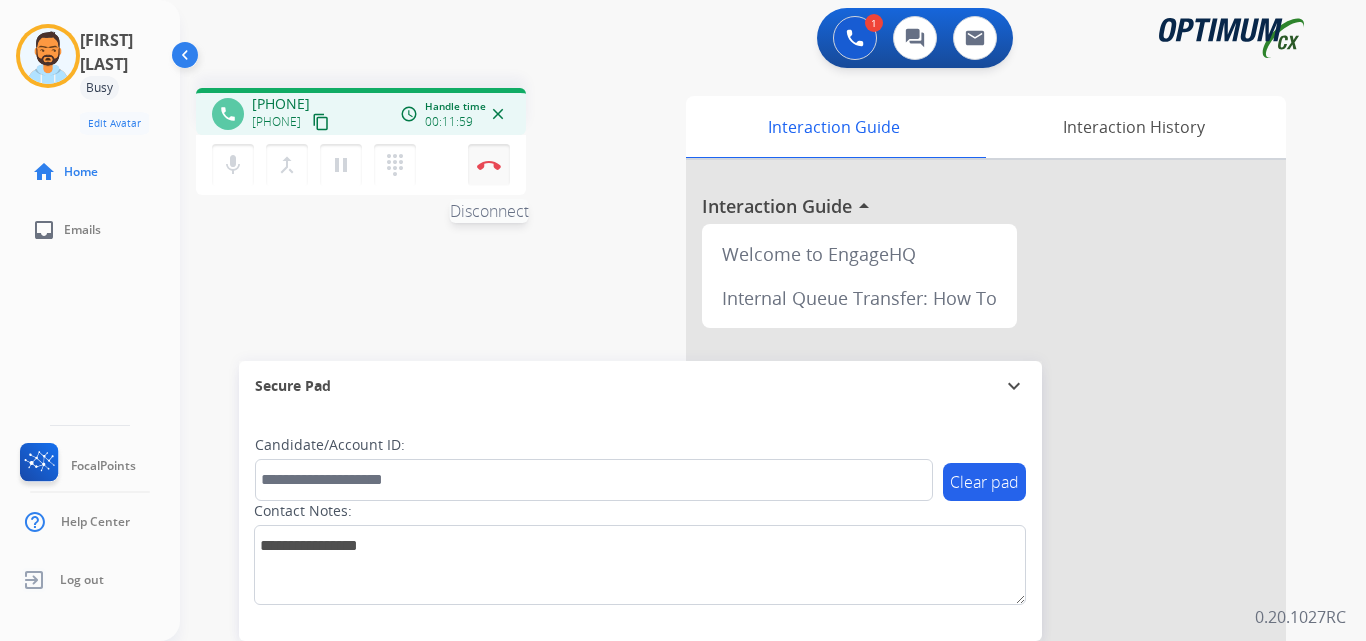 click at bounding box center [489, 165] 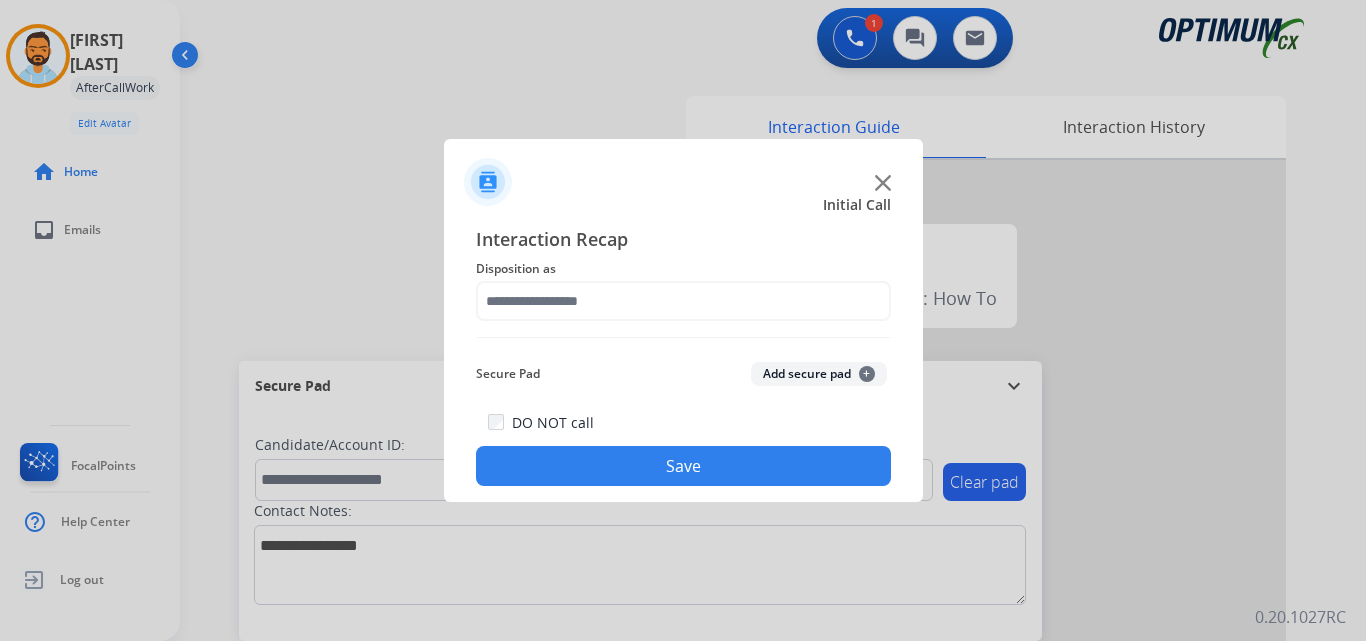click at bounding box center (683, 320) 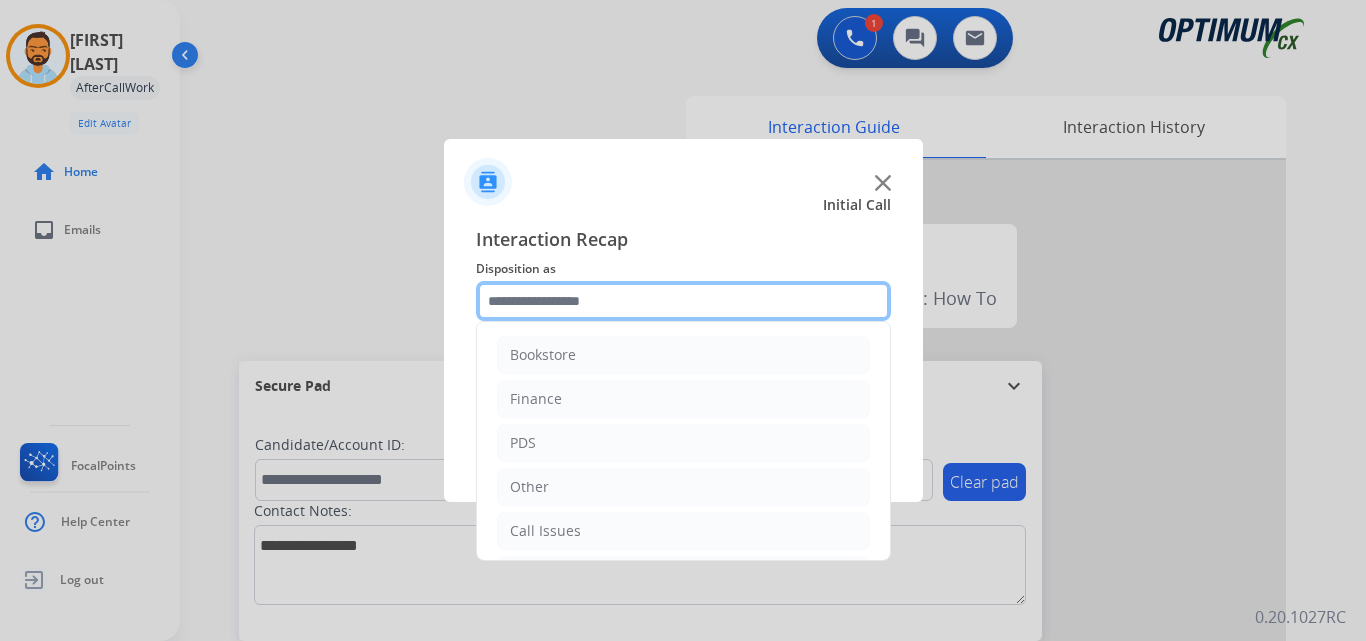 click 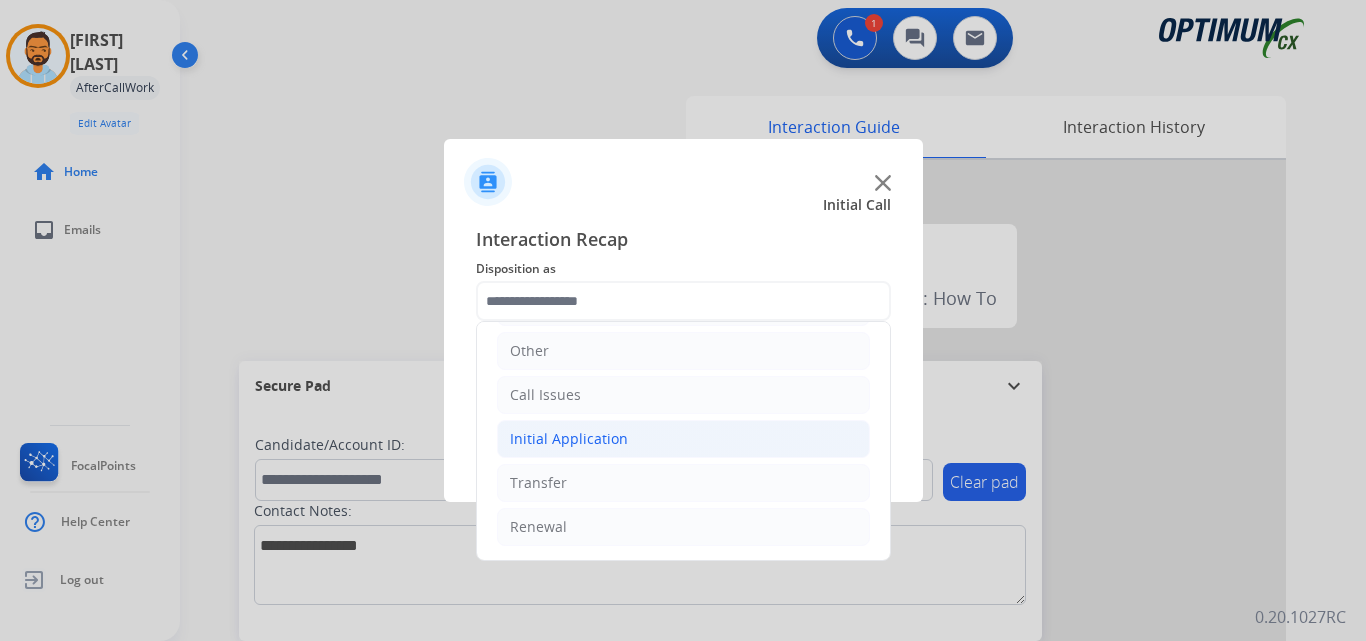 click on "Initial Application" 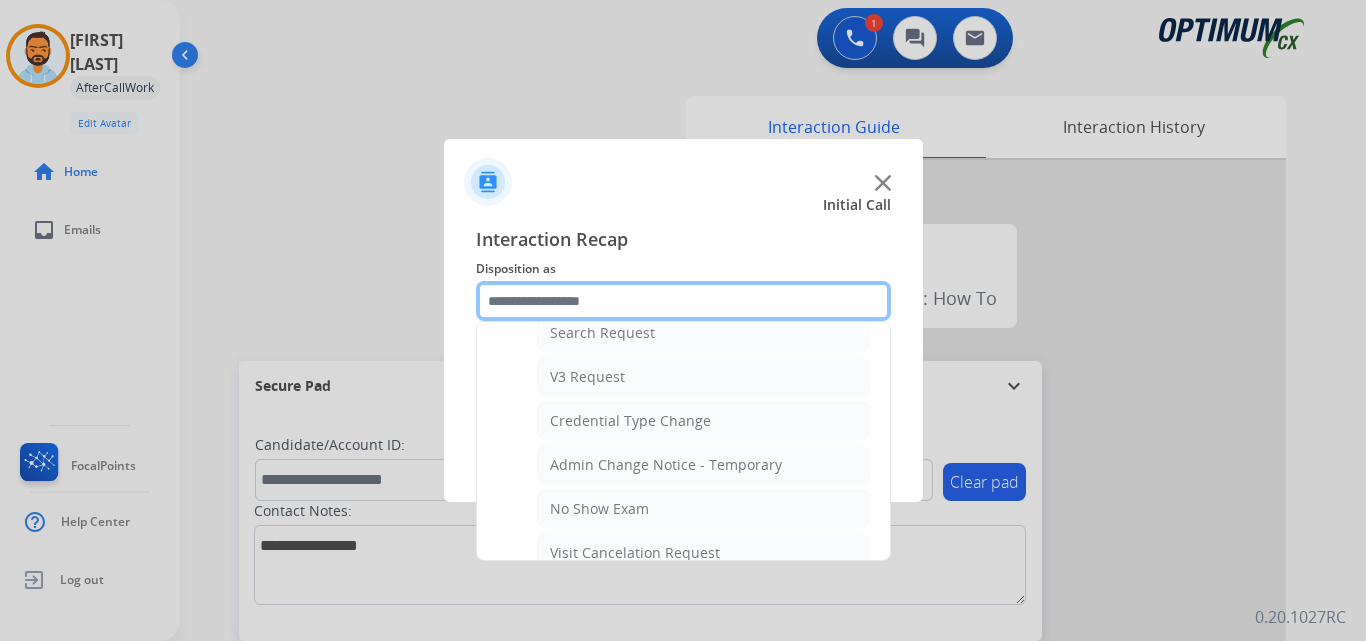 scroll, scrollTop: 753, scrollLeft: 0, axis: vertical 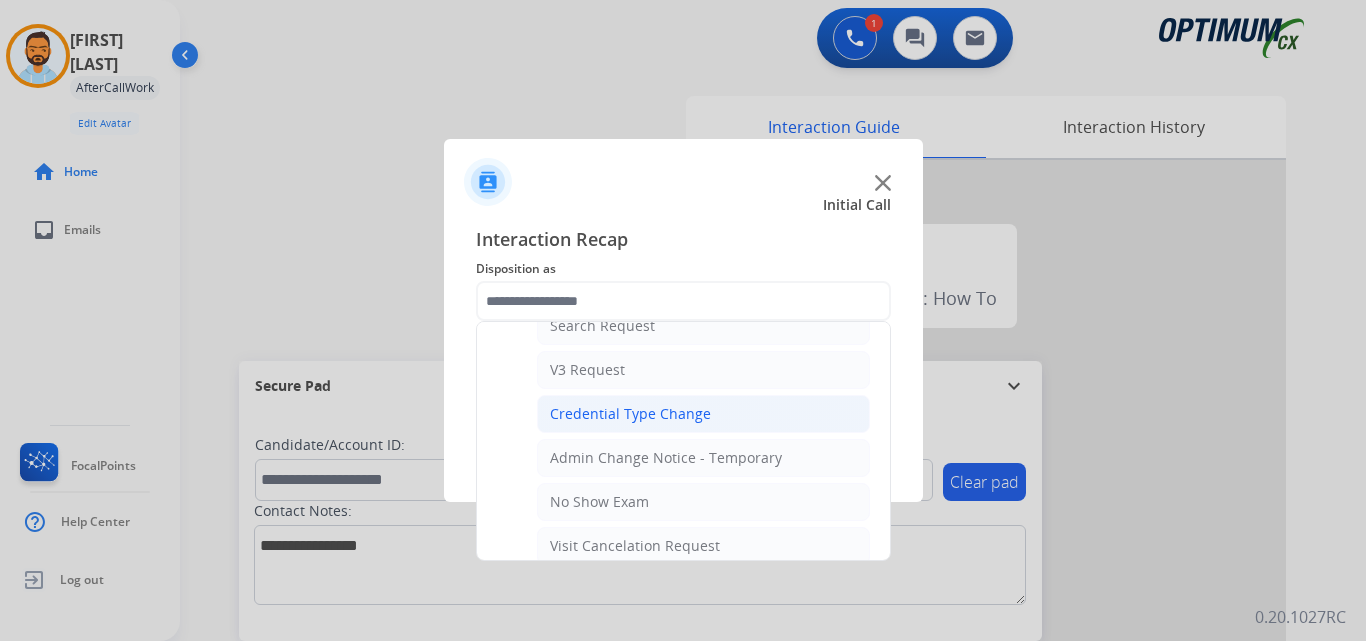 click on "Credential Type Change" 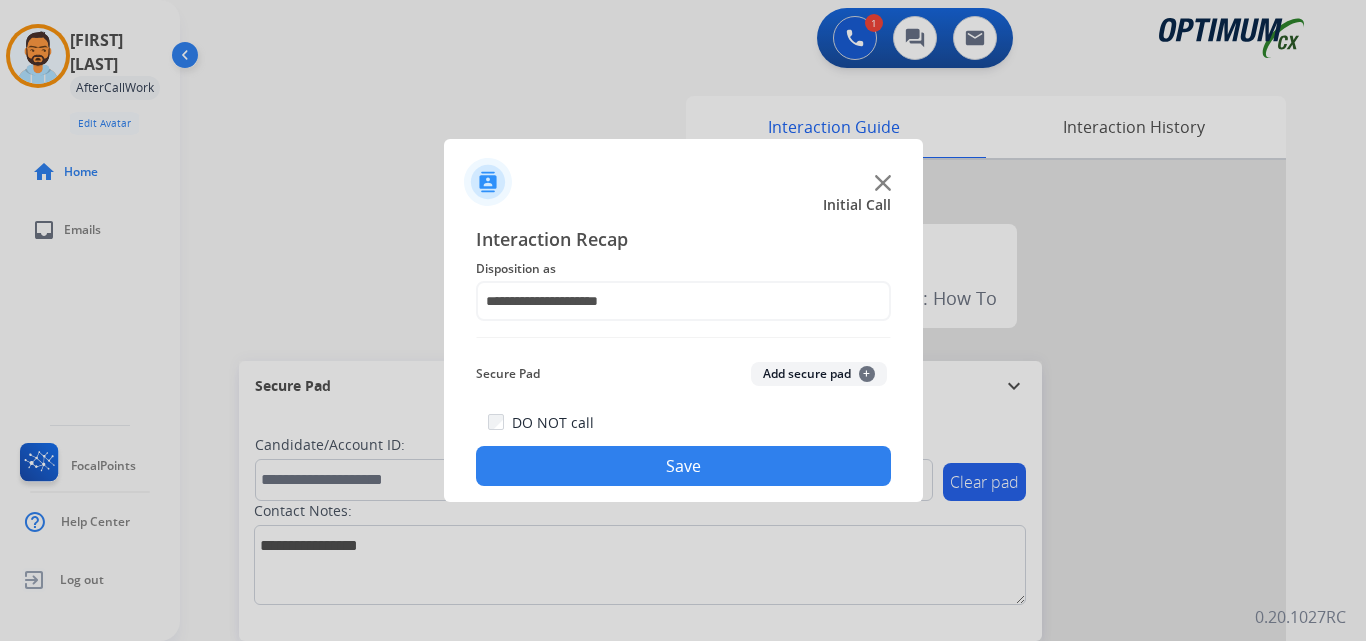 click on "Save" 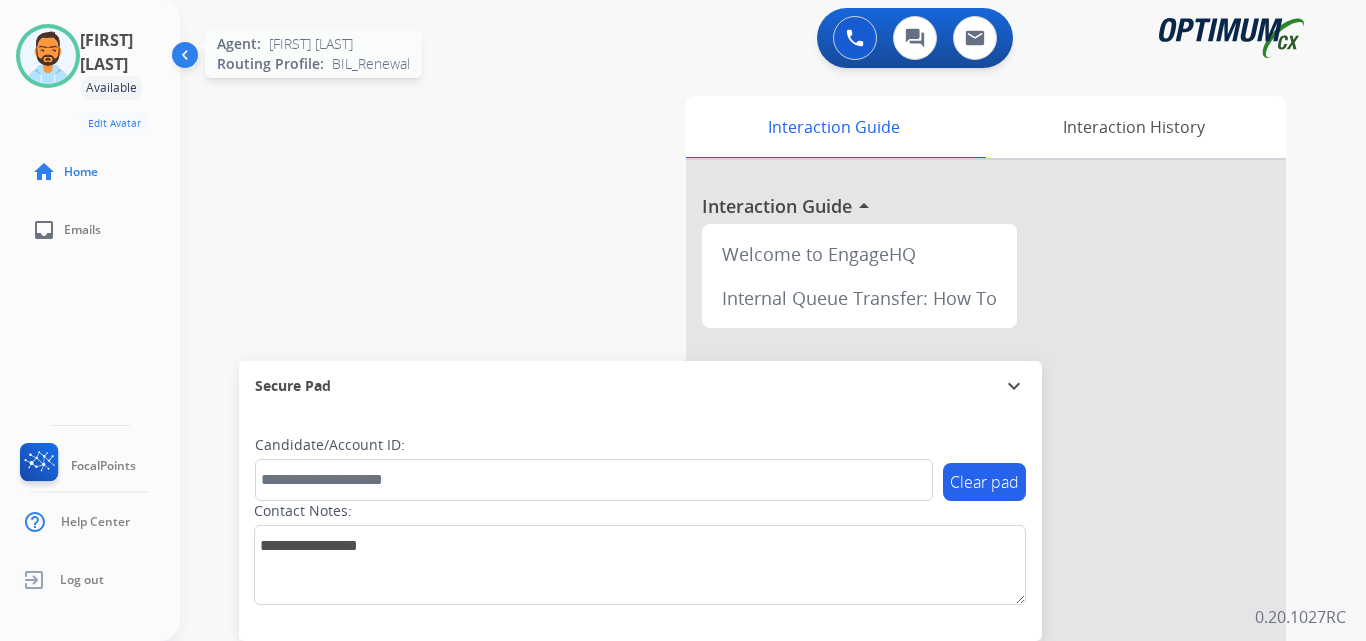 click at bounding box center (48, 56) 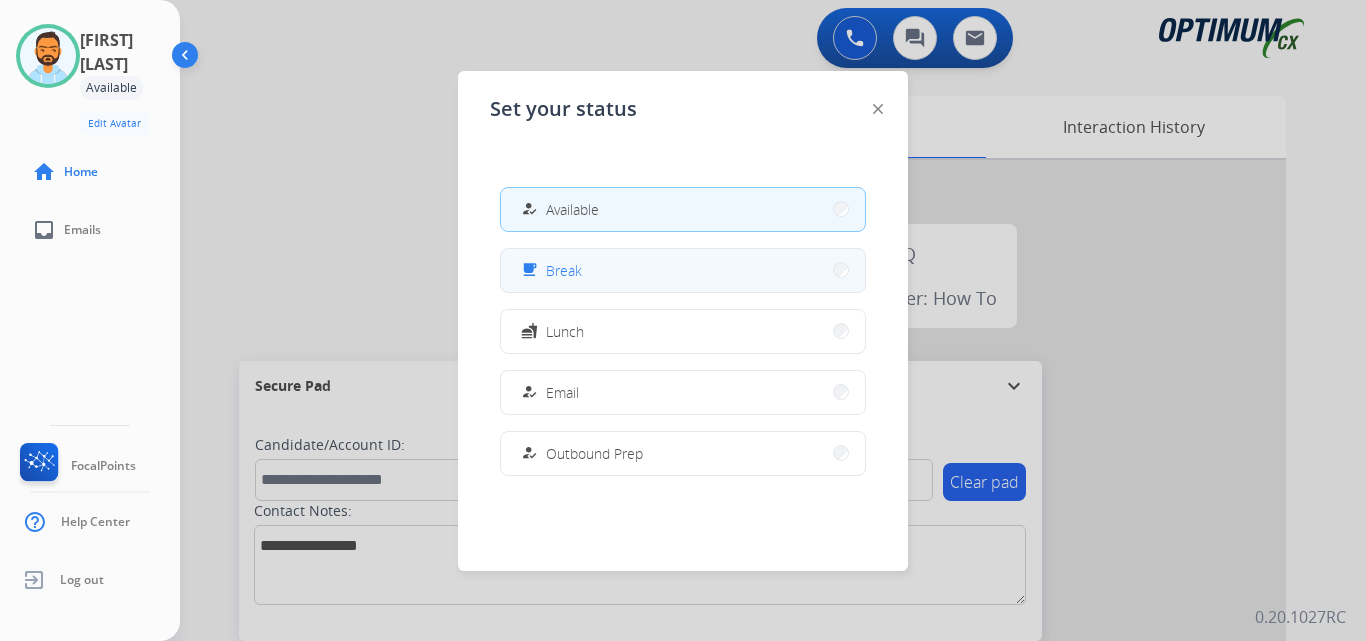 click on "free_breakfast" at bounding box center [529, 270] 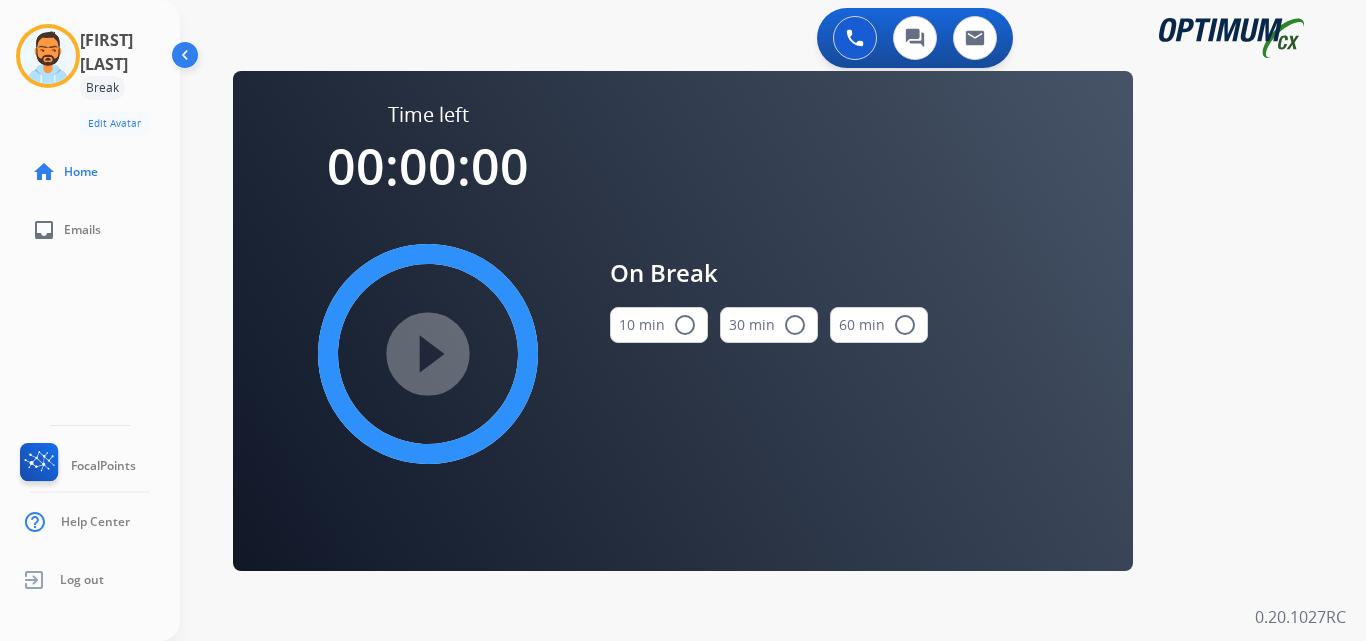 click on "radio_button_unchecked" at bounding box center (685, 325) 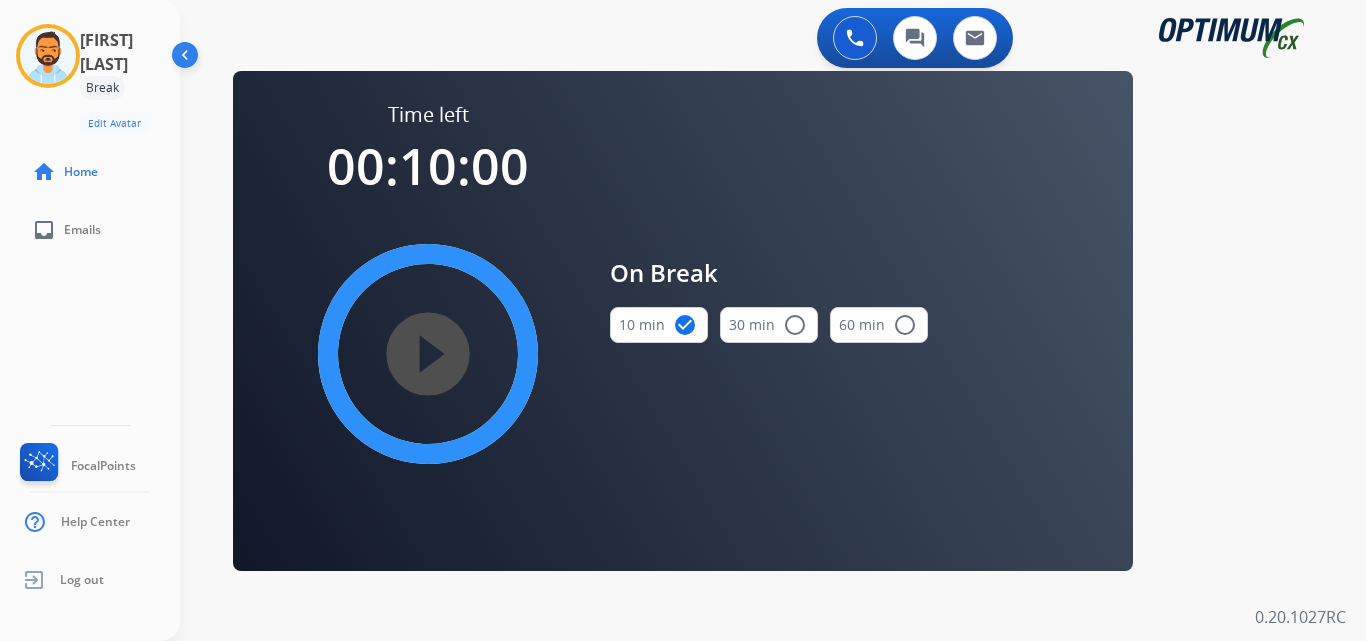 click on "play_circle_filled" at bounding box center (428, 354) 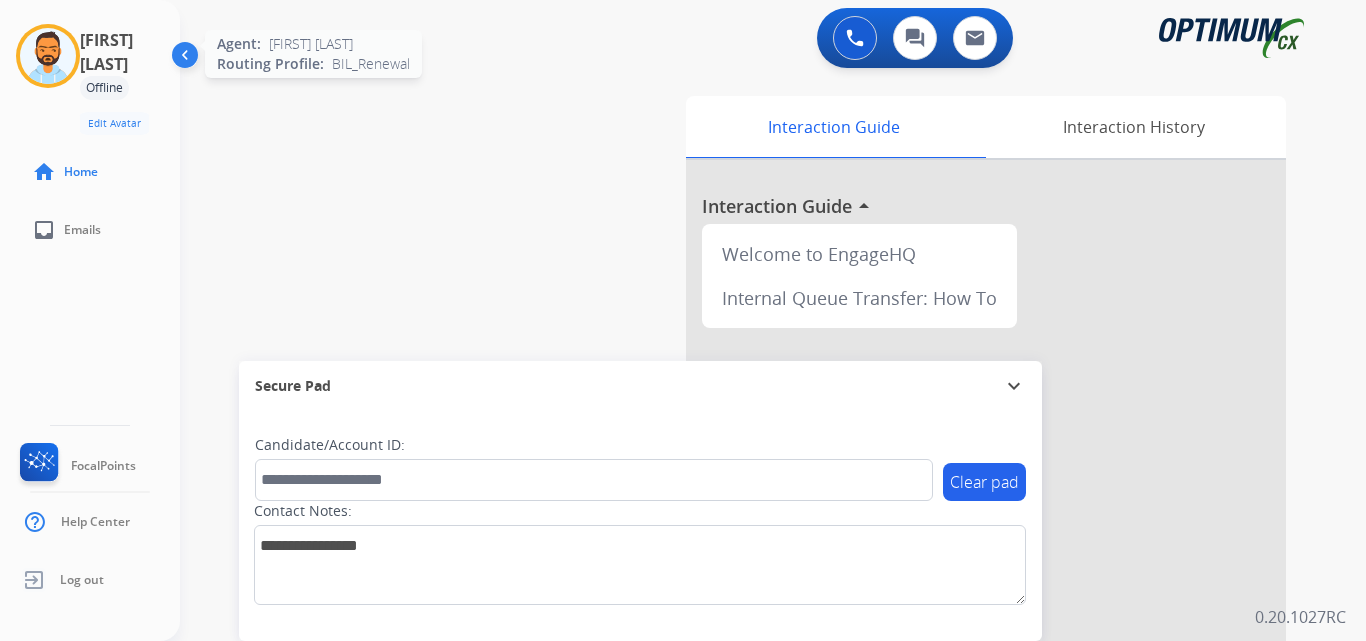 click at bounding box center [48, 56] 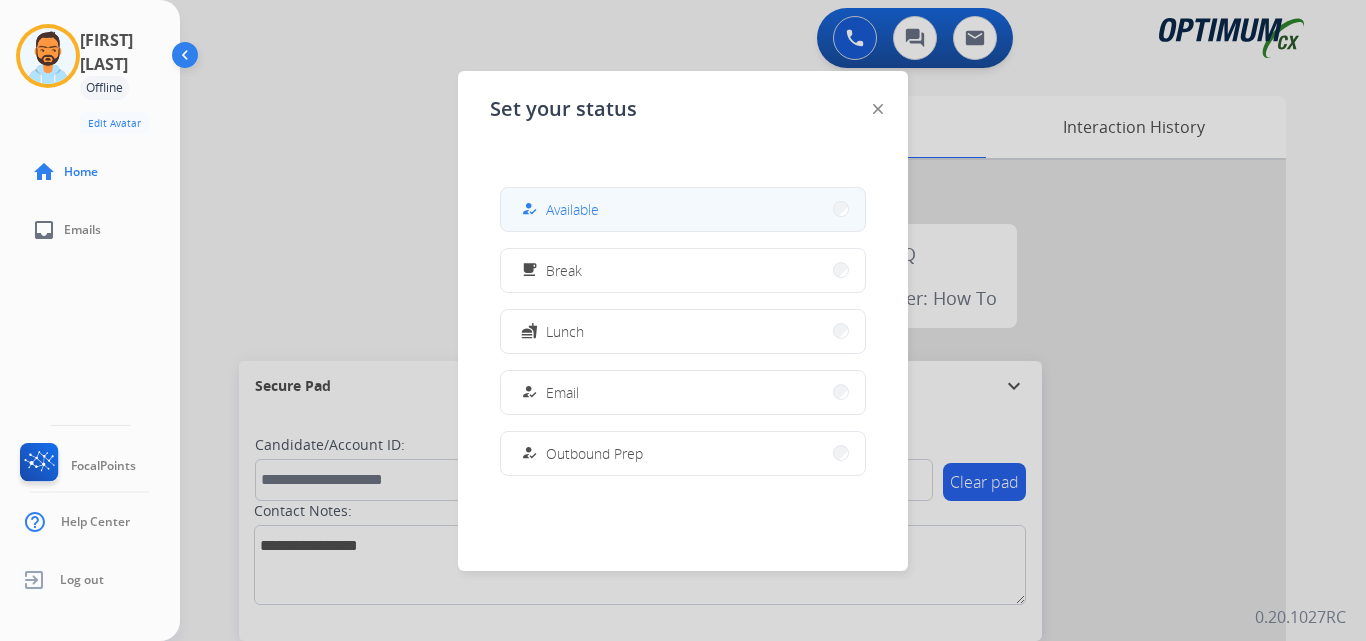 click on "Available" at bounding box center (572, 209) 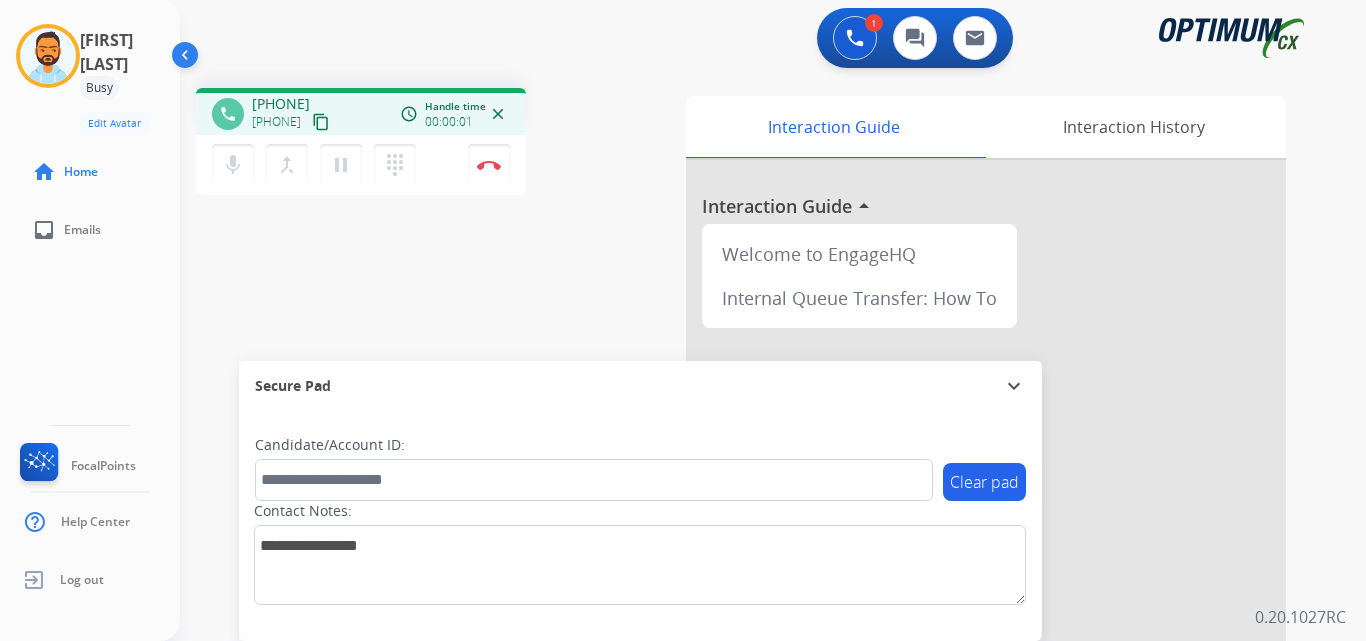 click on "content_copy" at bounding box center (321, 122) 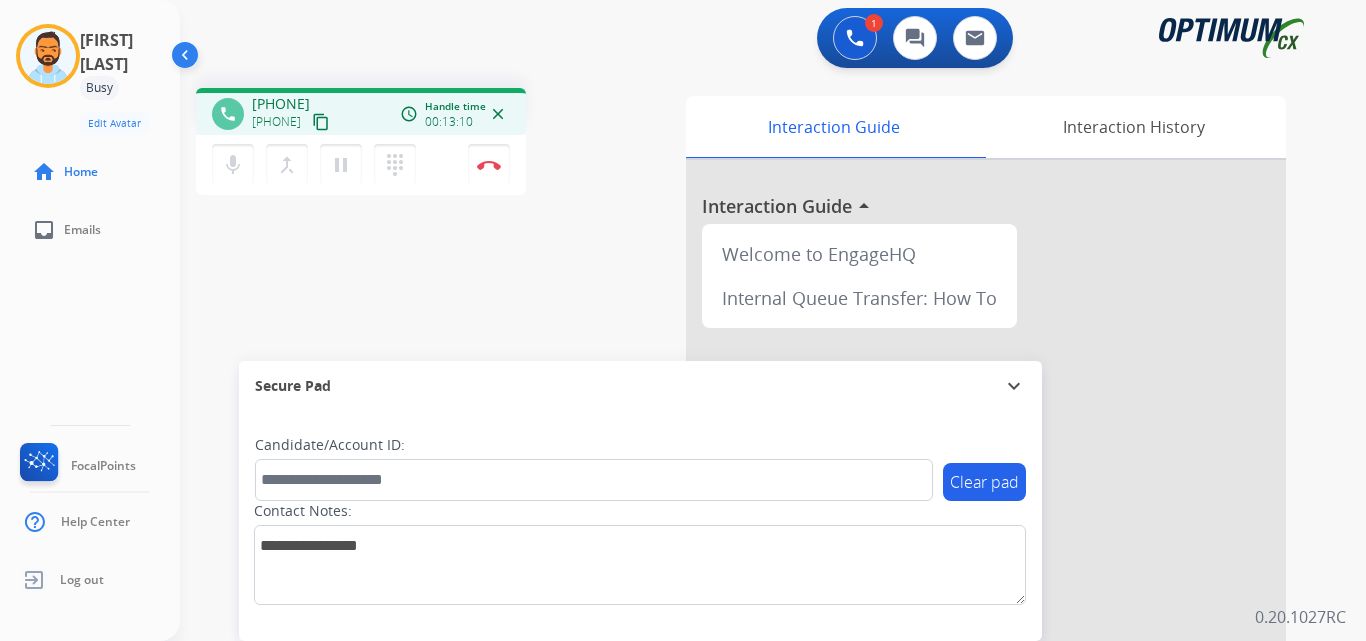 click on "phone +12023814948 +12023814948 content_copy access_time Call metrics Queue   00:11 Hold   00:00 Talk   13:11 Total   13:21 Handle time 00:13:10 close mic Mute merge_type Bridge pause Hold dialpad Dialpad Disconnect swap_horiz Break voice bridge close_fullscreen Connect 3-Way Call merge_type Separate 3-Way Call  Interaction Guide   Interaction History  Interaction Guide arrow_drop_up  Welcome to EngageHQ   Internal Queue Transfer: How To  Secure Pad expand_more Clear pad Candidate/Account ID: Contact Notes:" at bounding box center [749, 489] 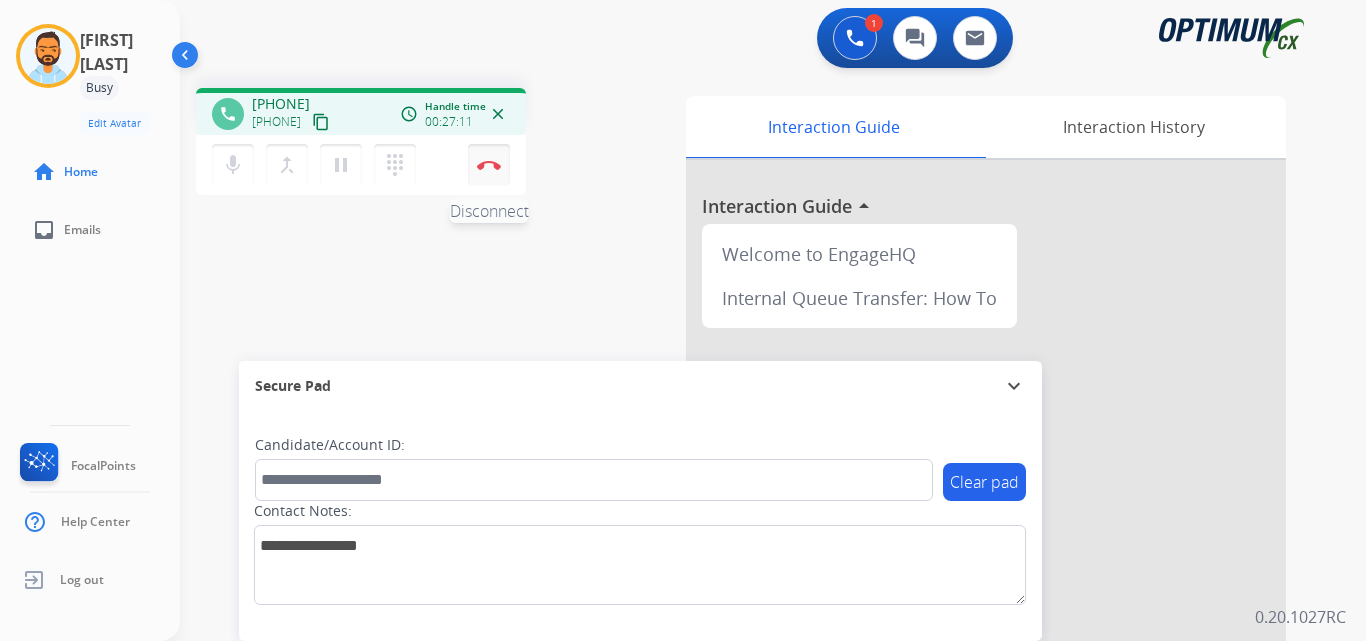 click at bounding box center (489, 165) 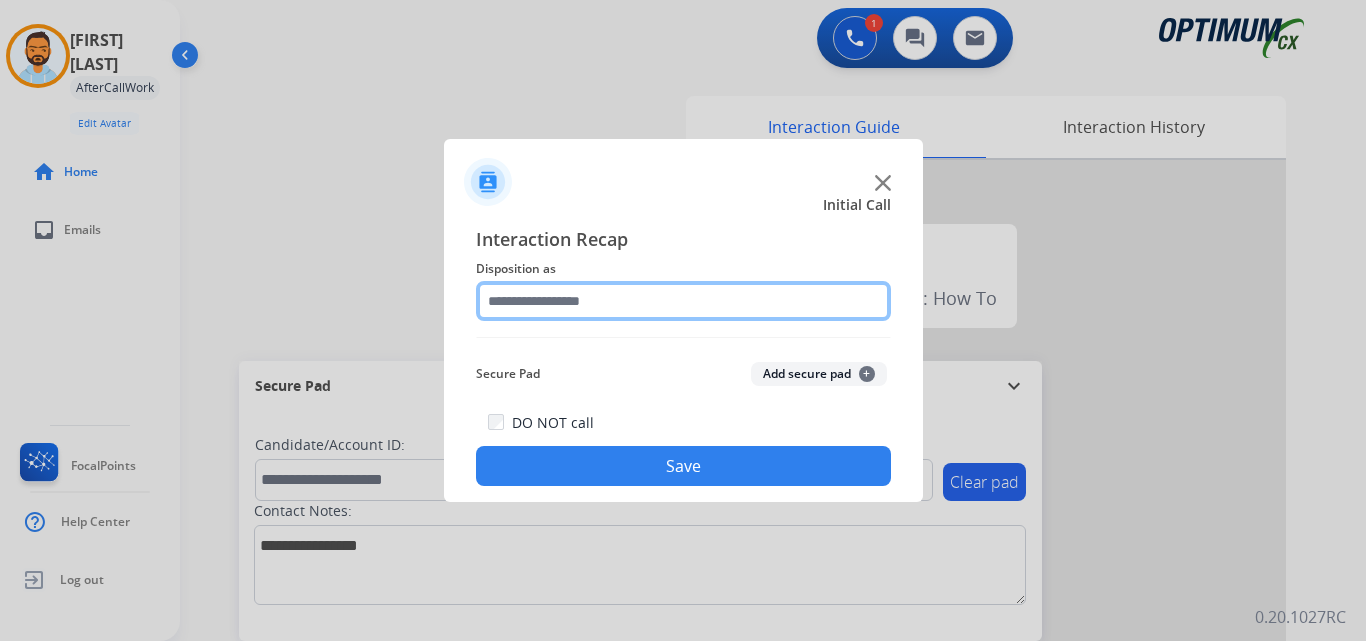 click 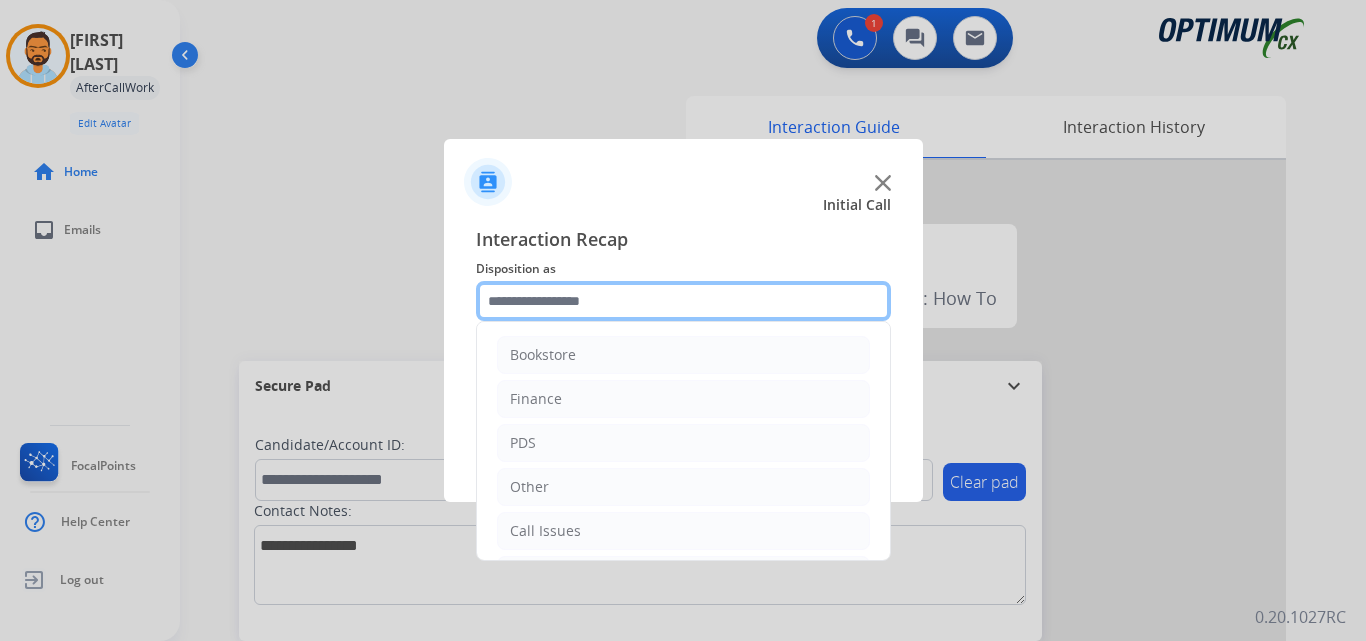 scroll, scrollTop: 136, scrollLeft: 0, axis: vertical 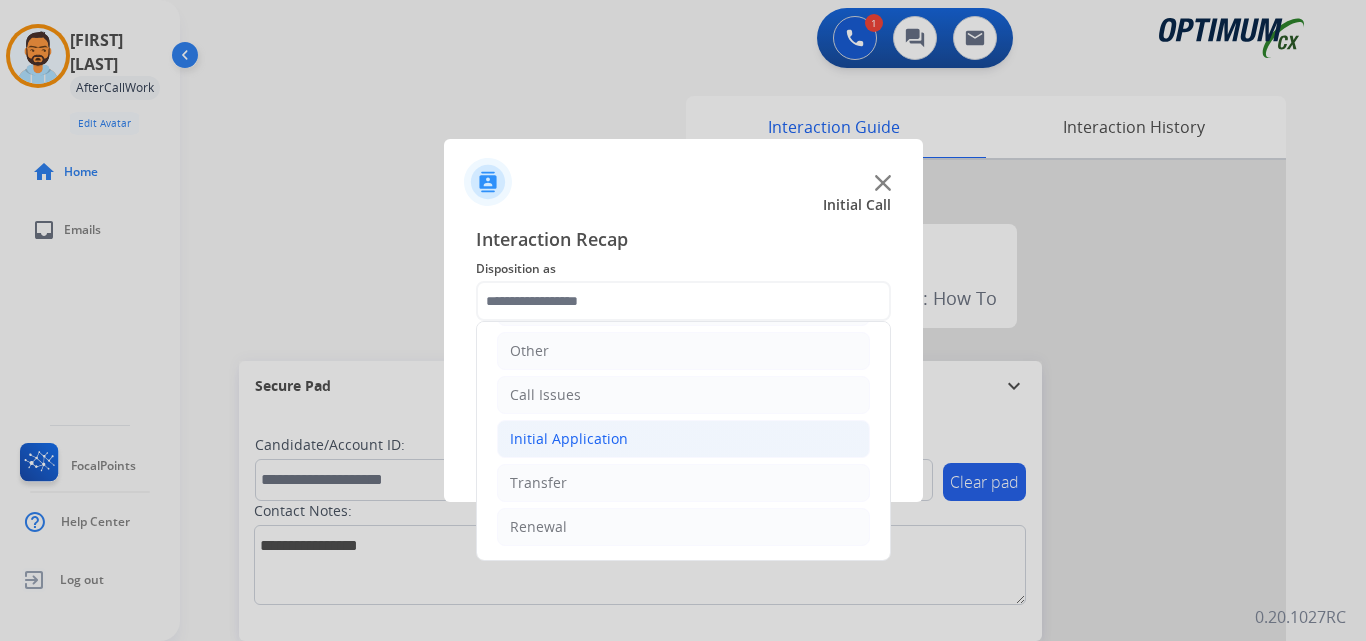 click on "Initial Application" 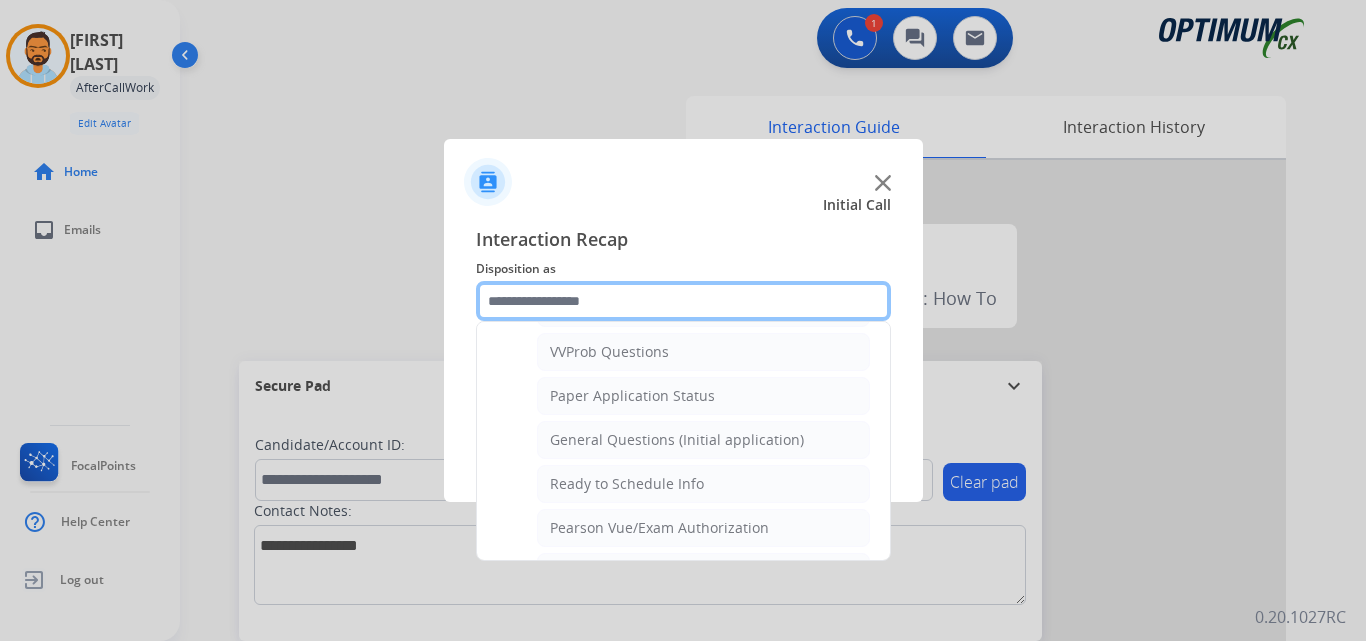 scroll, scrollTop: 1083, scrollLeft: 0, axis: vertical 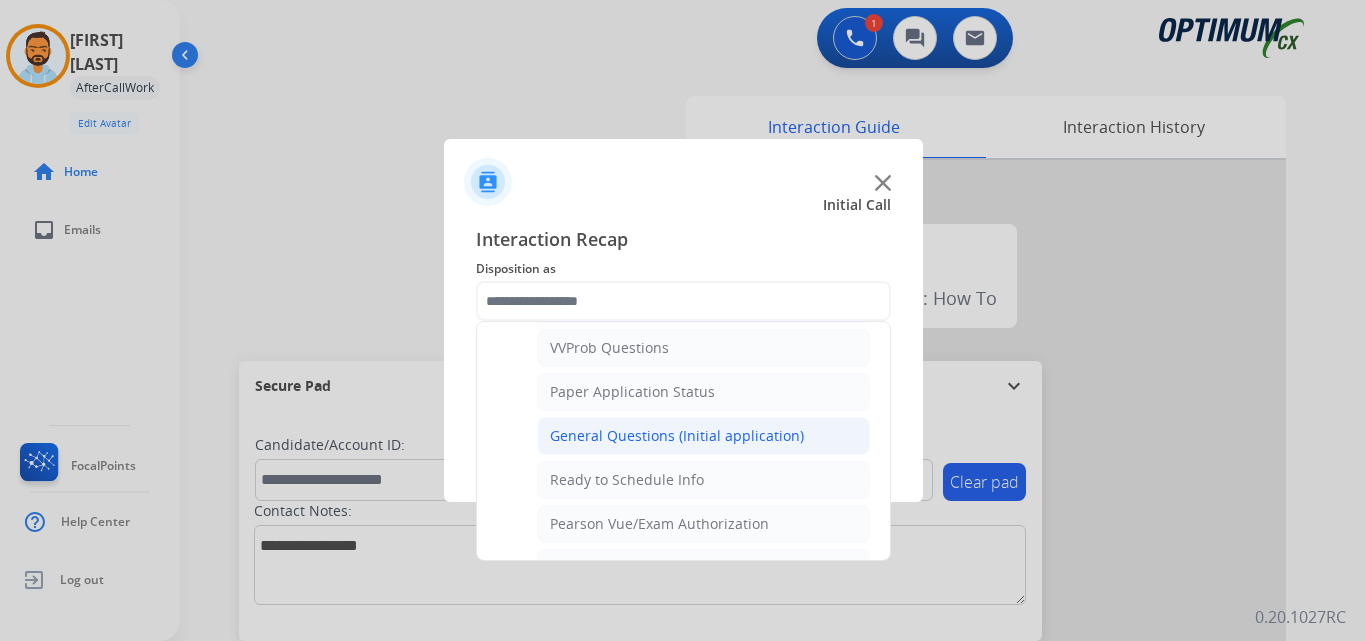 click on "General Questions (Initial application)" 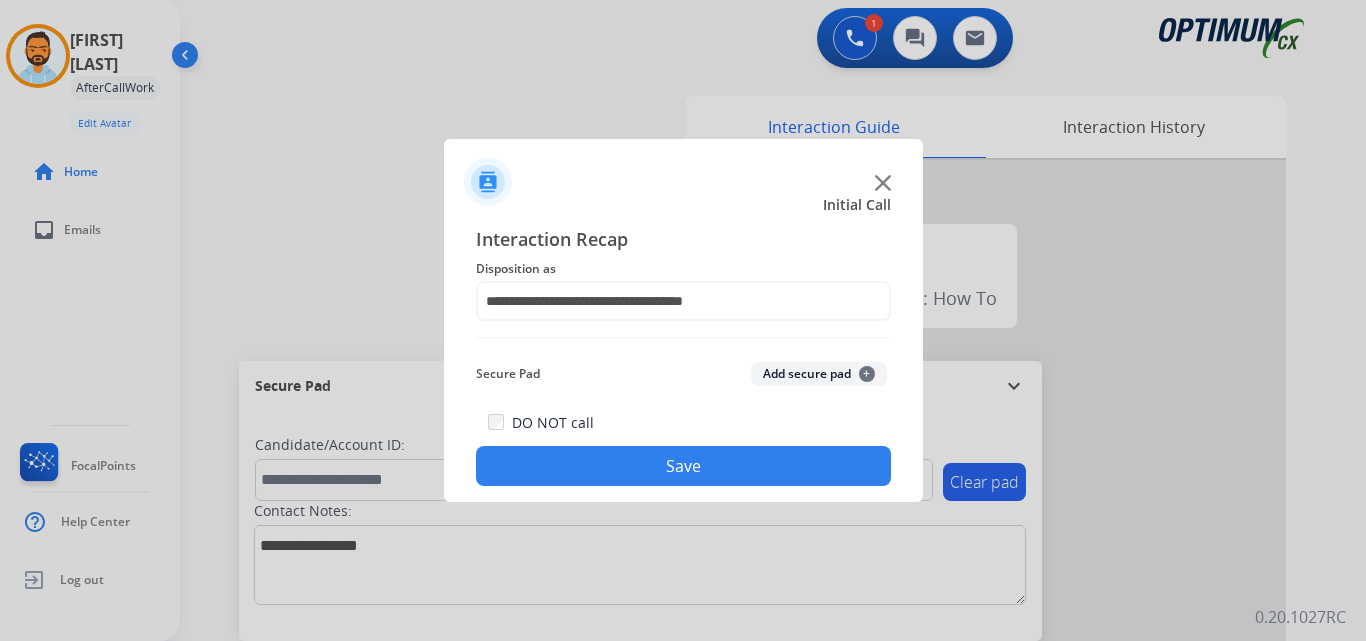 click on "Save" 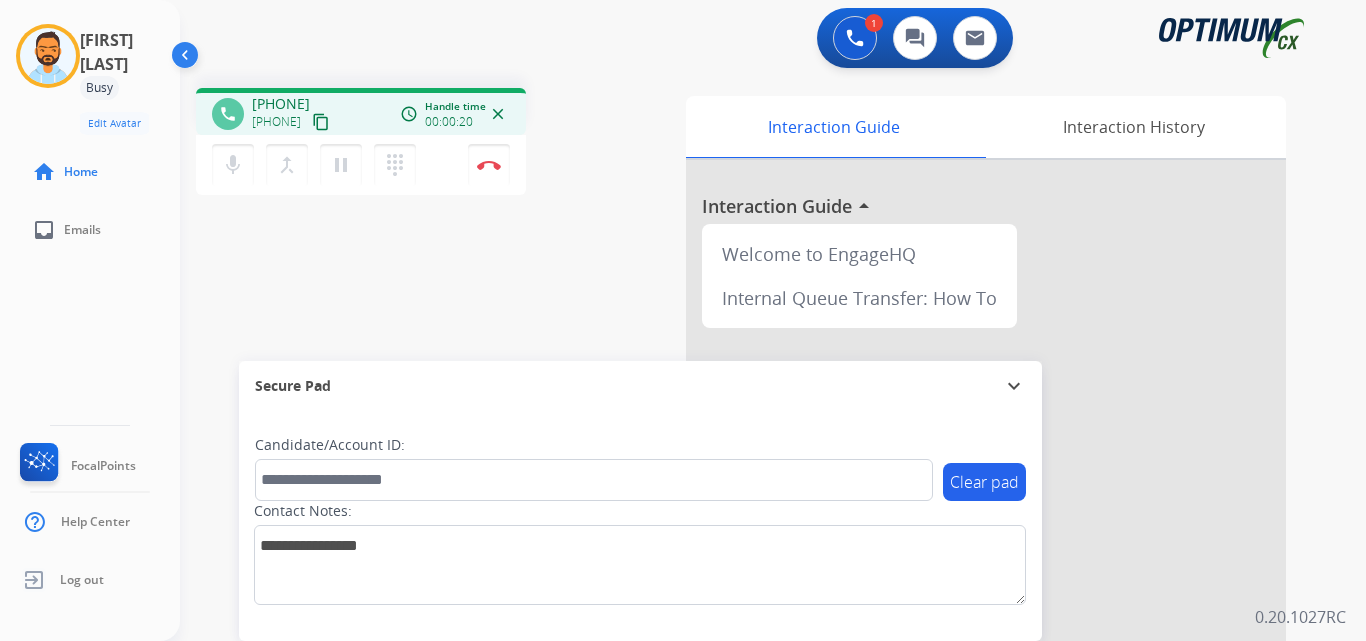click on "content_copy" at bounding box center (321, 122) 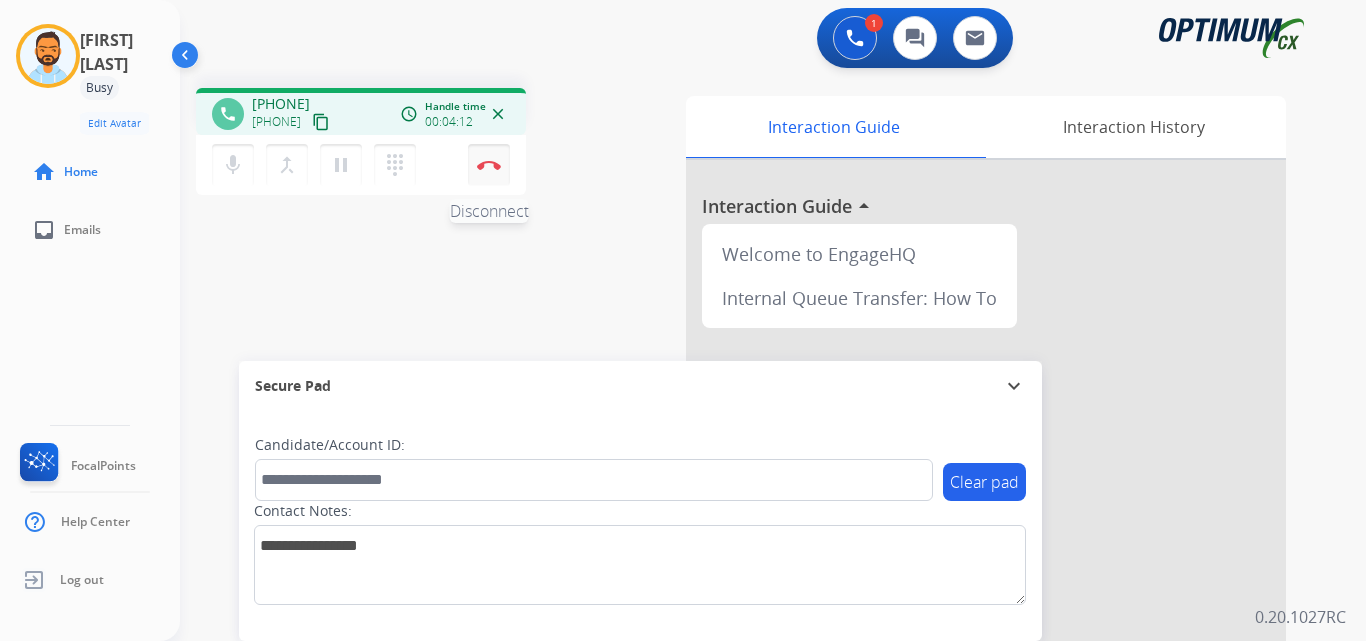 click at bounding box center (489, 165) 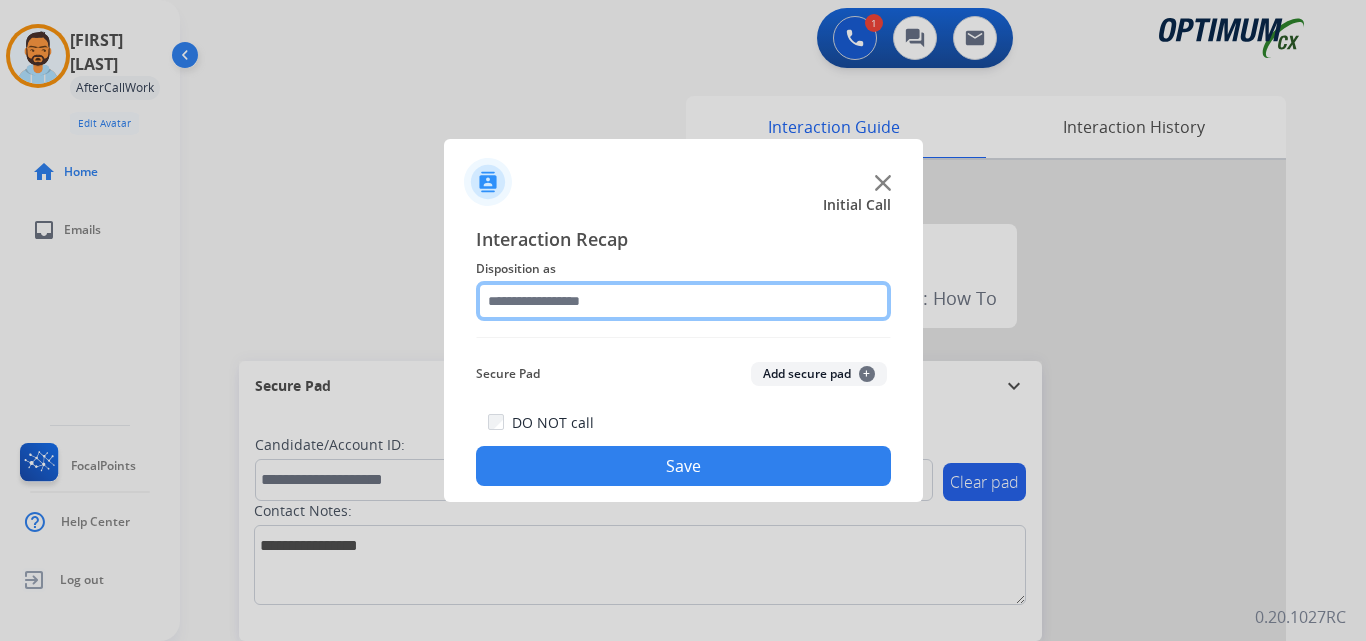 click 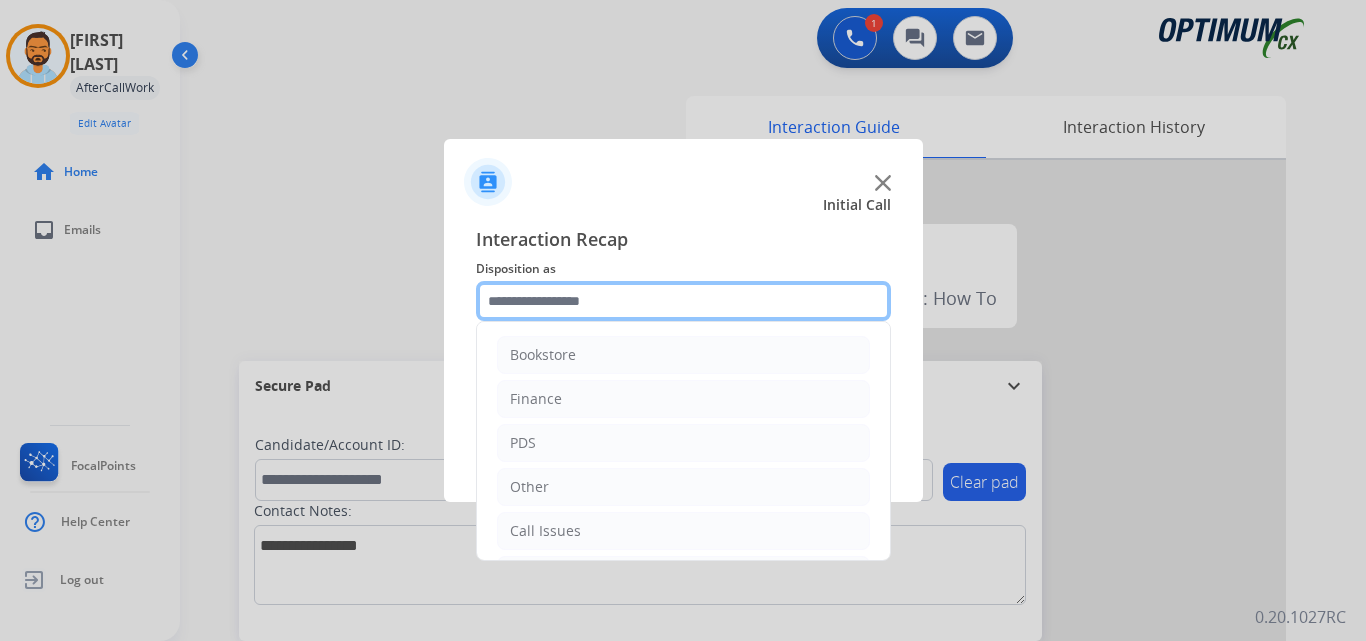 scroll, scrollTop: 136, scrollLeft: 0, axis: vertical 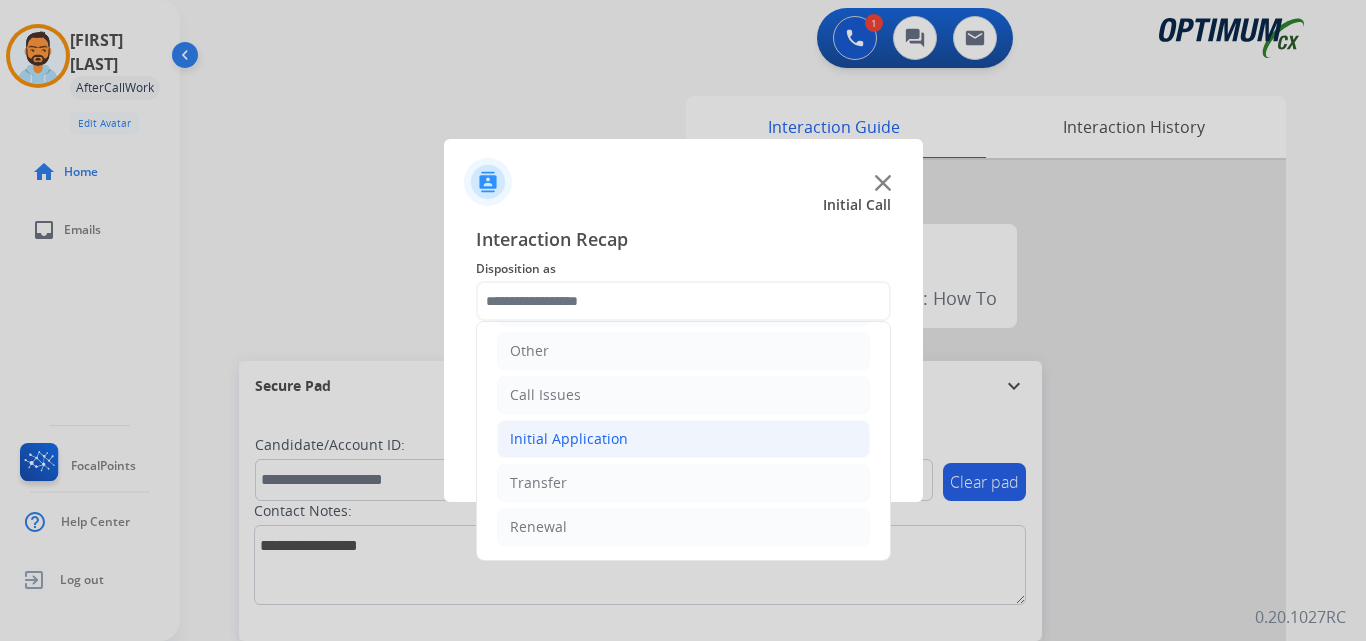 click on "Initial Application" 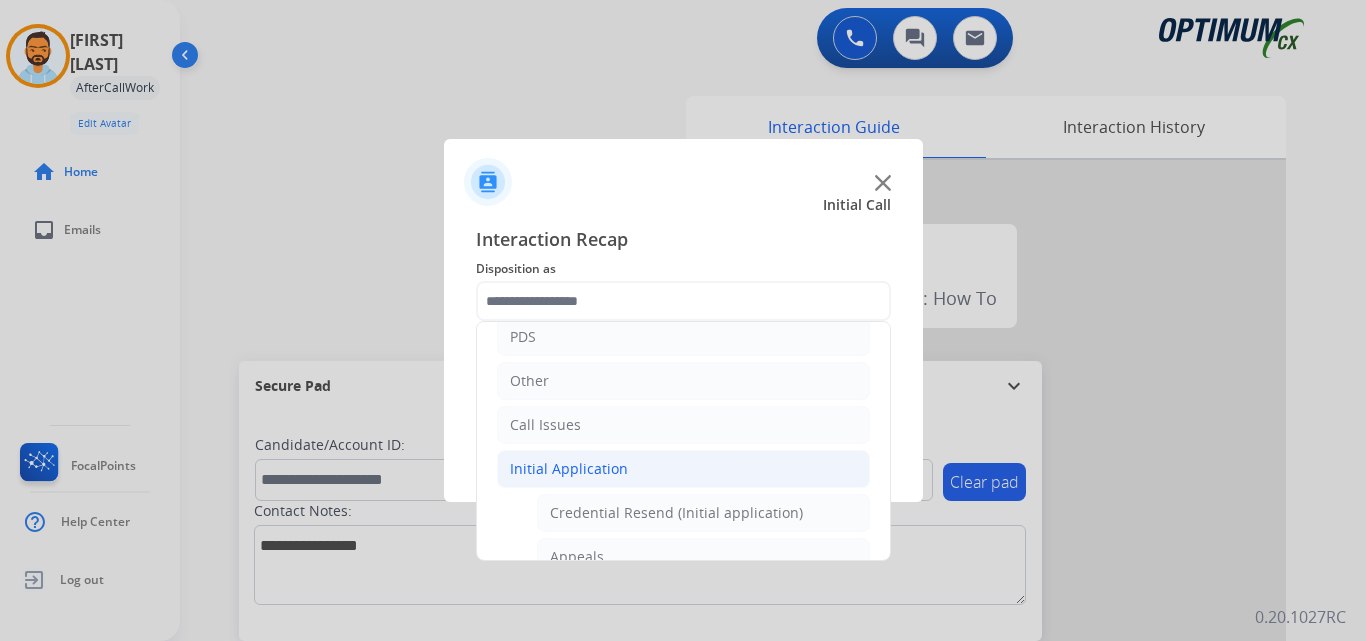click on "Initial Application" 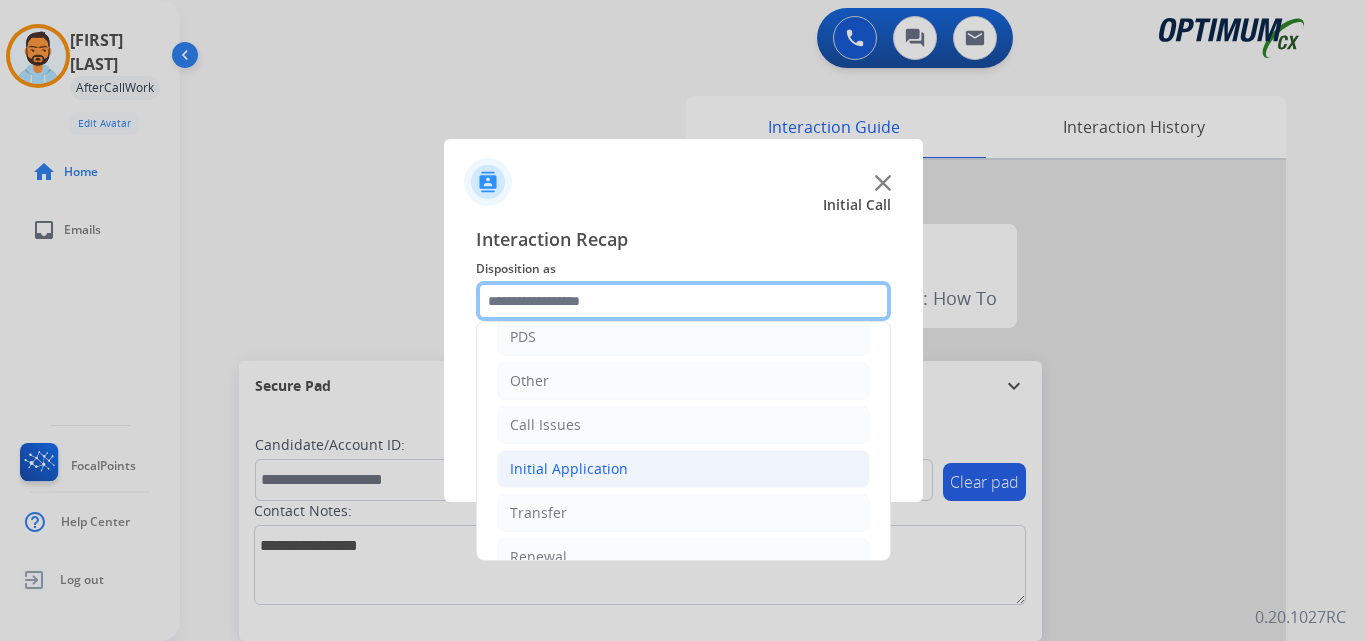 scroll, scrollTop: 136, scrollLeft: 0, axis: vertical 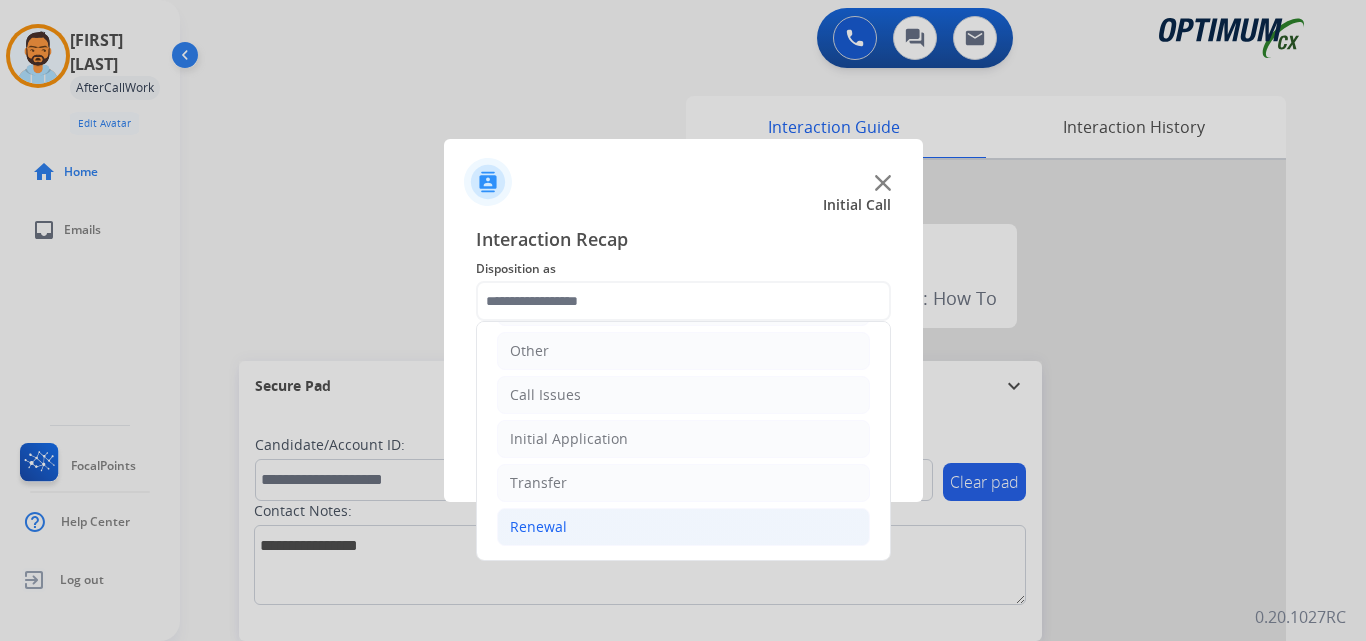 click on "Renewal" 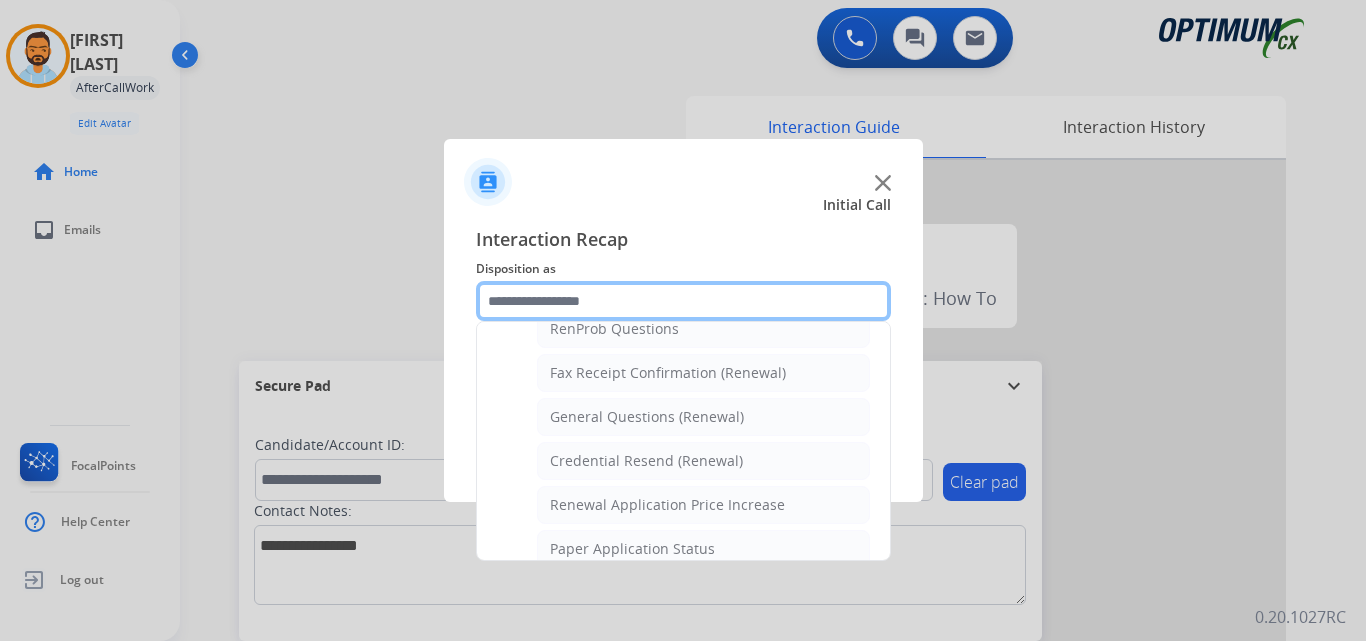 scroll, scrollTop: 522, scrollLeft: 0, axis: vertical 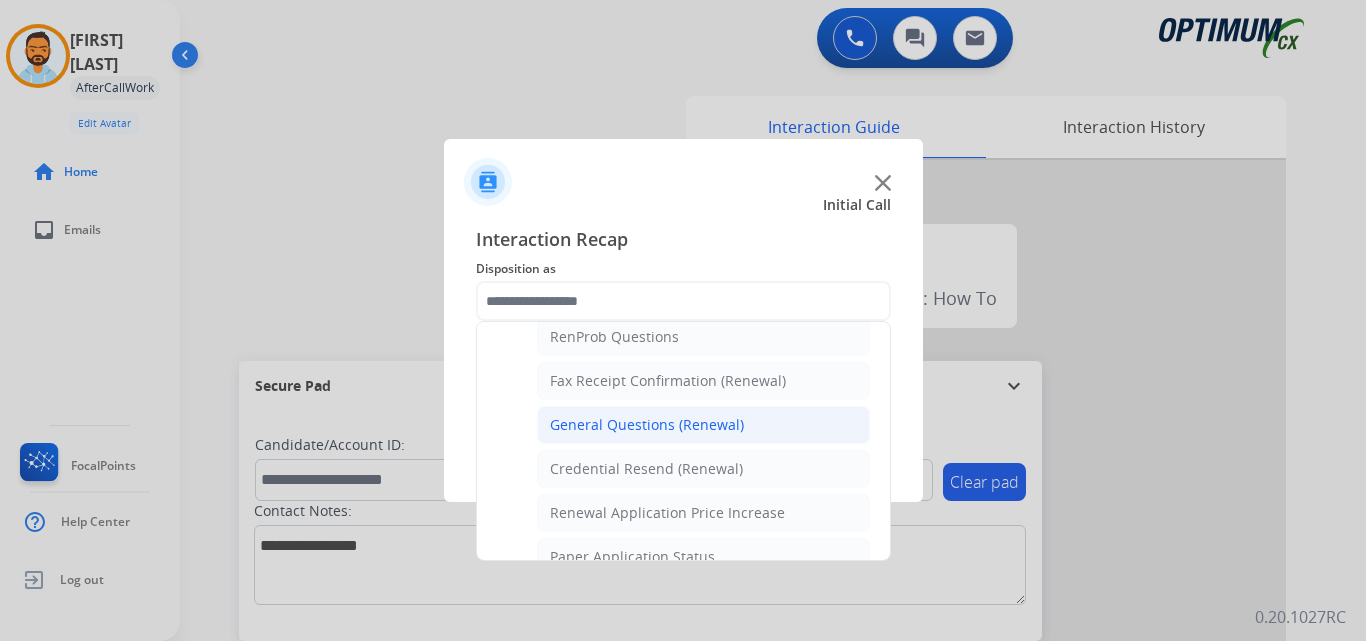 click on "General Questions (Renewal)" 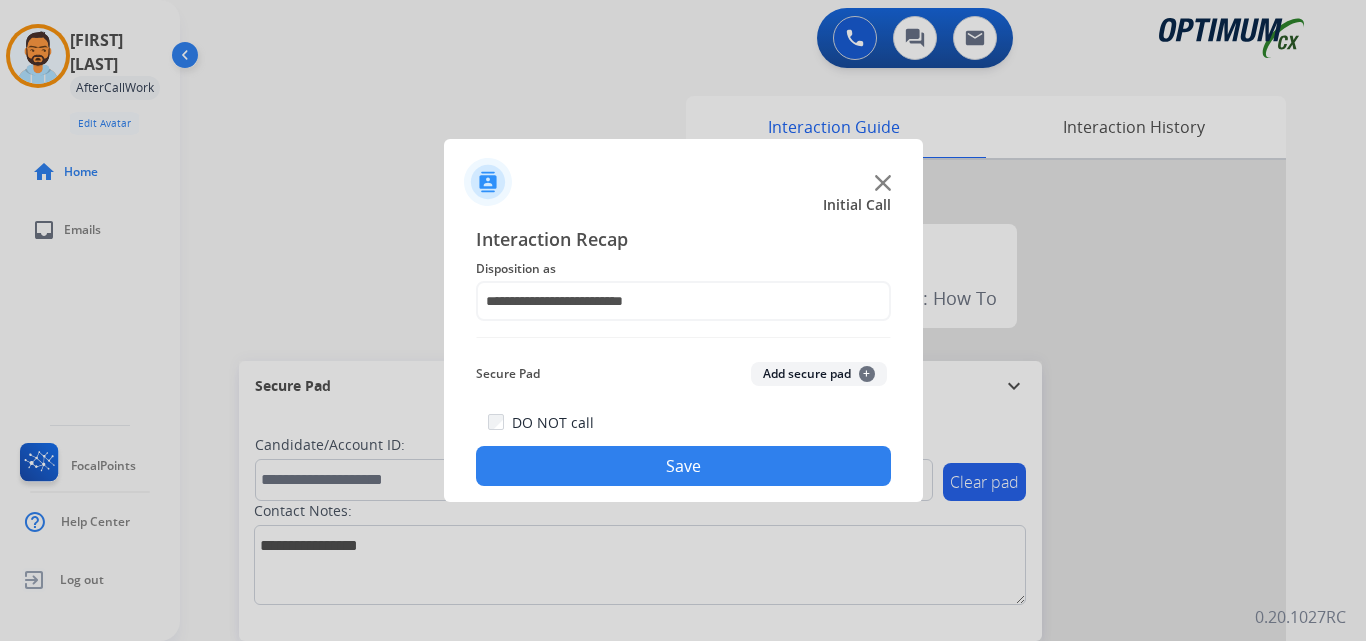 click on "Save" 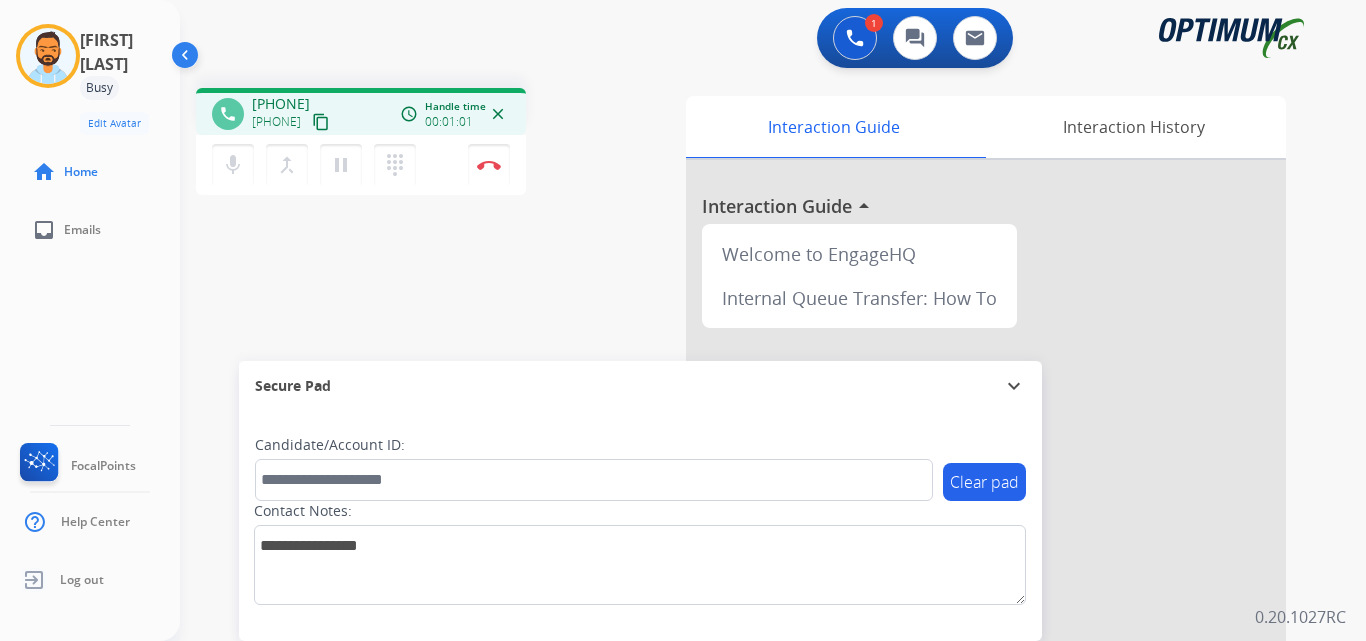 click on "content_copy" at bounding box center [321, 122] 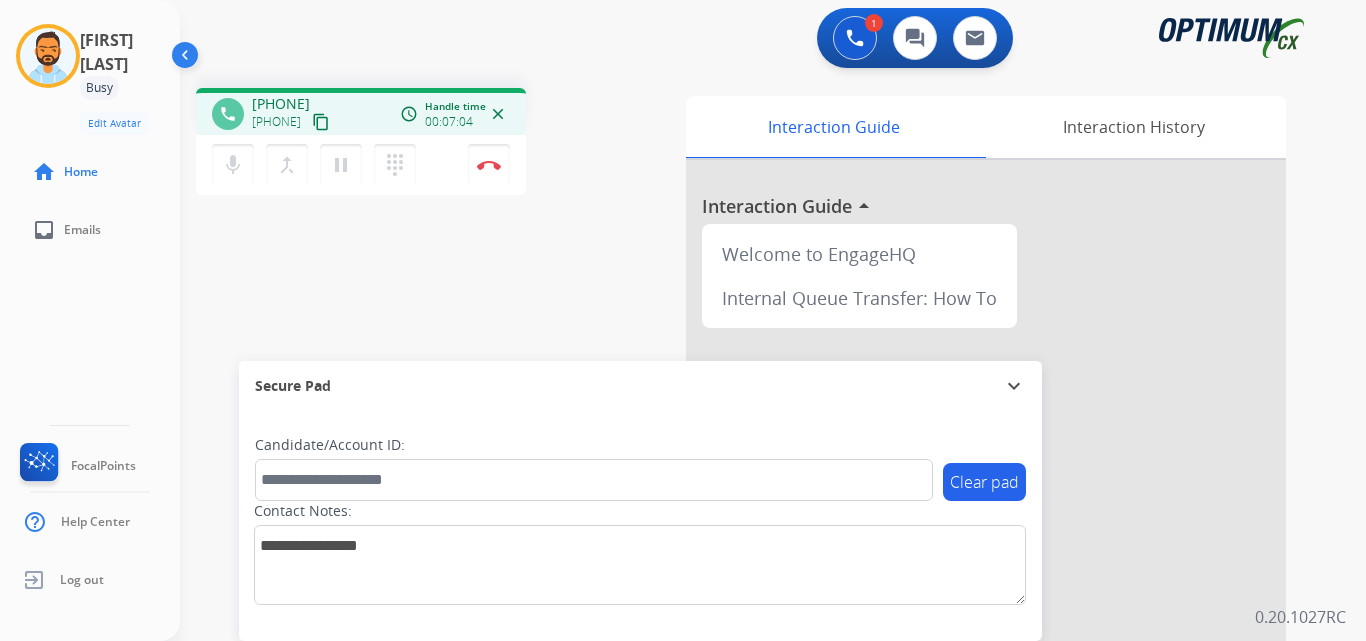 click on "1 Voice Interactions  0  Chat Interactions   0  Email Interactions" at bounding box center (761, 40) 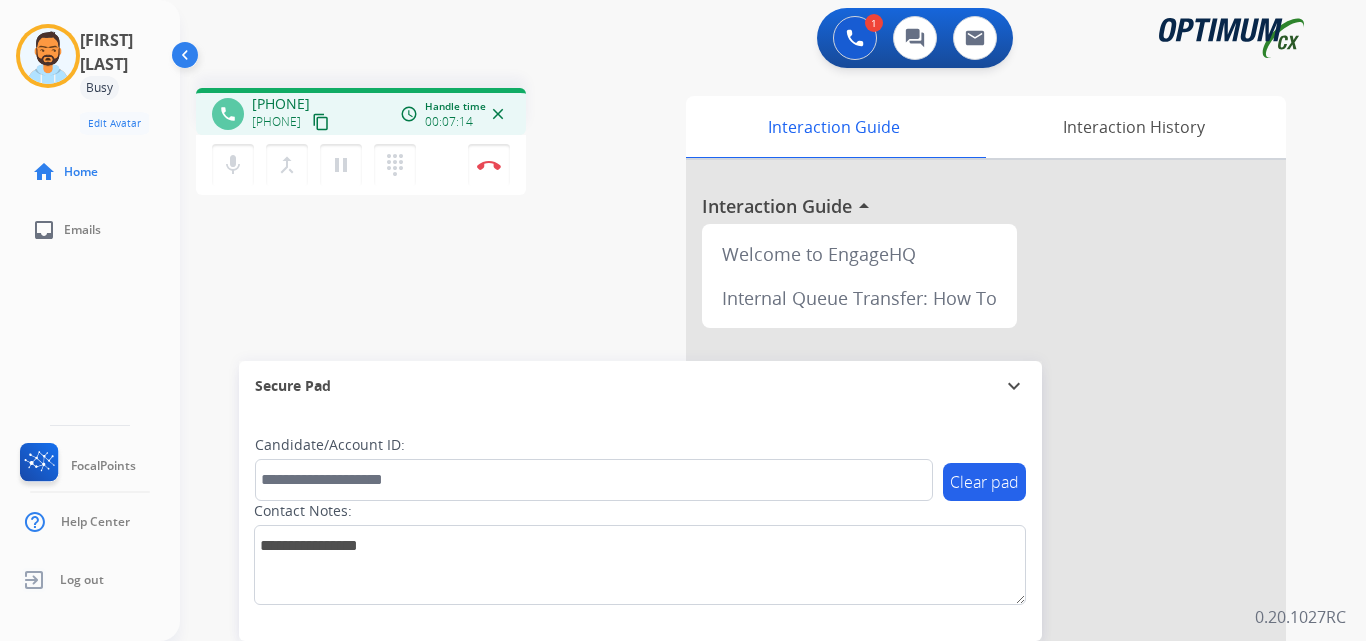 click on "phone +12024865392 +12024865392 content_copy access_time Call metrics Queue   00:15 Hold   00:00 Talk   07:15 Total   07:29 Handle time 00:07:14 close mic Mute merge_type Bridge pause Hold dialpad Dialpad Disconnect swap_horiz Break voice bridge close_fullscreen Connect 3-Way Call merge_type Separate 3-Way Call  Interaction Guide   Interaction History  Interaction Guide arrow_drop_up  Welcome to EngageHQ   Internal Queue Transfer: How To  Secure Pad expand_more Clear pad Candidate/Account ID: Contact Notes:" at bounding box center [749, 489] 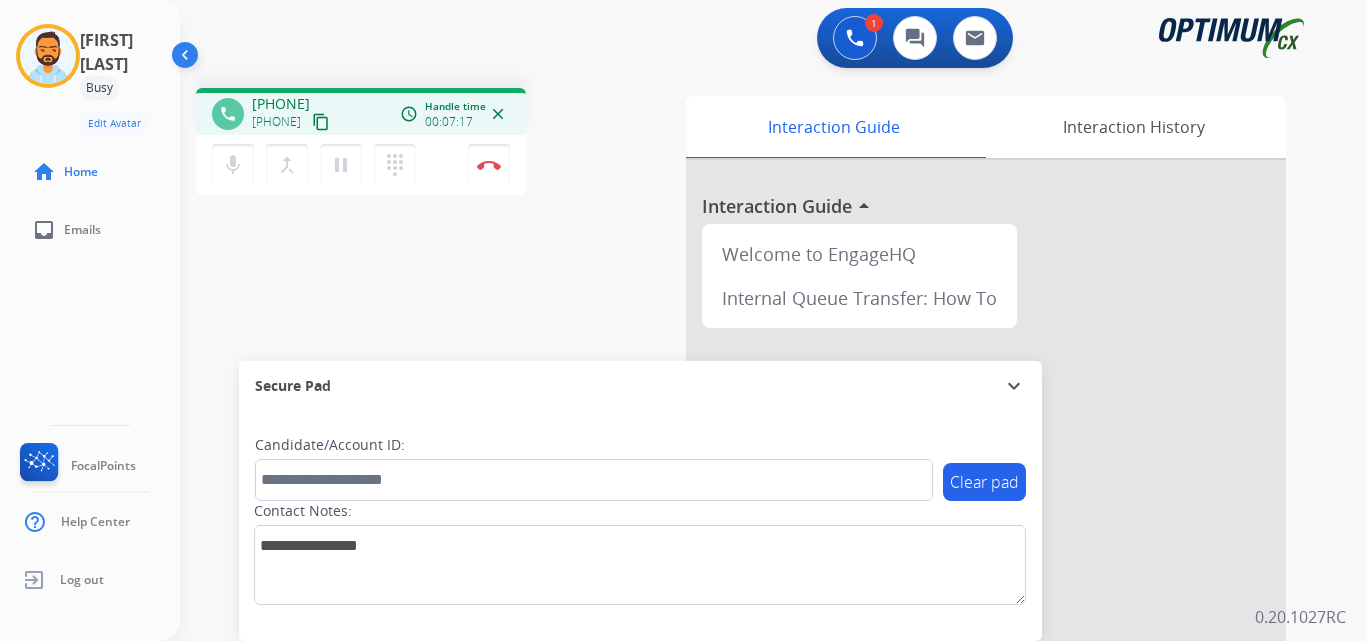 click on "phone +12024865392 +12024865392 content_copy access_time Call metrics Queue   00:15 Hold   00:00 Talk   07:18 Total   07:32 Handle time 00:07:17 close mic Mute merge_type Bridge pause Hold dialpad Dialpad Disconnect swap_horiz Break voice bridge close_fullscreen Connect 3-Way Call merge_type Separate 3-Way Call  Interaction Guide   Interaction History  Interaction Guide arrow_drop_up  Welcome to EngageHQ   Internal Queue Transfer: How To  Secure Pad expand_more Clear pad Candidate/Account ID: Contact Notes:" at bounding box center (749, 489) 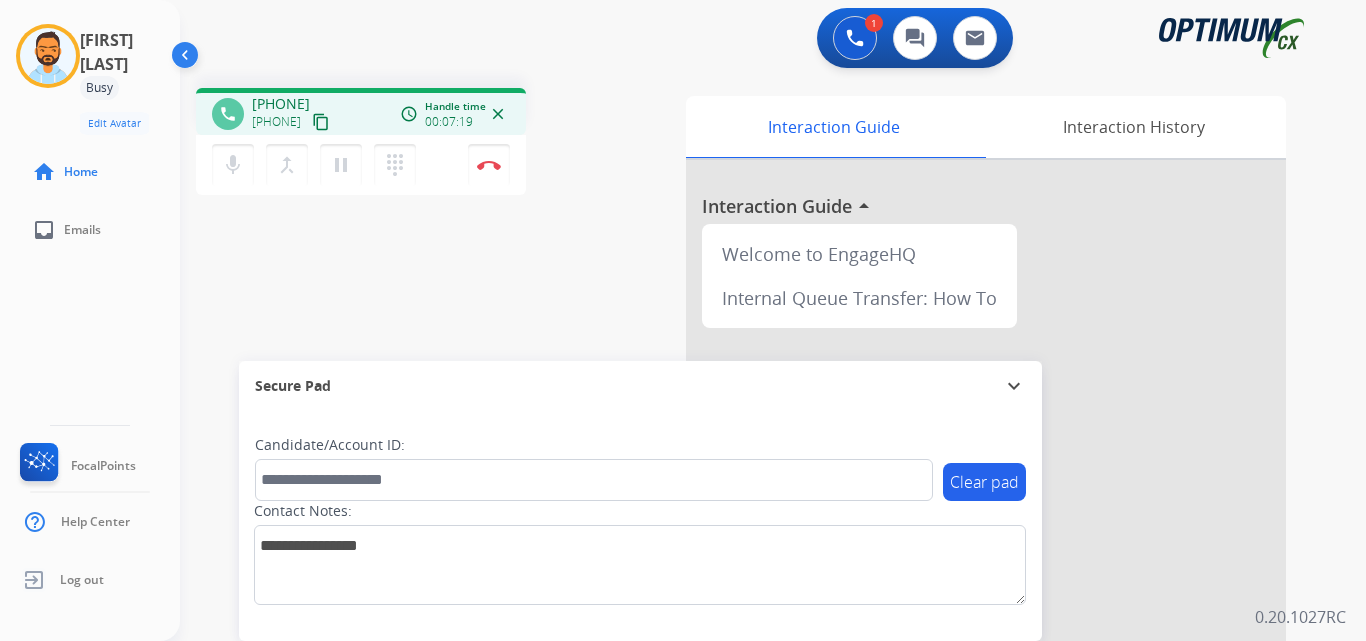 click on "phone +12024865392 +12024865392 content_copy access_time Call metrics Queue   00:15 Hold   00:00 Talk   07:20 Total   07:34 Handle time 00:07:19 close mic Mute merge_type Bridge pause Hold dialpad Dialpad Disconnect swap_horiz Break voice bridge close_fullscreen Connect 3-Way Call merge_type Separate 3-Way Call" at bounding box center [433, 144] 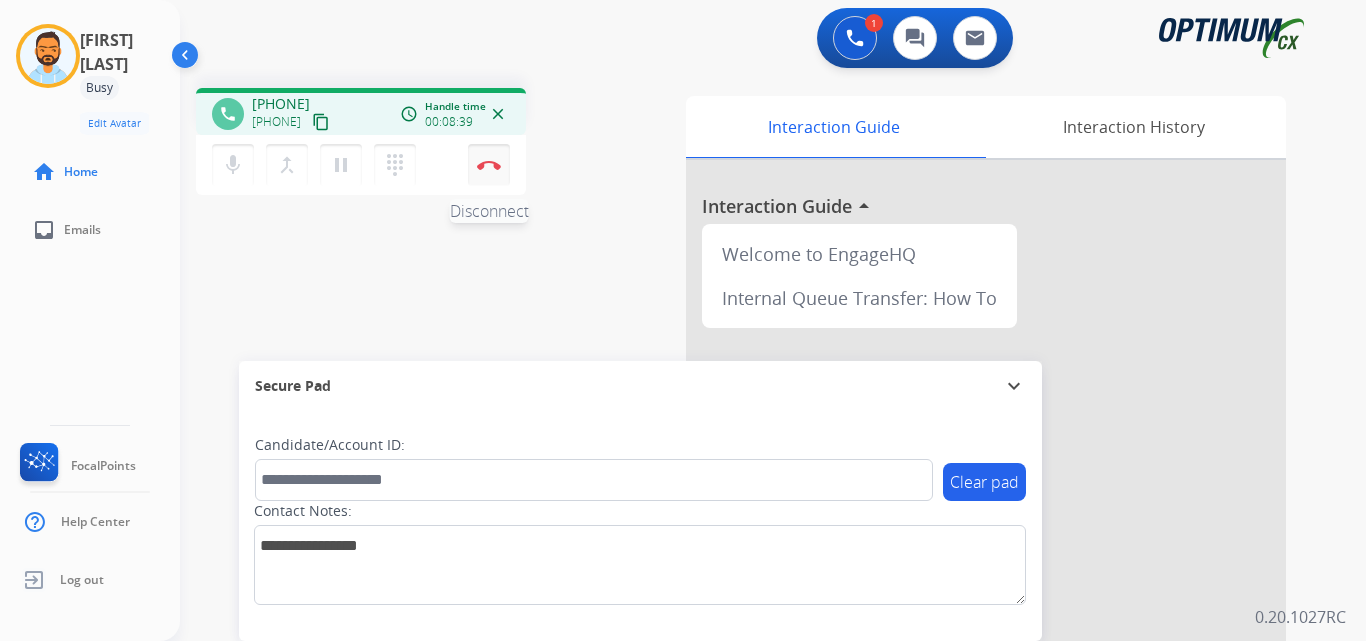 click on "Disconnect" at bounding box center [489, 165] 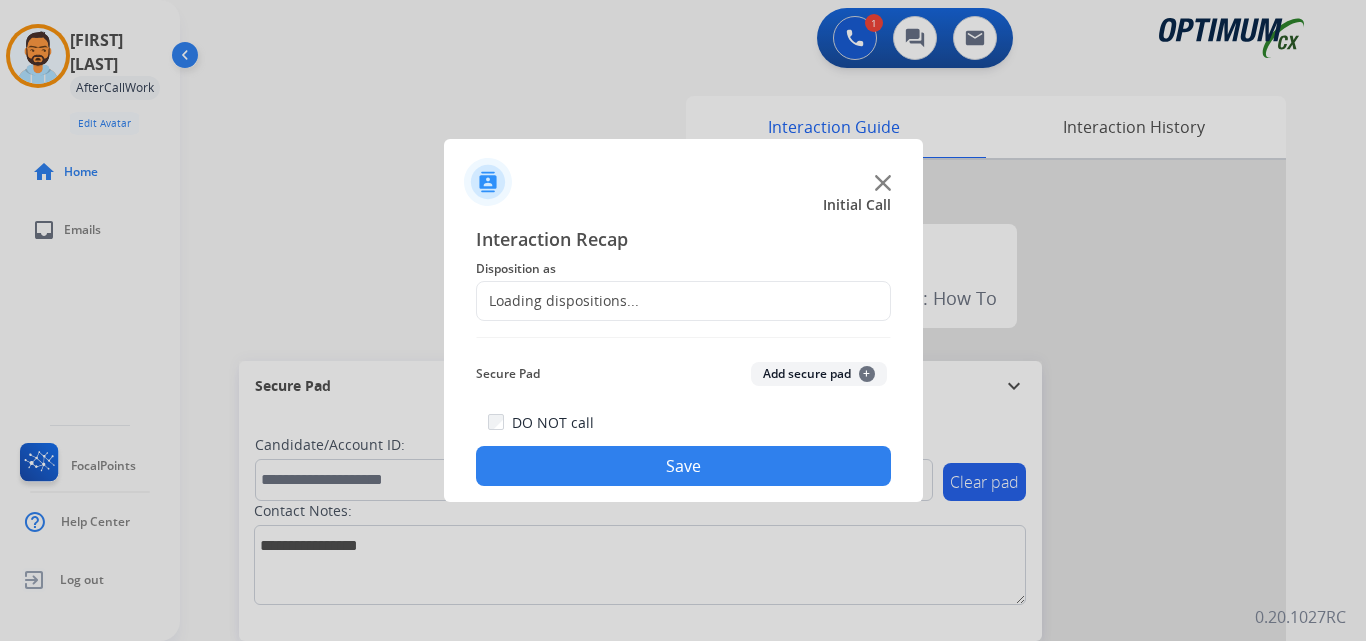 click on "Loading dispositions..." 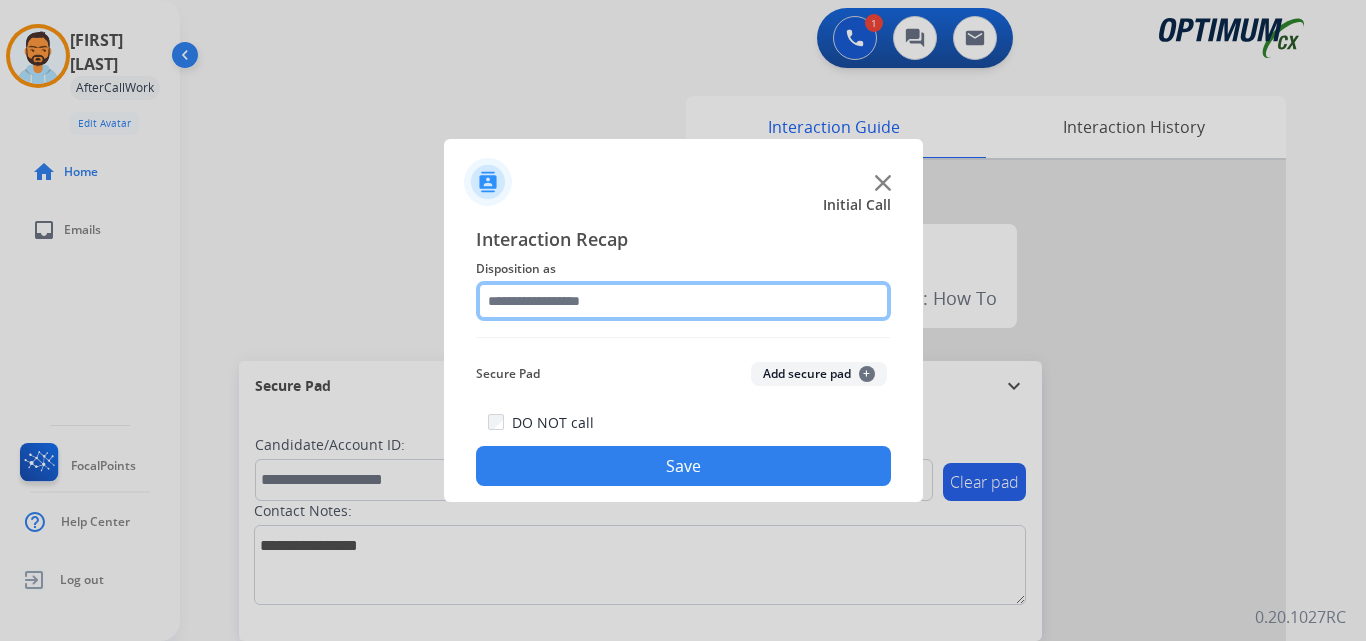 click 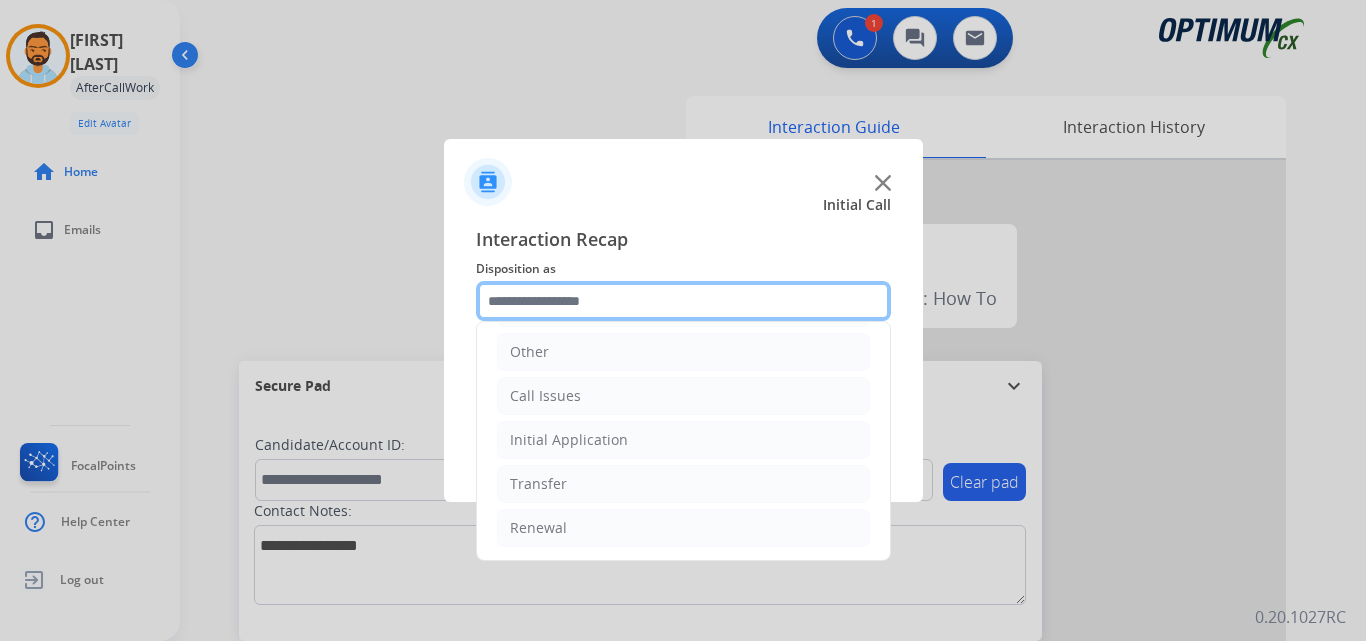 scroll, scrollTop: 136, scrollLeft: 0, axis: vertical 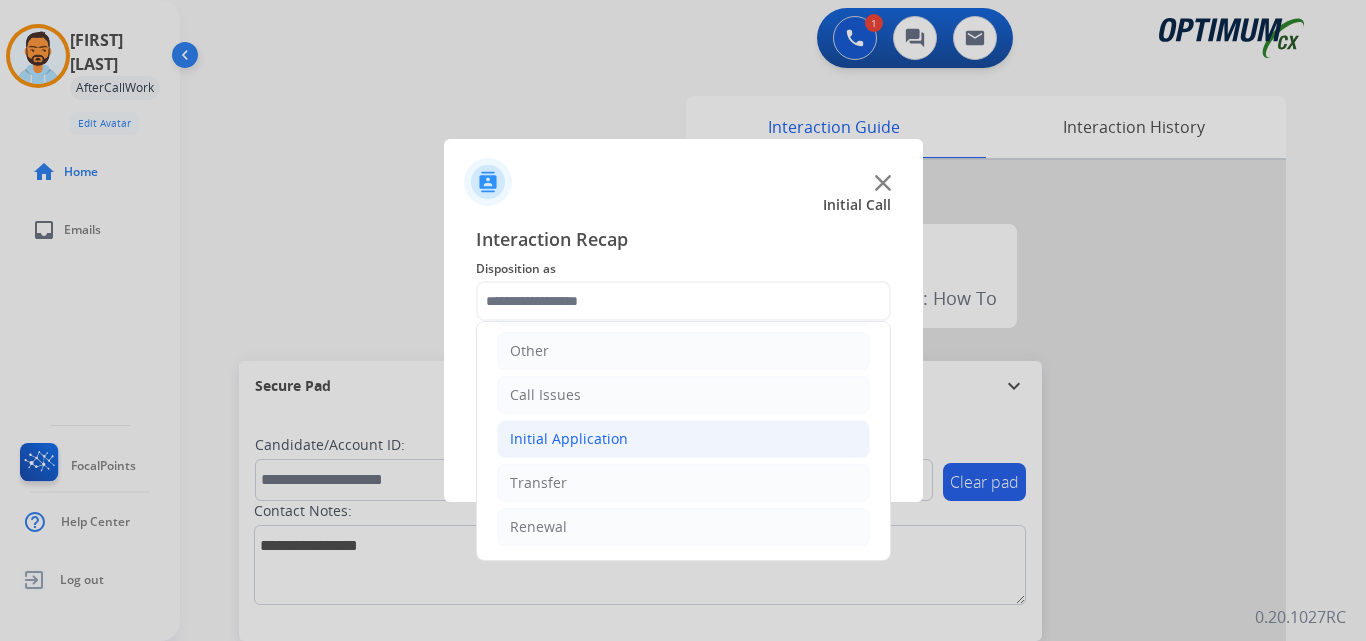 click on "Initial Application" 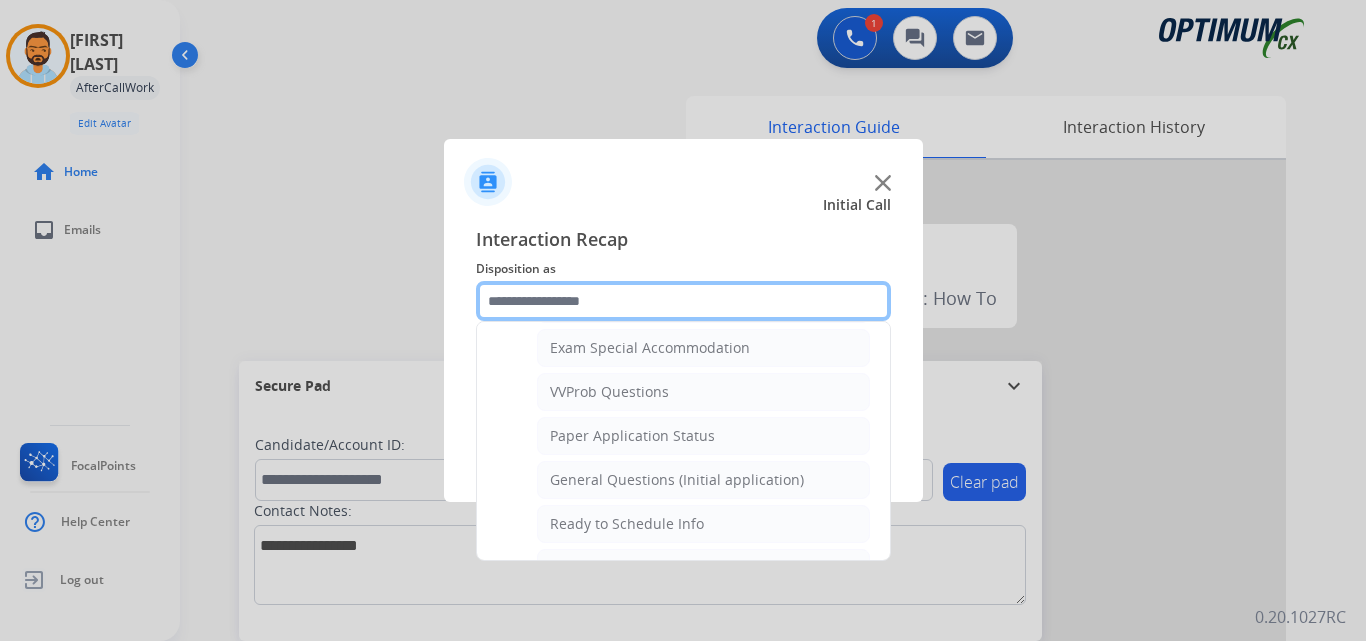 scroll, scrollTop: 1089, scrollLeft: 0, axis: vertical 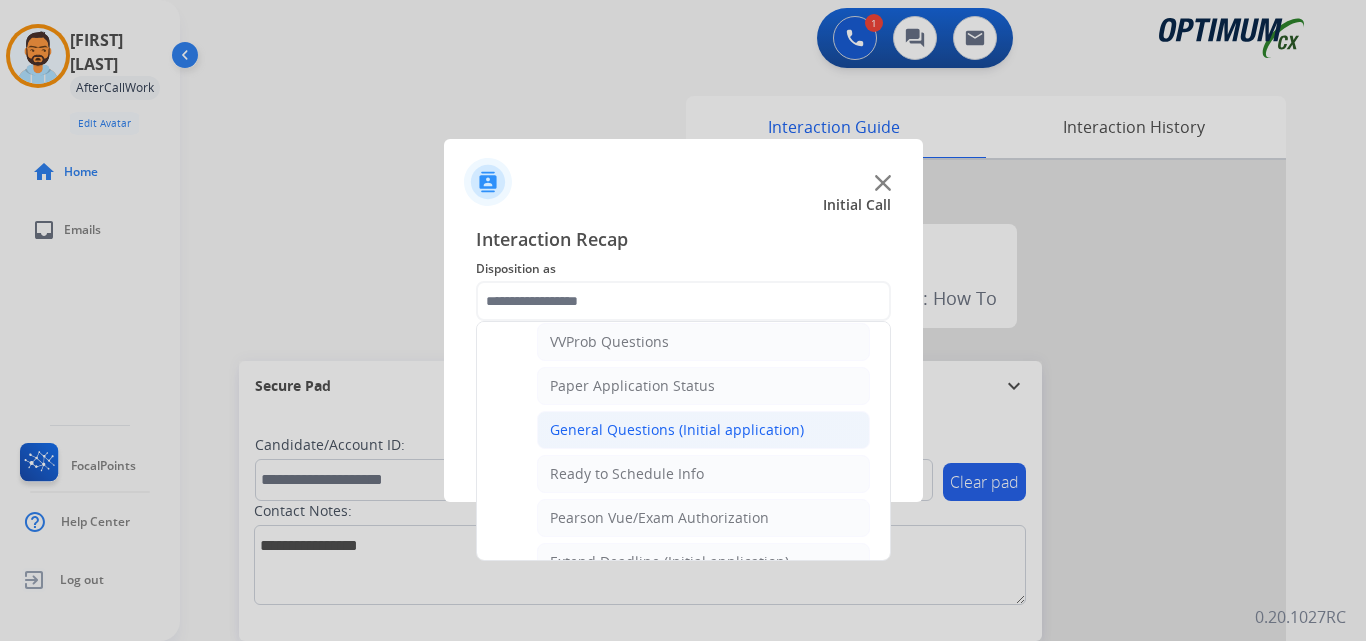 click on "General Questions (Initial application)" 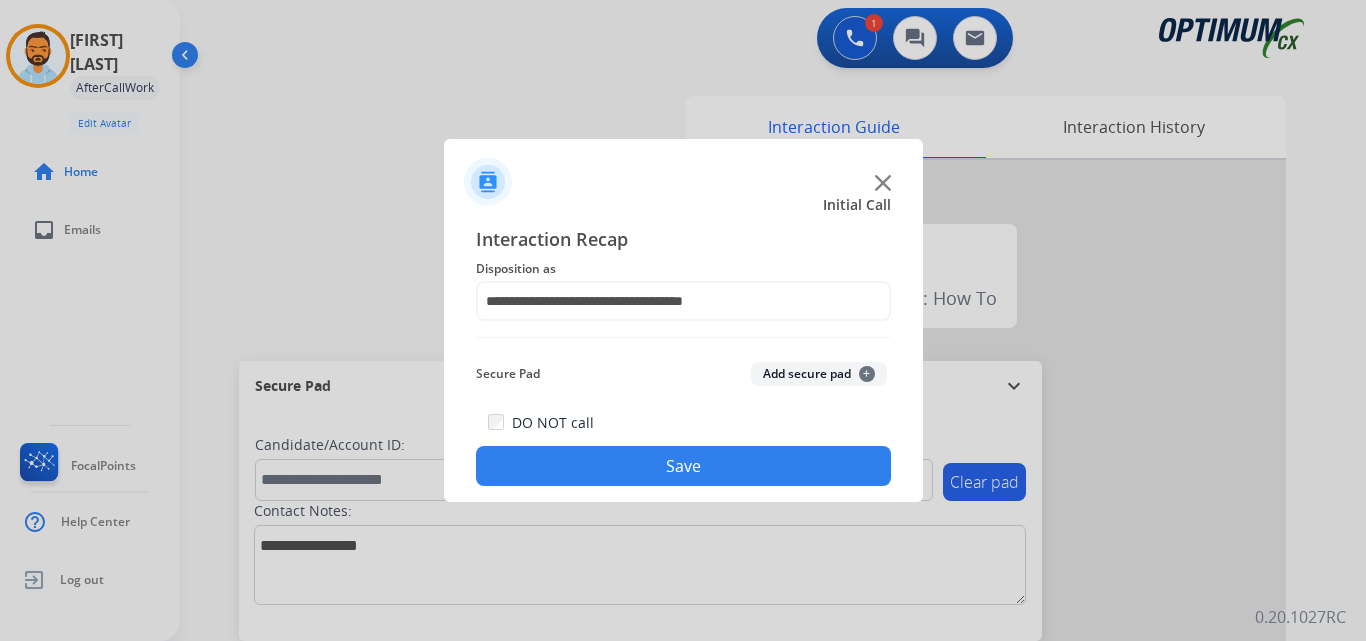 click on "Save" 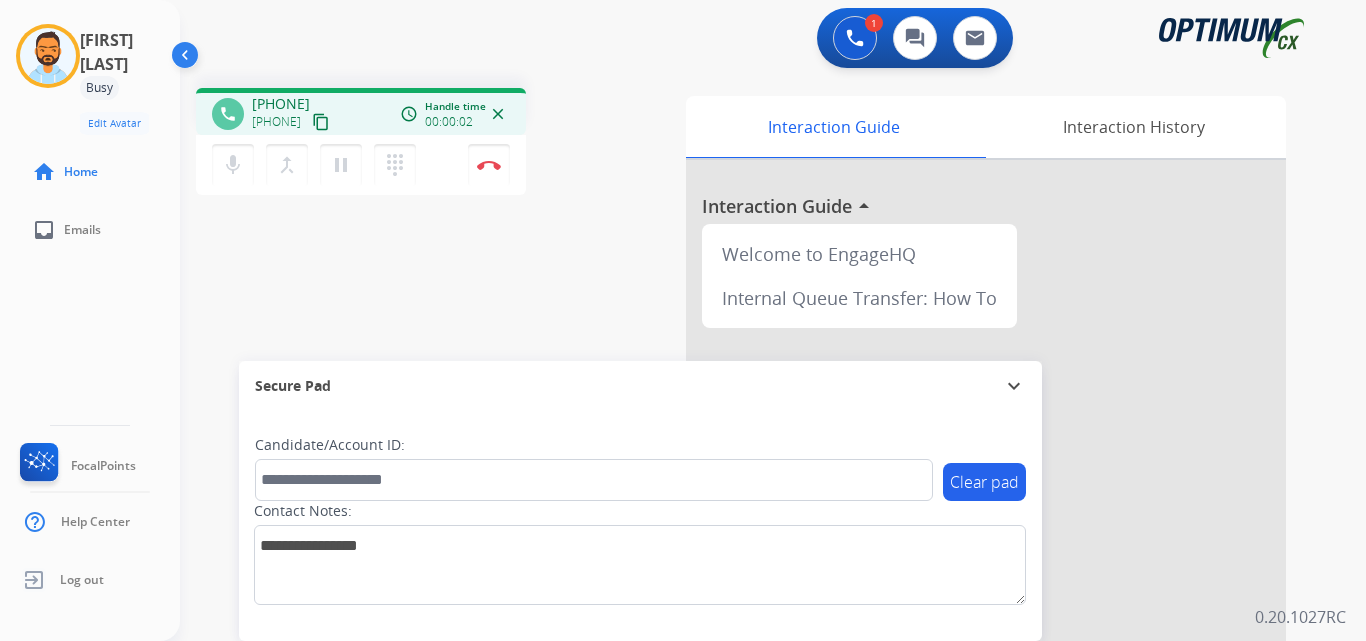 click on "content_copy" at bounding box center (321, 122) 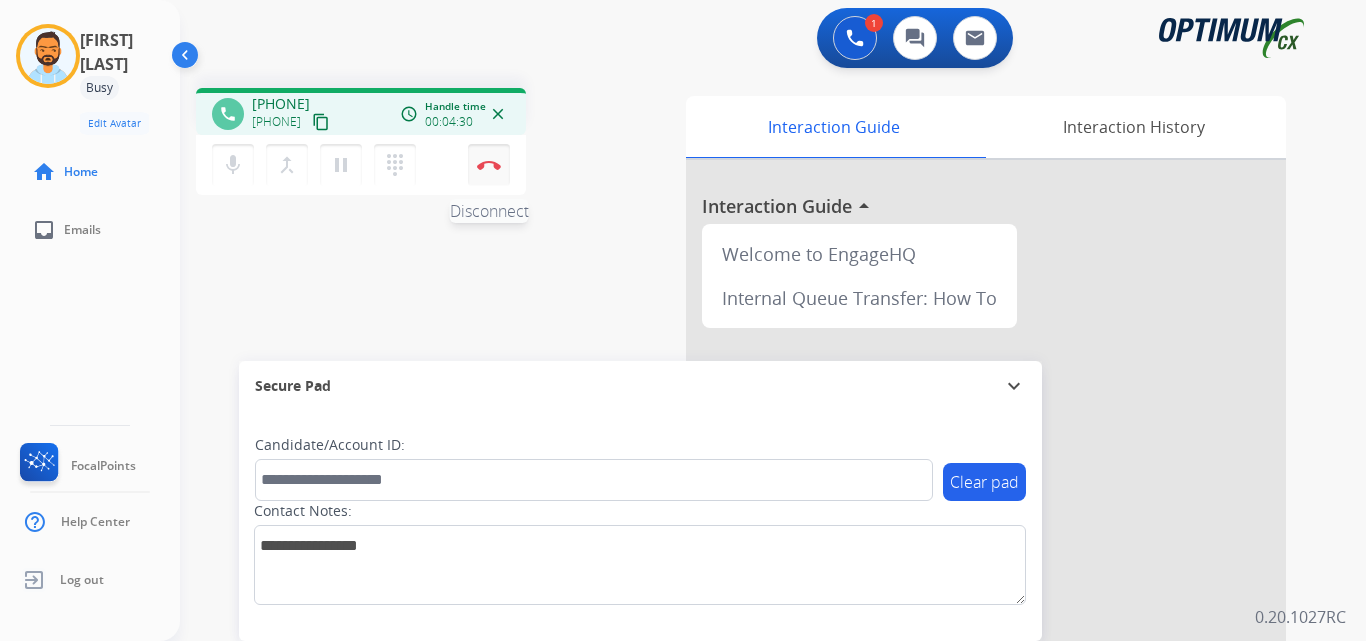 click at bounding box center (489, 165) 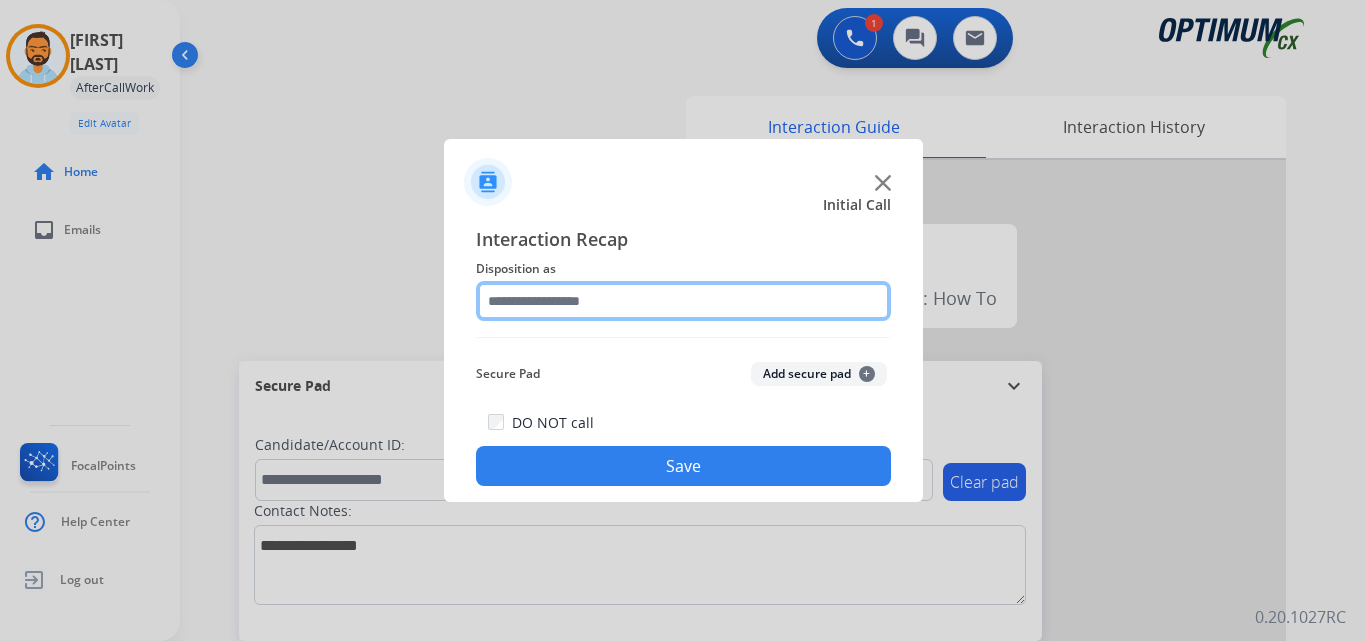 click 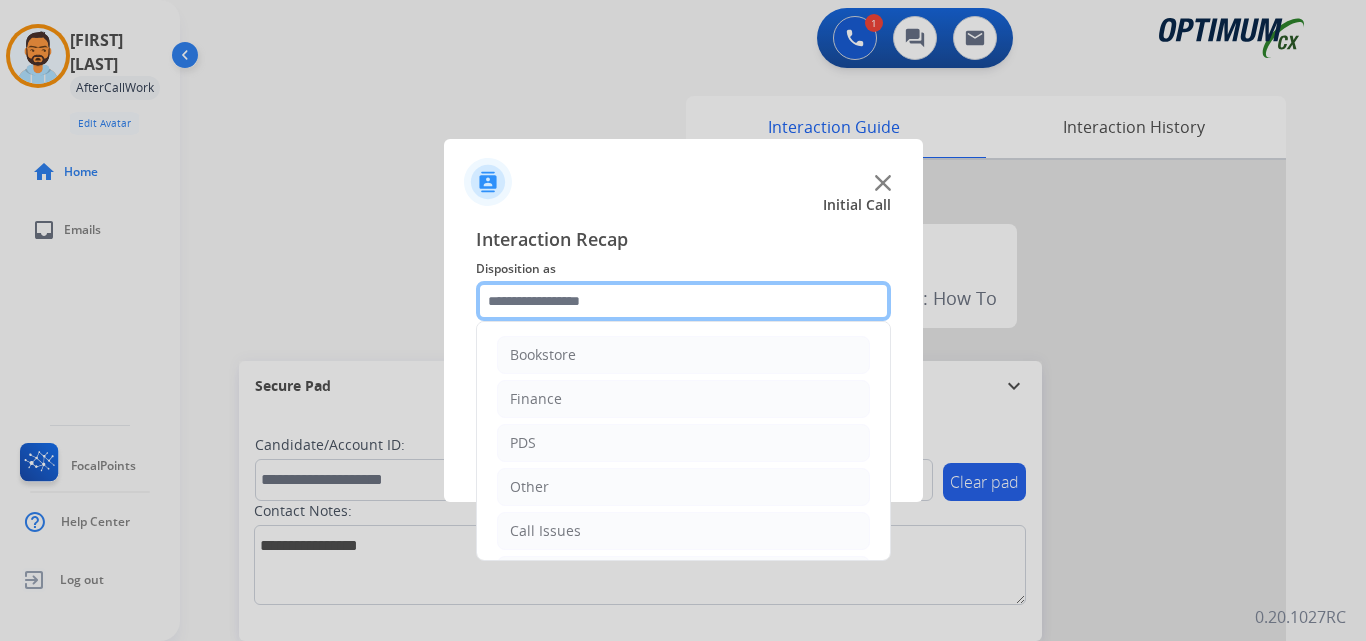 scroll, scrollTop: 136, scrollLeft: 0, axis: vertical 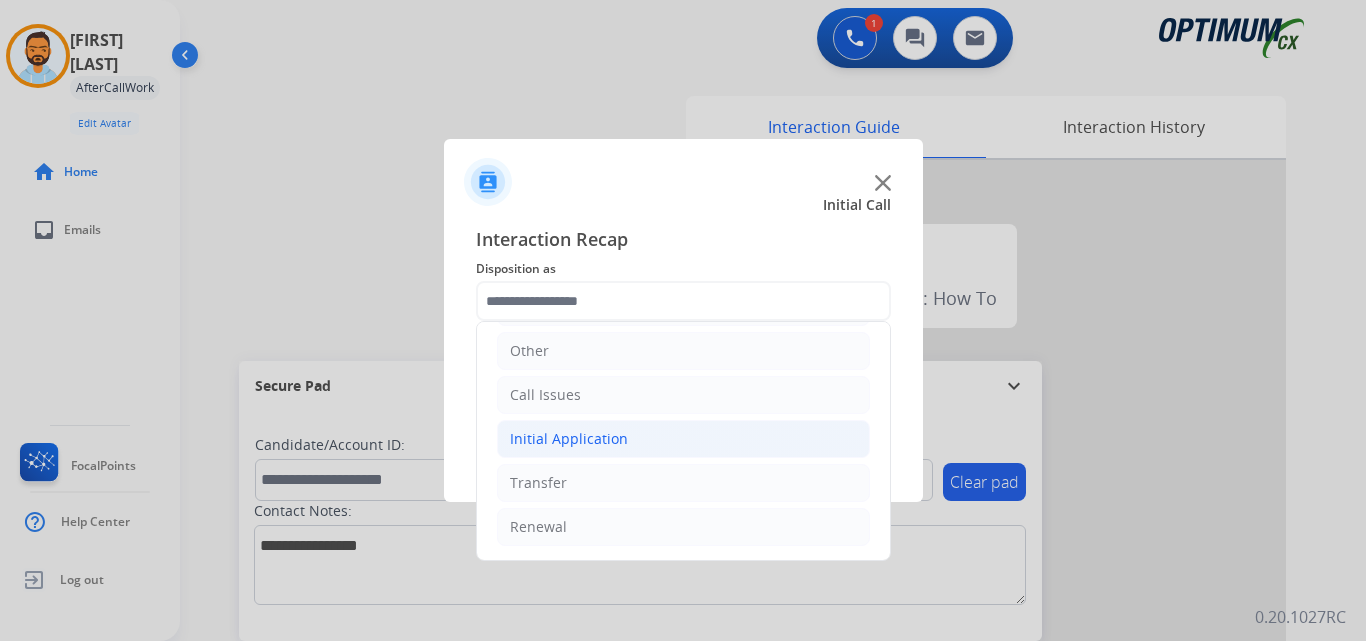 click on "Initial Application" 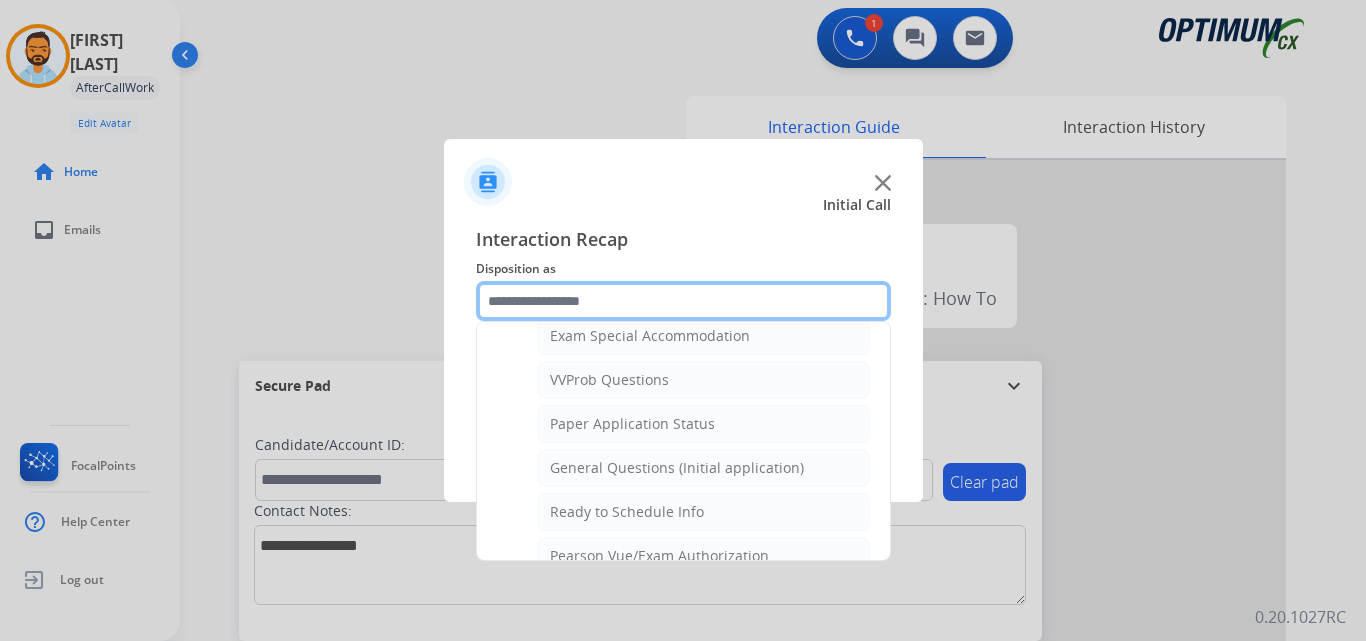 scroll, scrollTop: 1060, scrollLeft: 0, axis: vertical 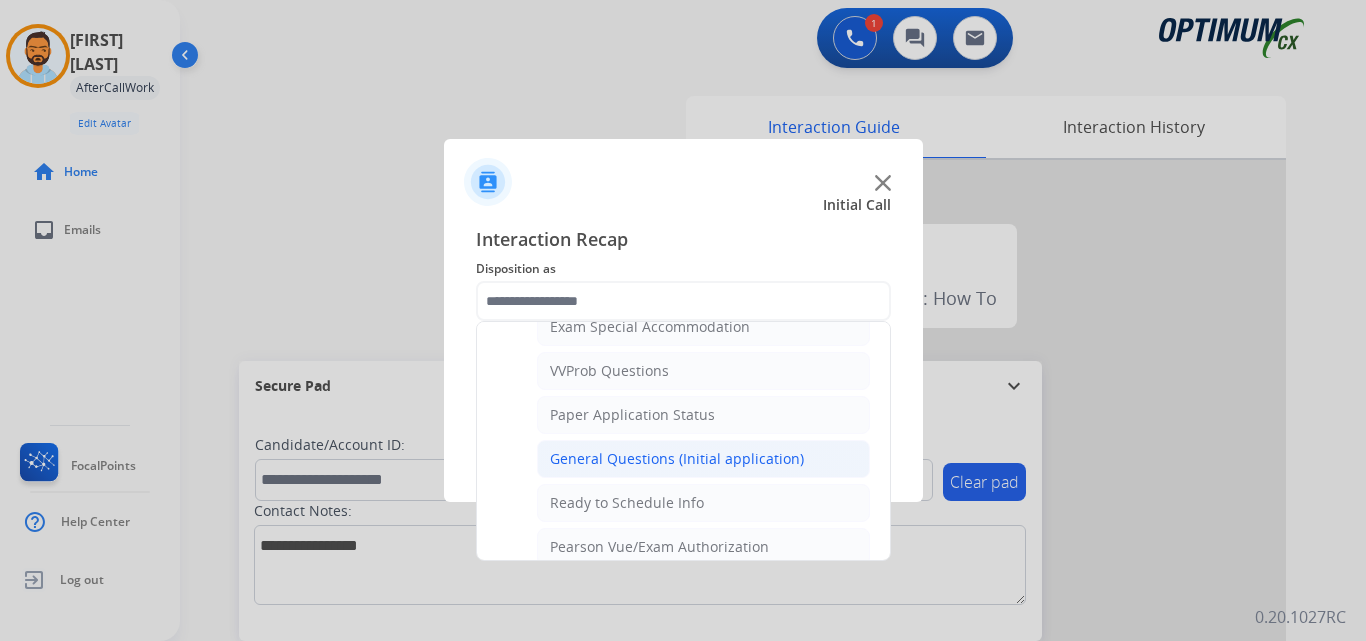 click on "General Questions (Initial application)" 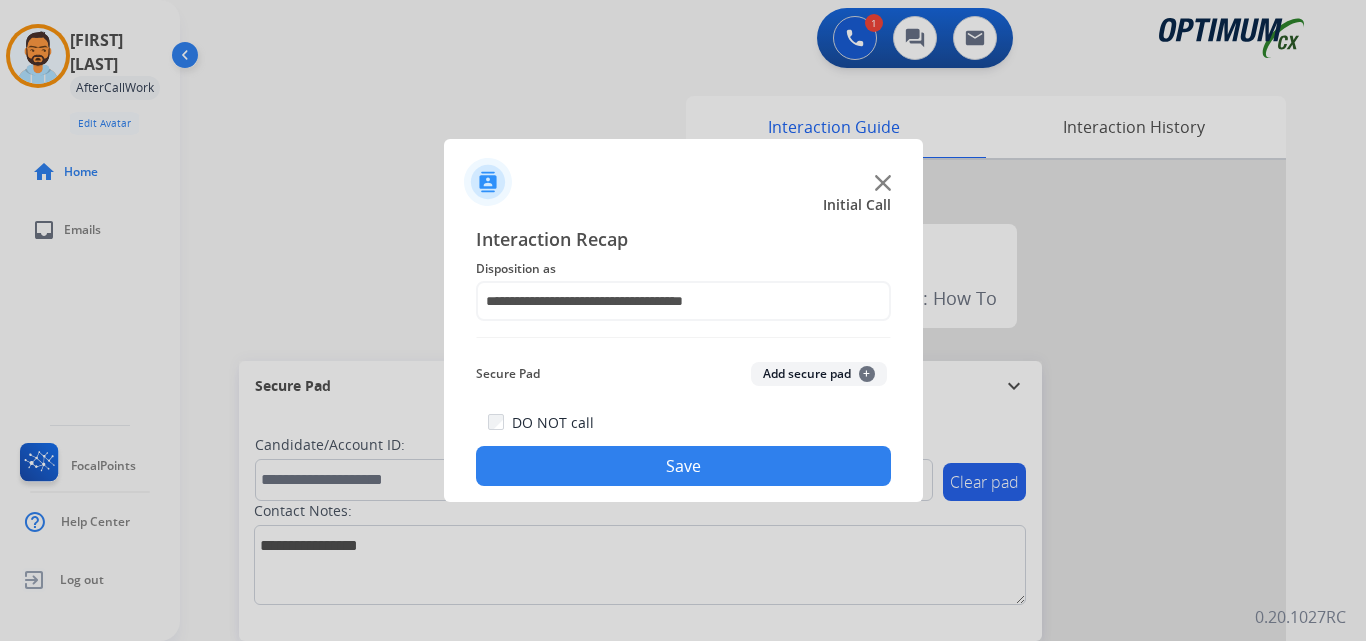 click on "Save" 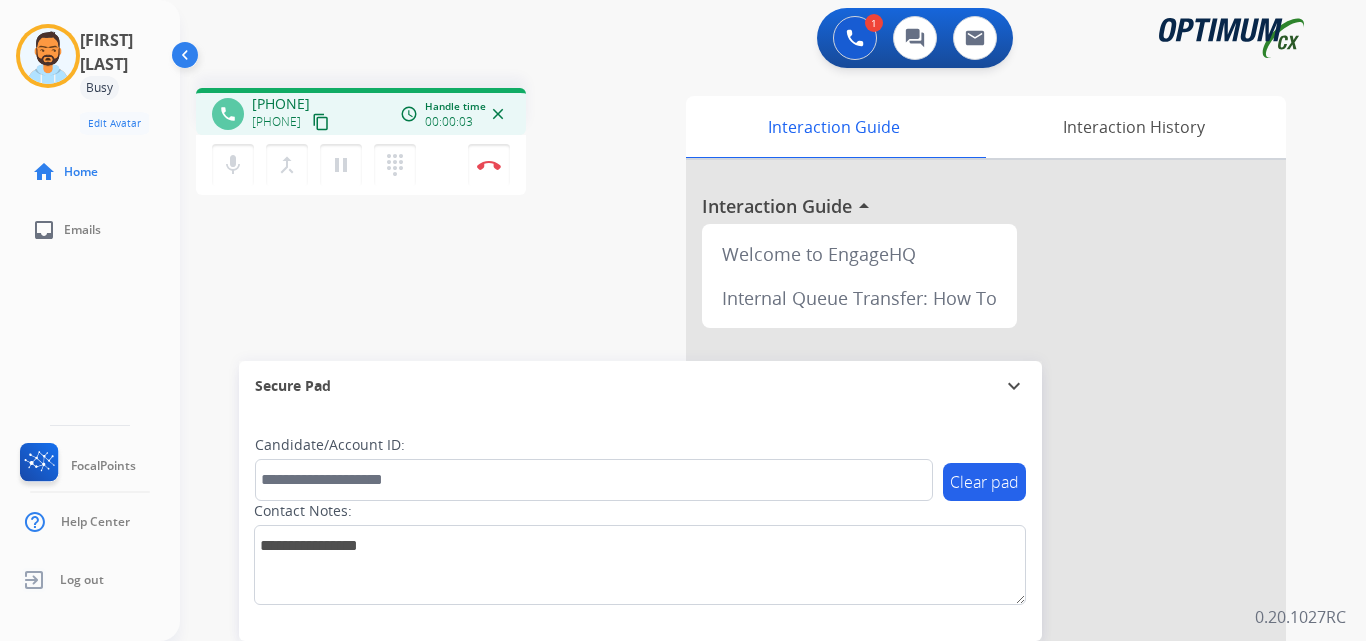 click on "content_copy" at bounding box center (321, 122) 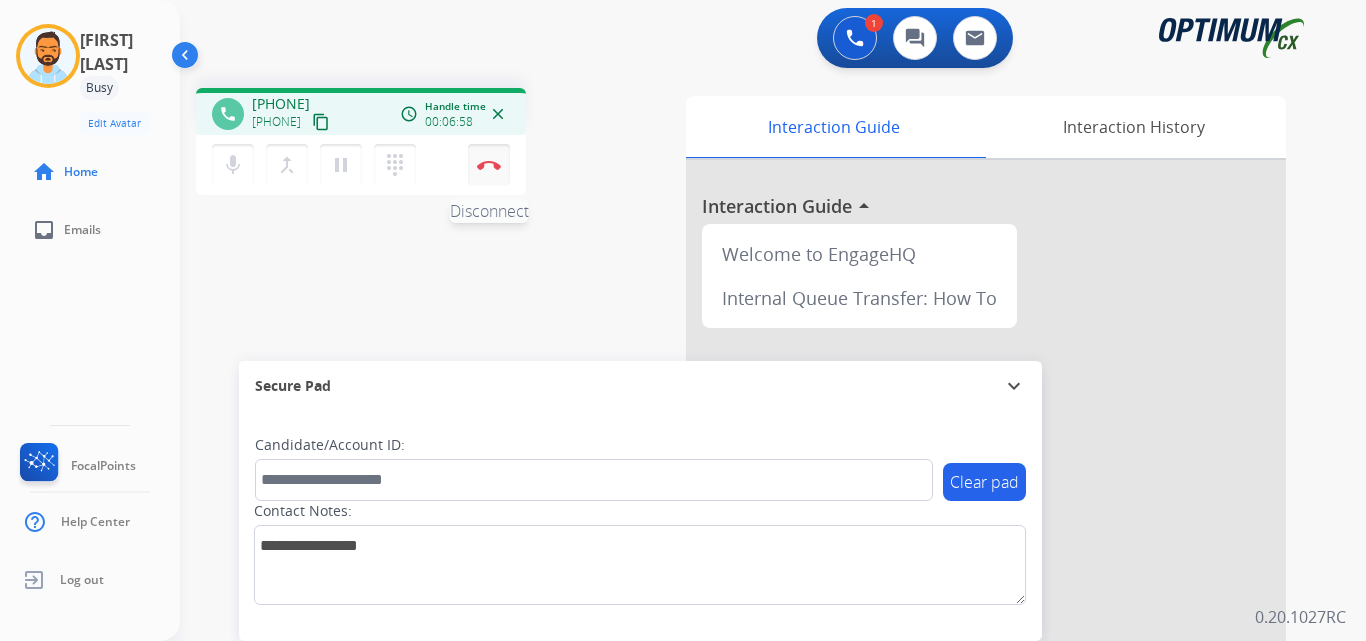 click on "Disconnect" at bounding box center [489, 165] 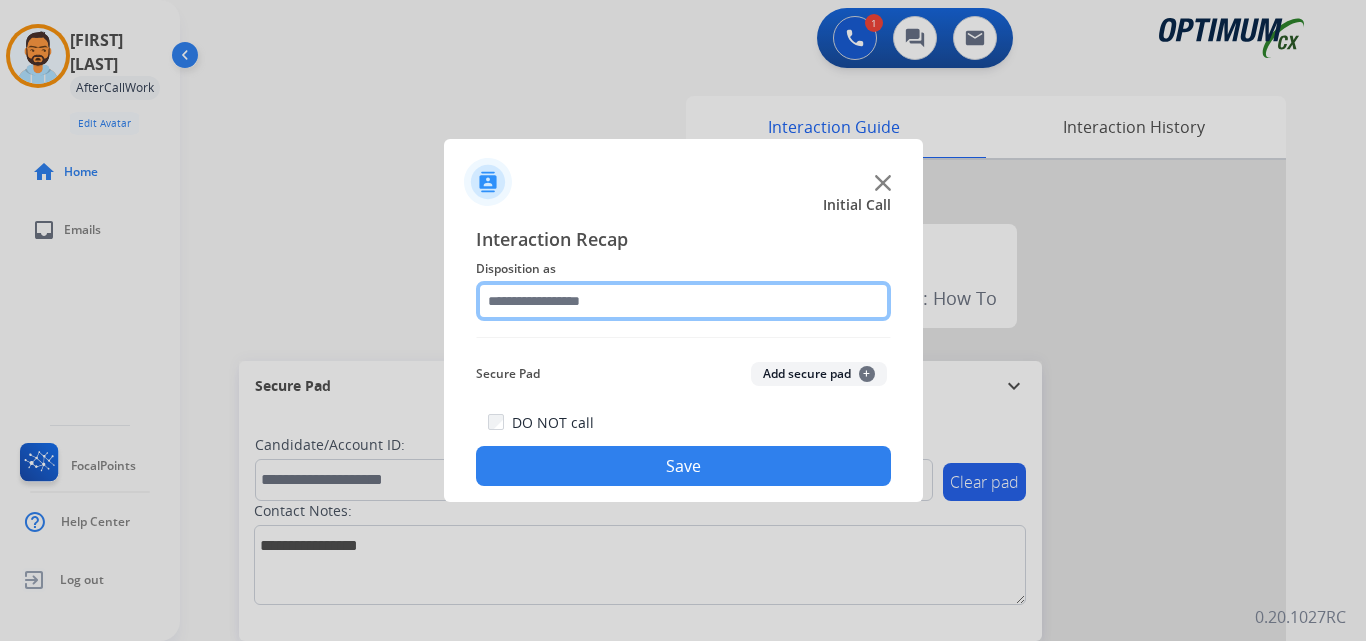 click 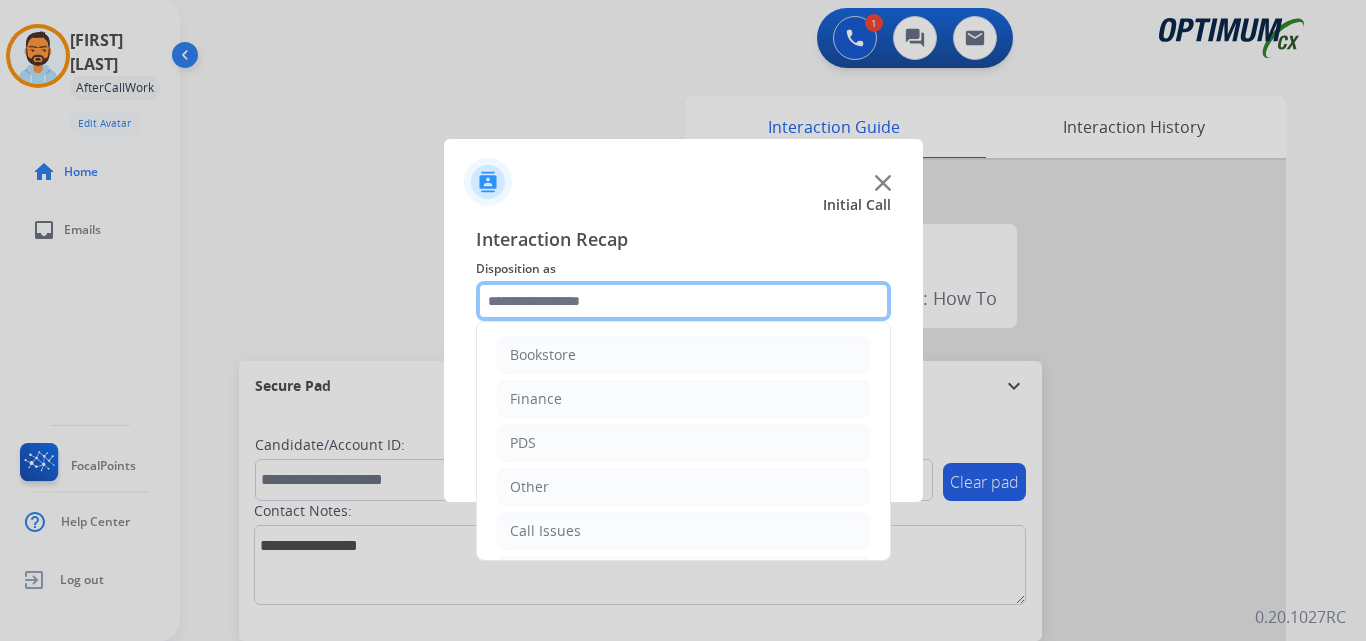 scroll, scrollTop: 136, scrollLeft: 0, axis: vertical 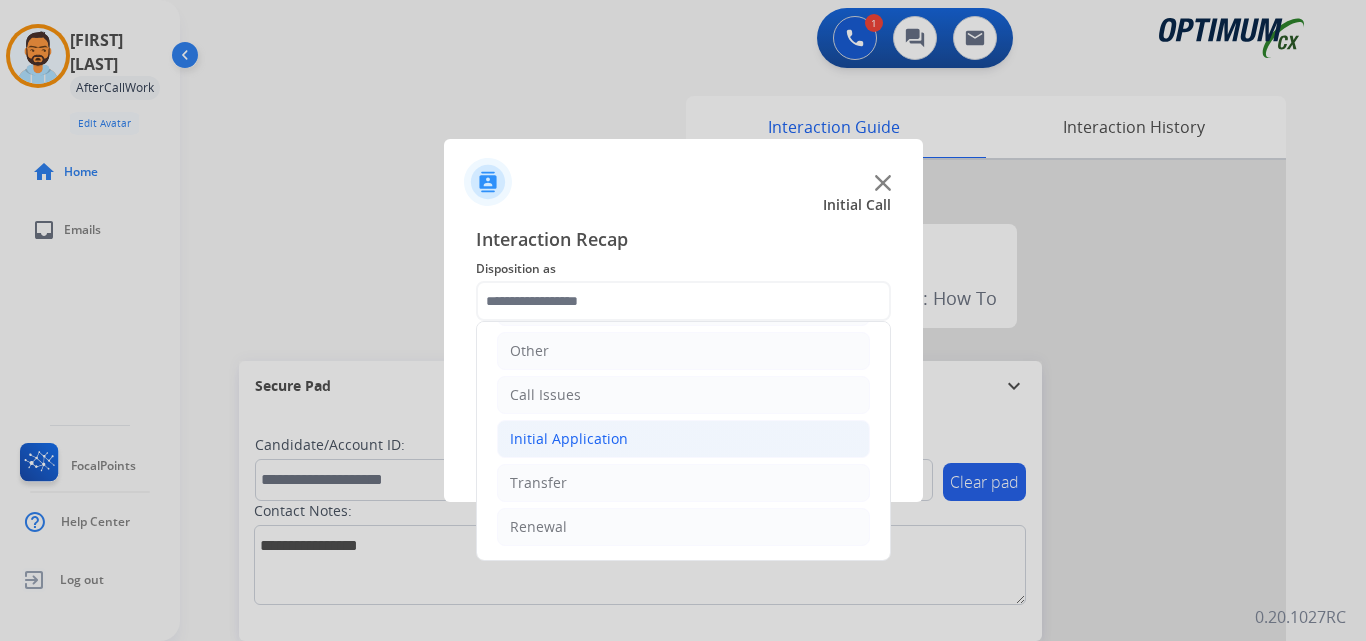 click on "Initial Application" 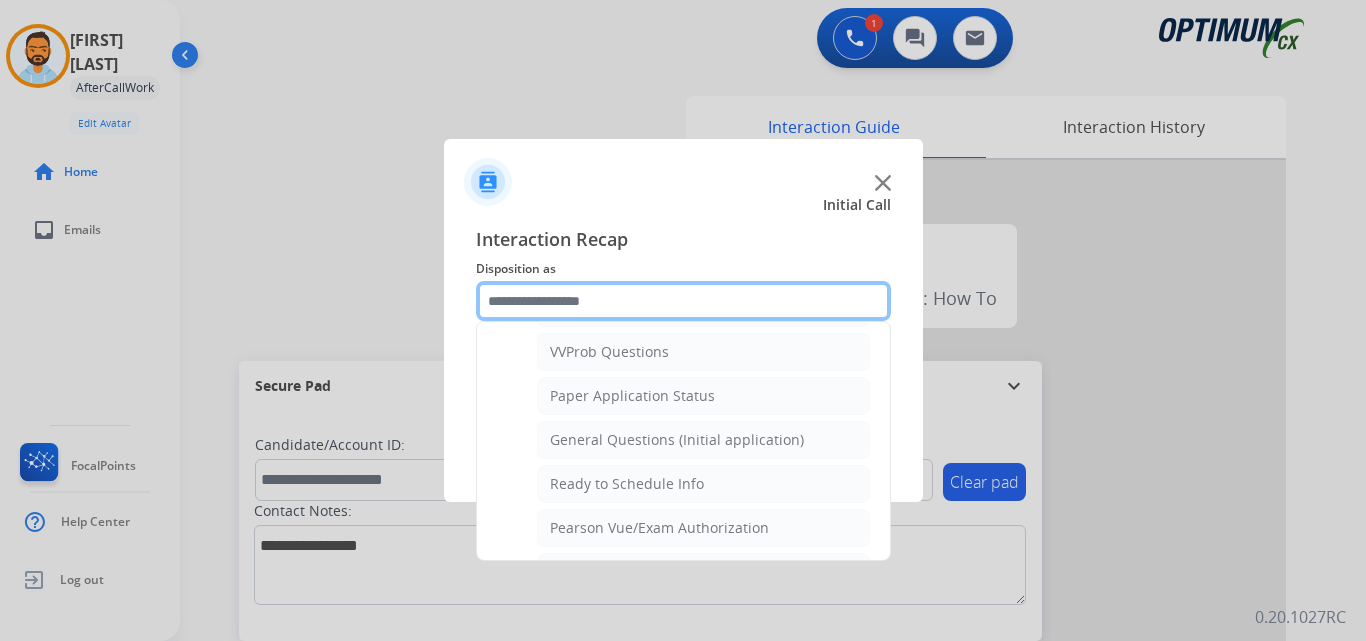 scroll, scrollTop: 1093, scrollLeft: 0, axis: vertical 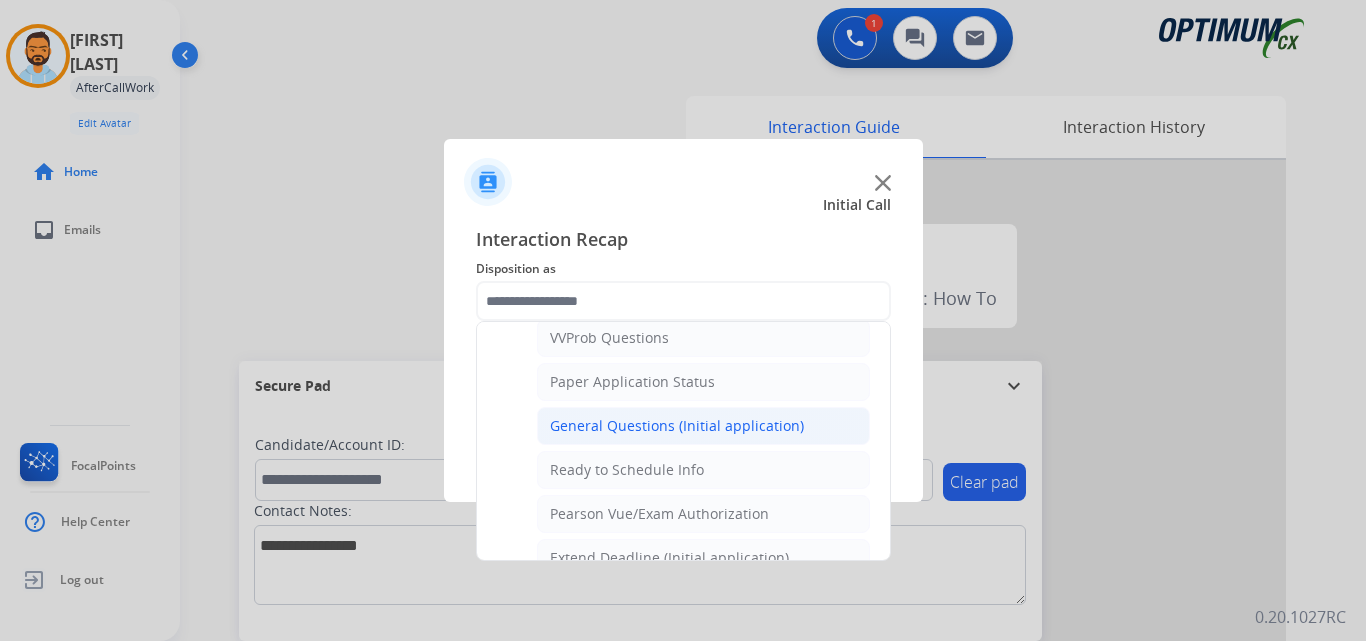 click on "General Questions (Initial application)" 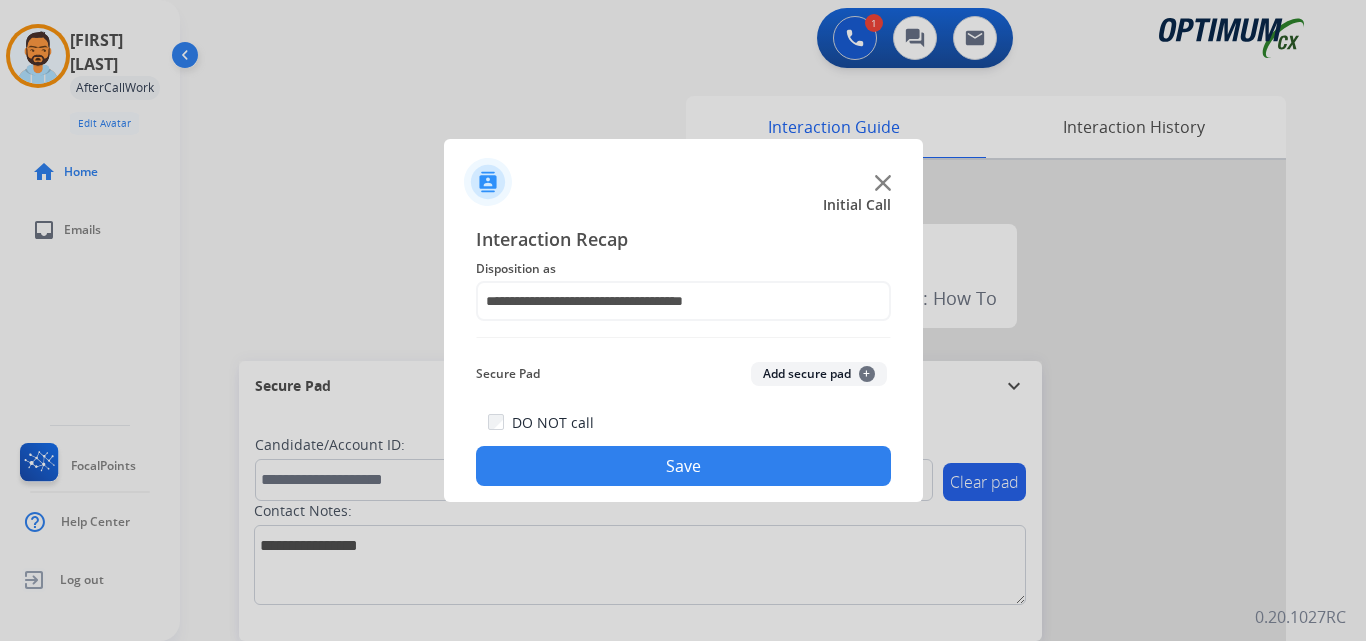 click on "Save" 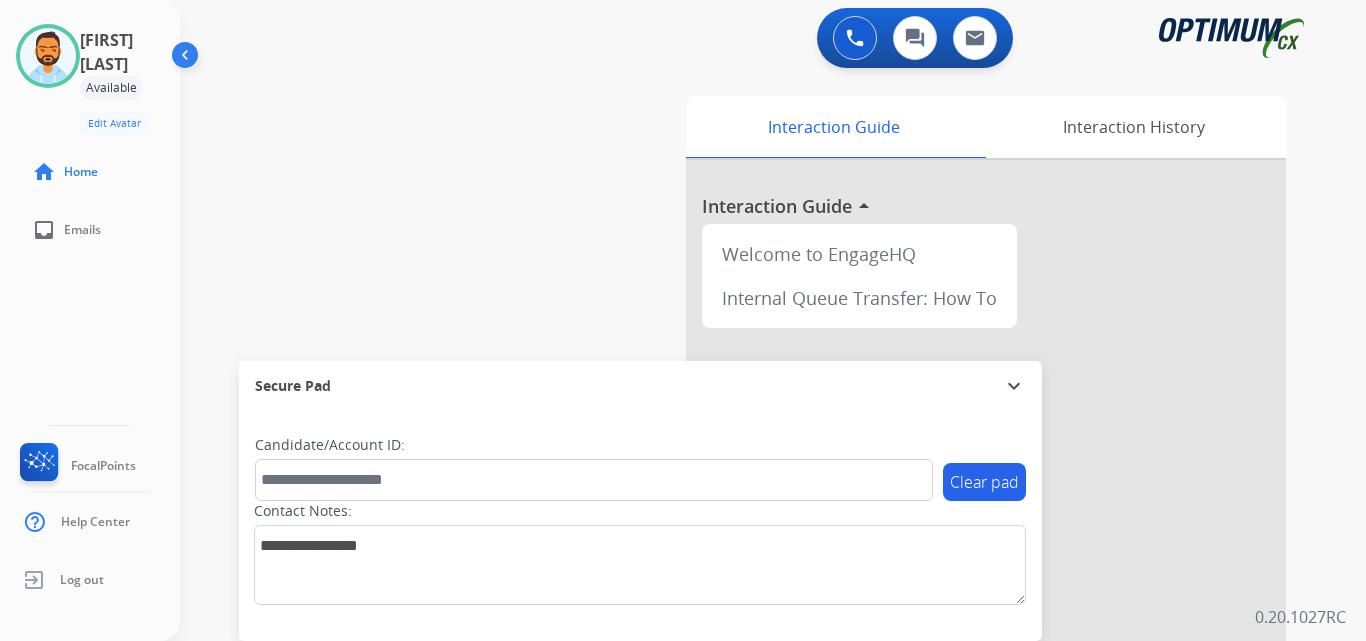 click on "swap_horiz Break voice bridge close_fullscreen Connect 3-Way Call merge_type Separate 3-Way Call  Interaction Guide   Interaction History  Interaction Guide arrow_drop_up  Welcome to EngageHQ   Internal Queue Transfer: How To  Secure Pad expand_more Clear pad Candidate/Account ID: Contact Notes:" at bounding box center (749, 489) 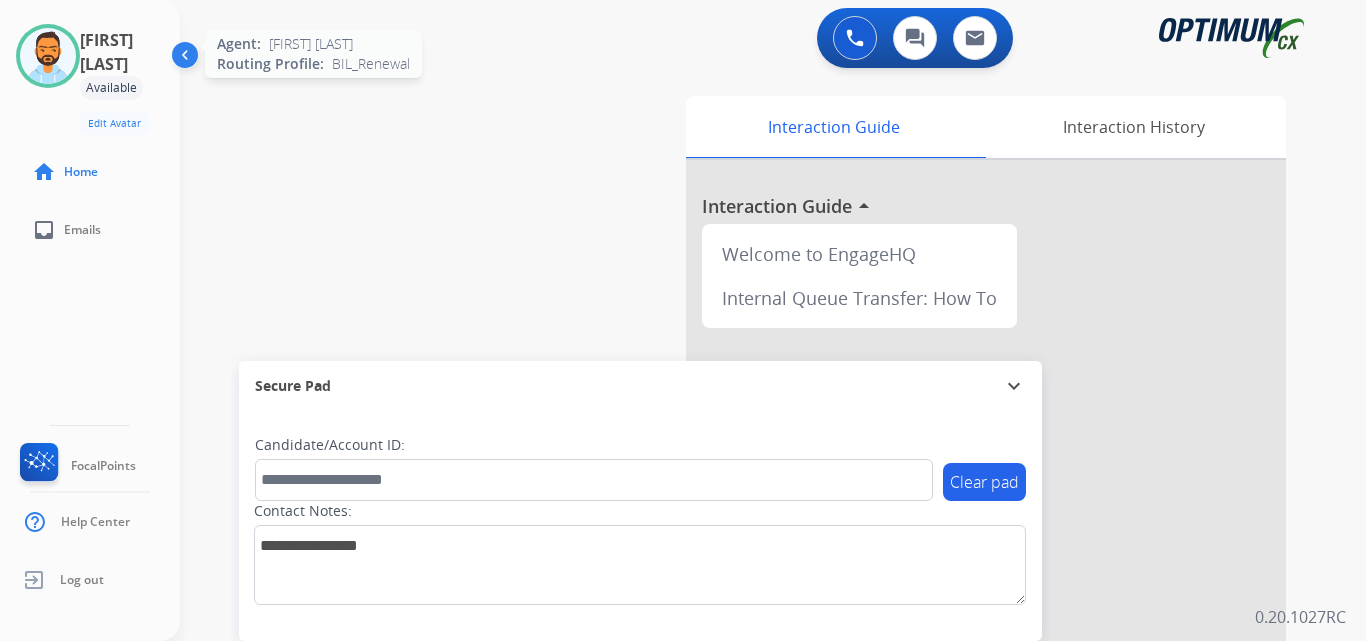 click at bounding box center [48, 56] 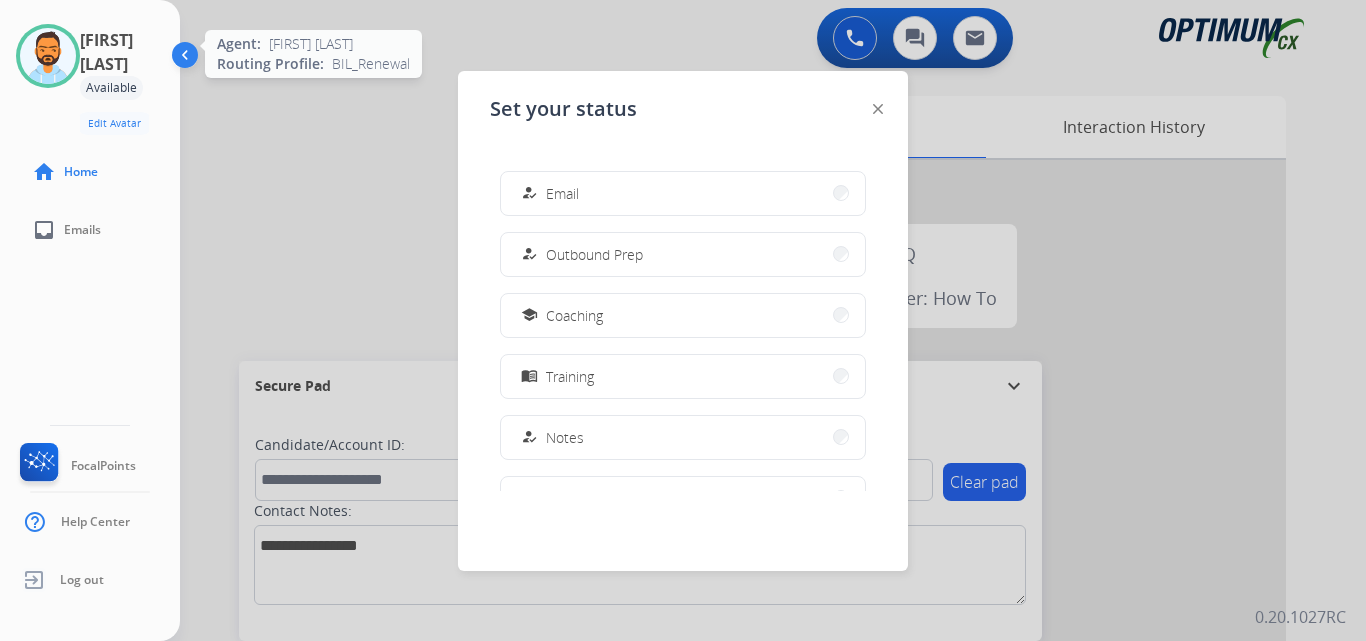 scroll, scrollTop: 499, scrollLeft: 0, axis: vertical 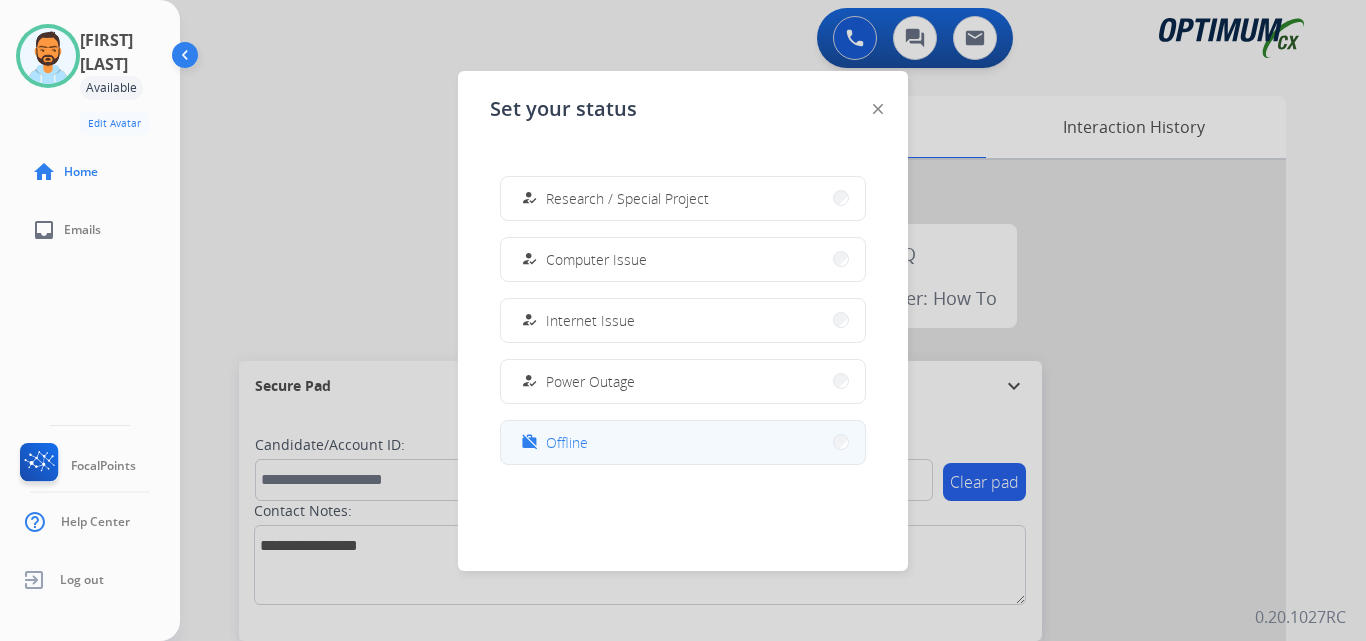 click on "work_off Offline" at bounding box center (683, 442) 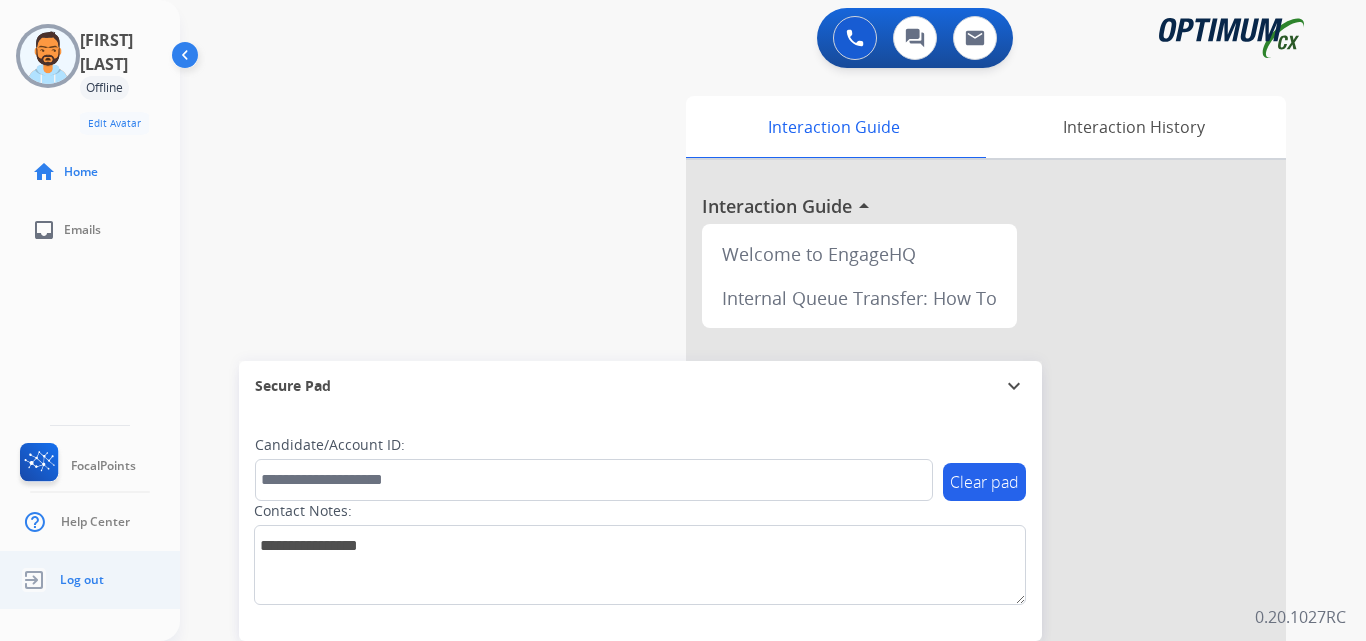 click on "Log out" 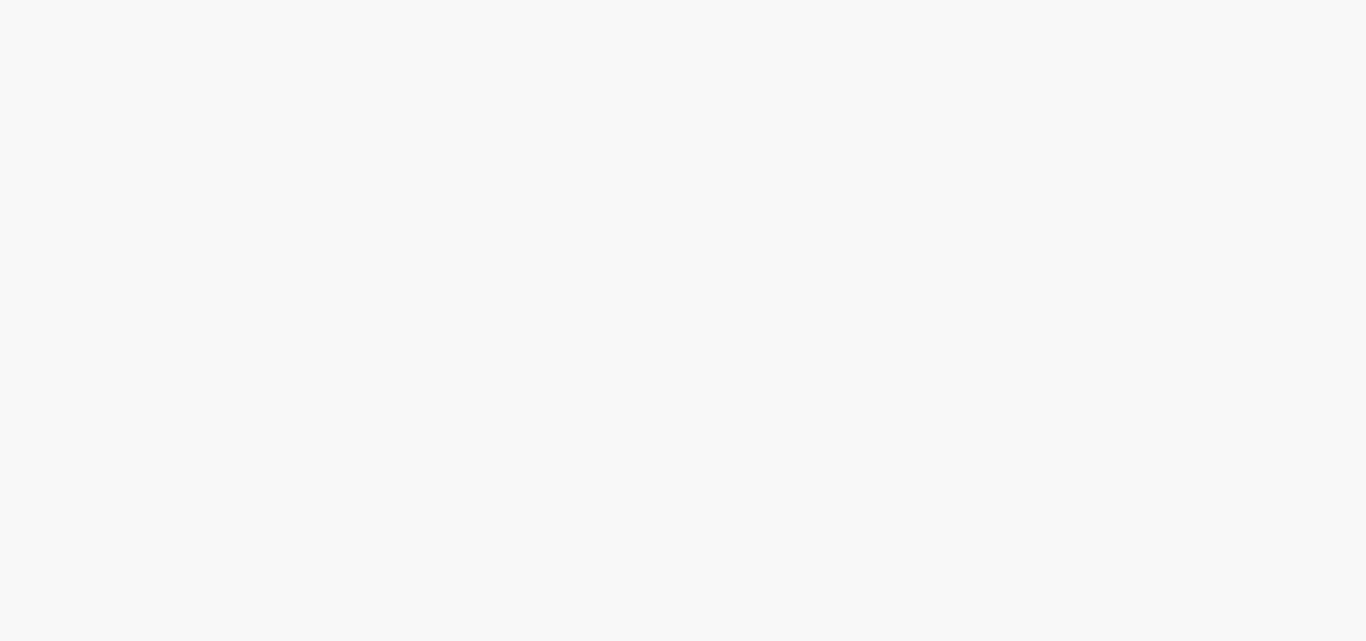 scroll, scrollTop: 0, scrollLeft: 0, axis: both 